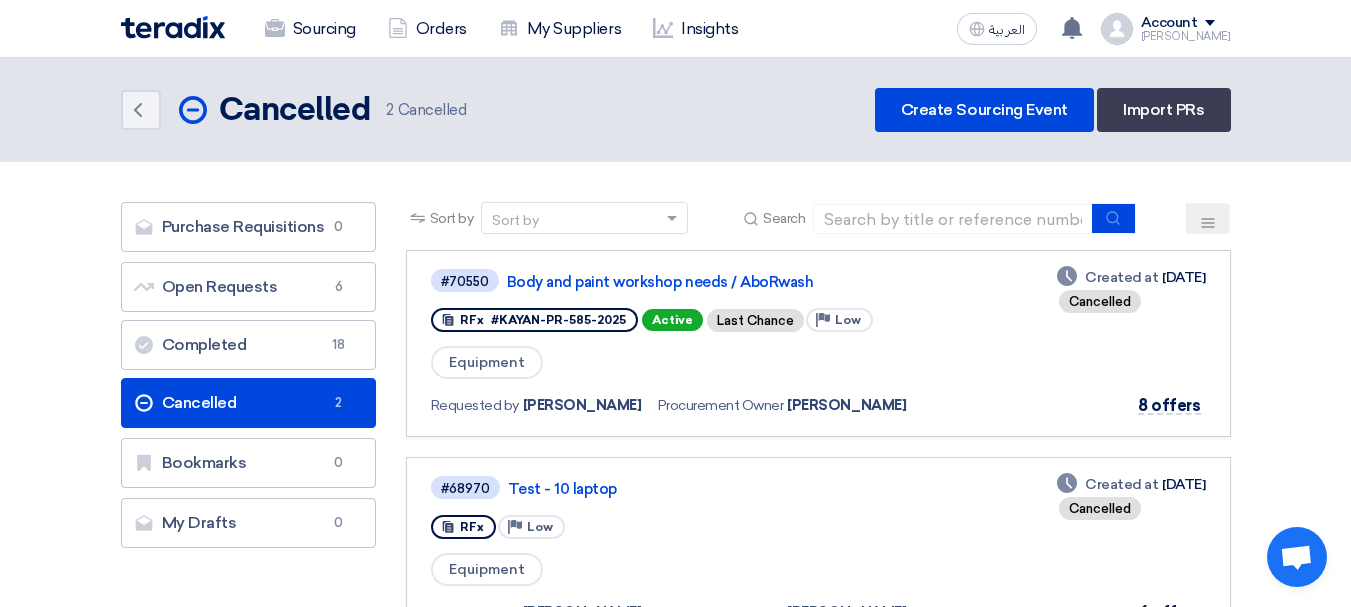 scroll, scrollTop: 0, scrollLeft: 0, axis: both 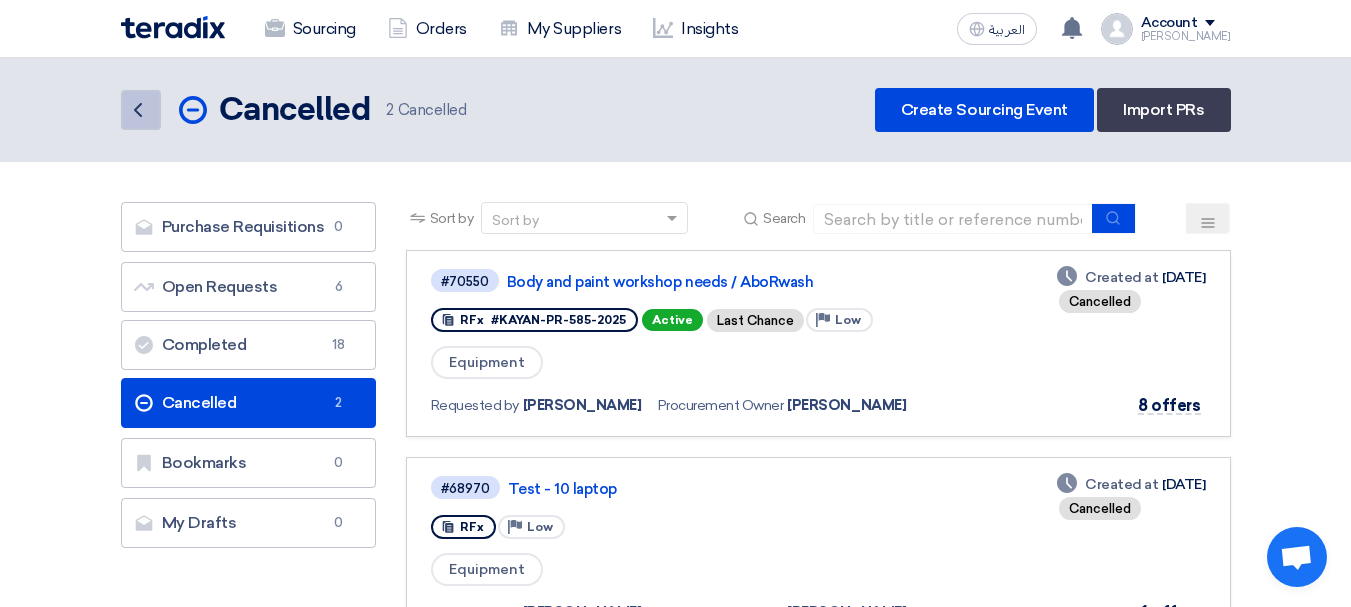 click on "Back" 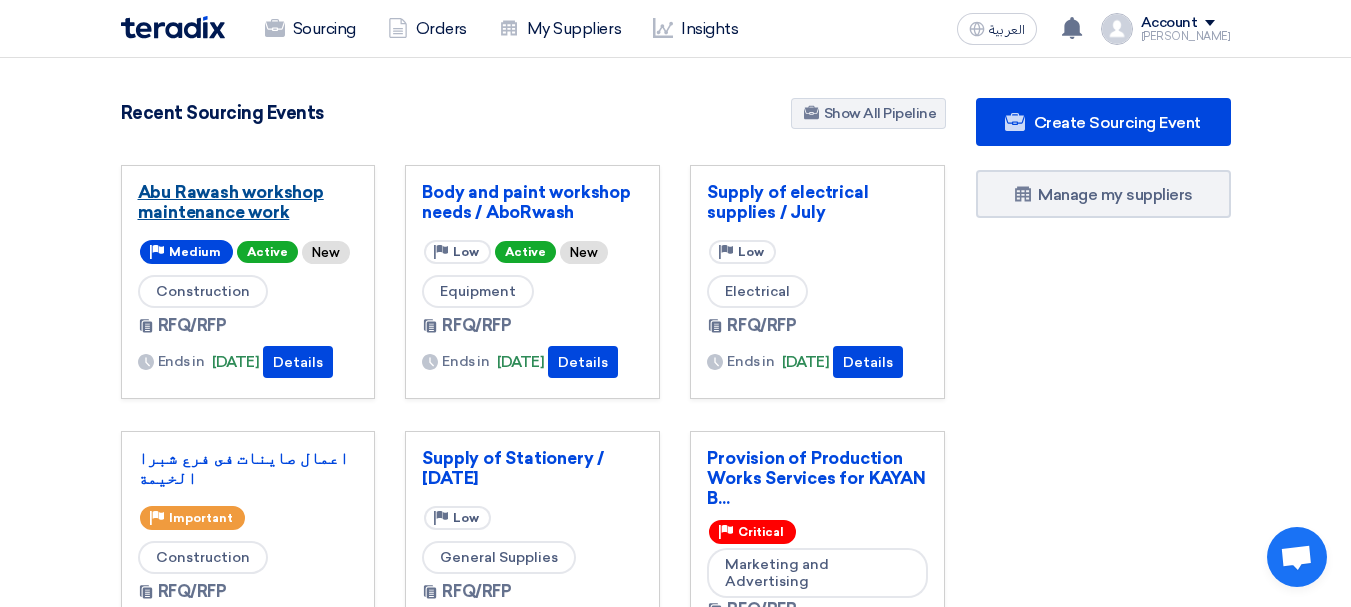 click on "Abu Rawash workshop maintenance work" 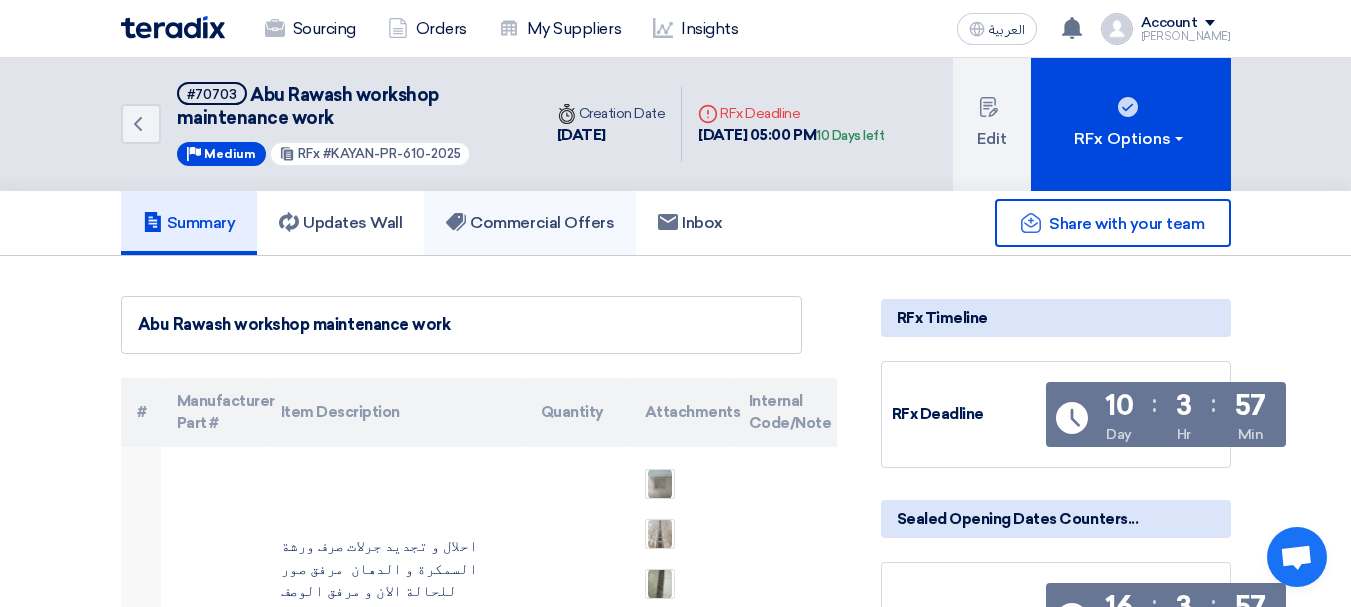 click on "Commercial Offers" 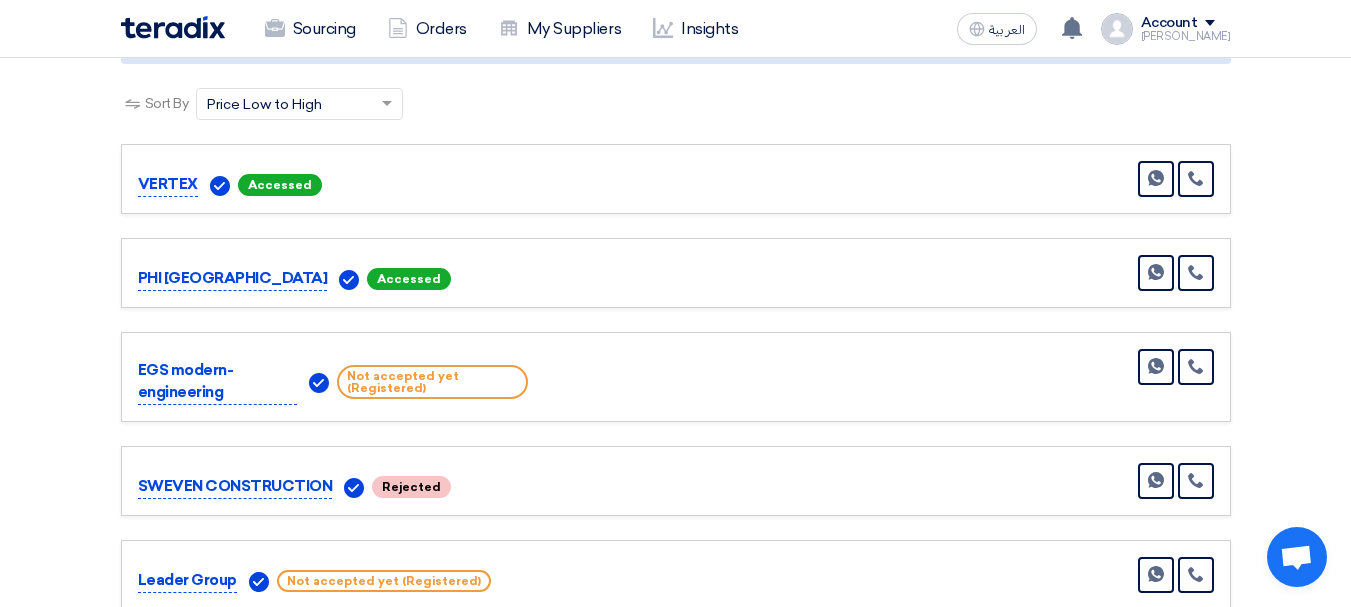 scroll, scrollTop: 400, scrollLeft: 0, axis: vertical 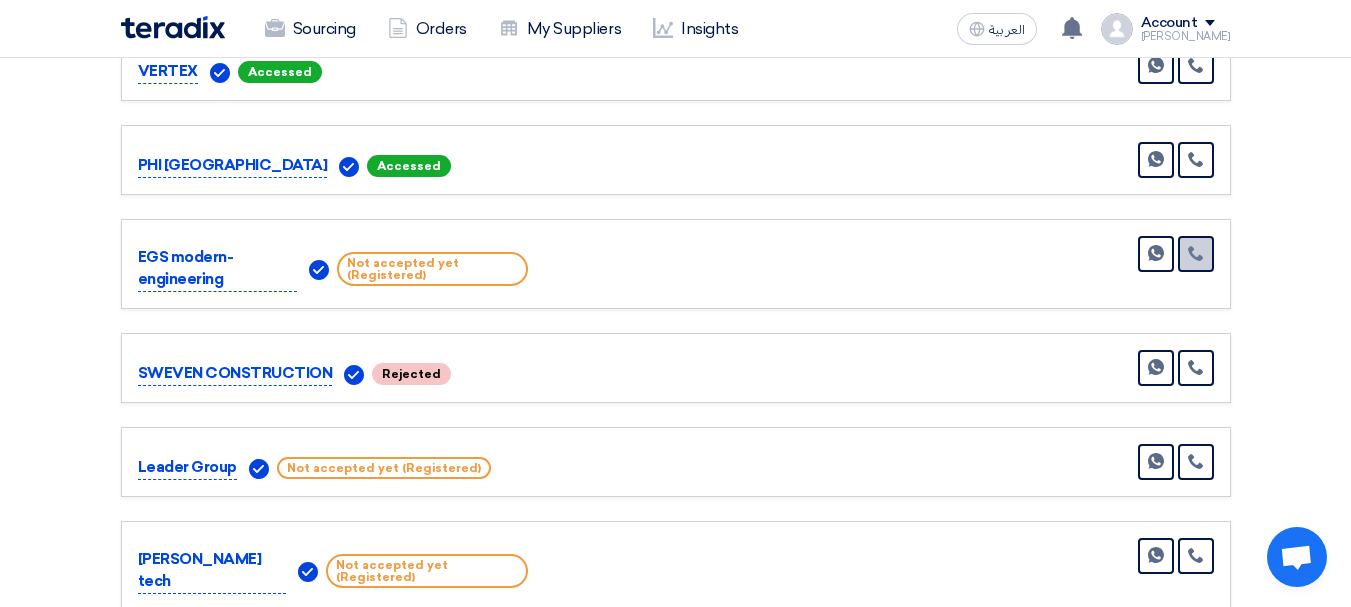 click 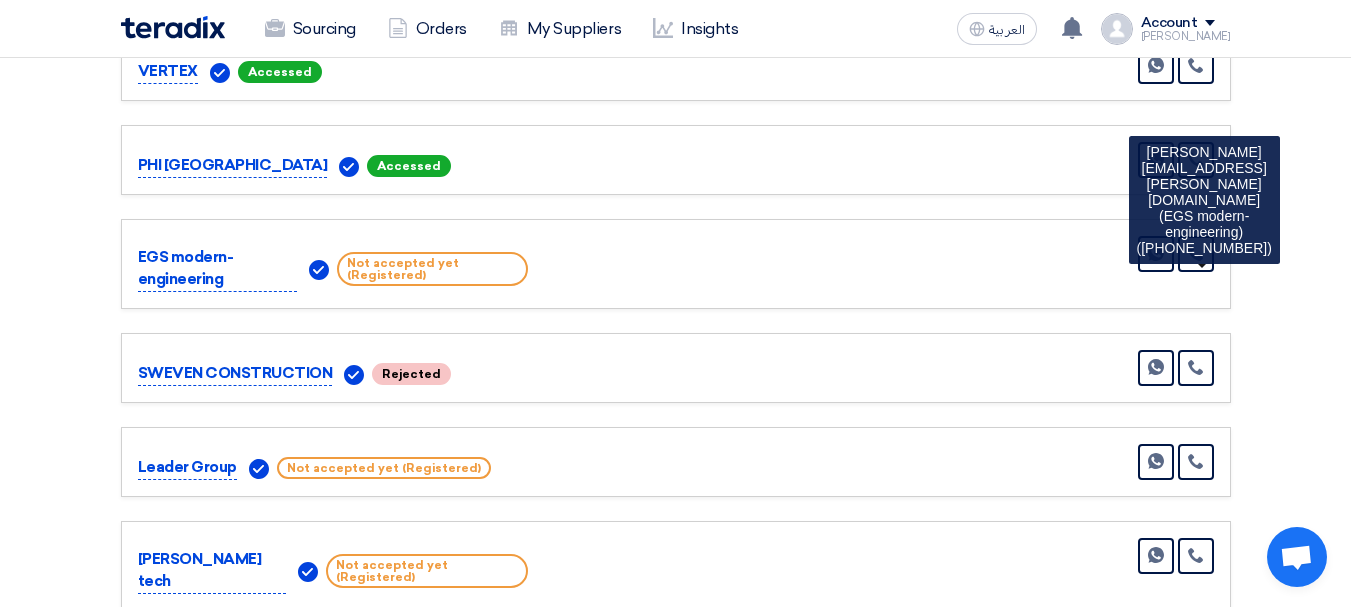 click on "Received offers
15 Offers
Sort By
Sort by
×
Price Low to High
×" 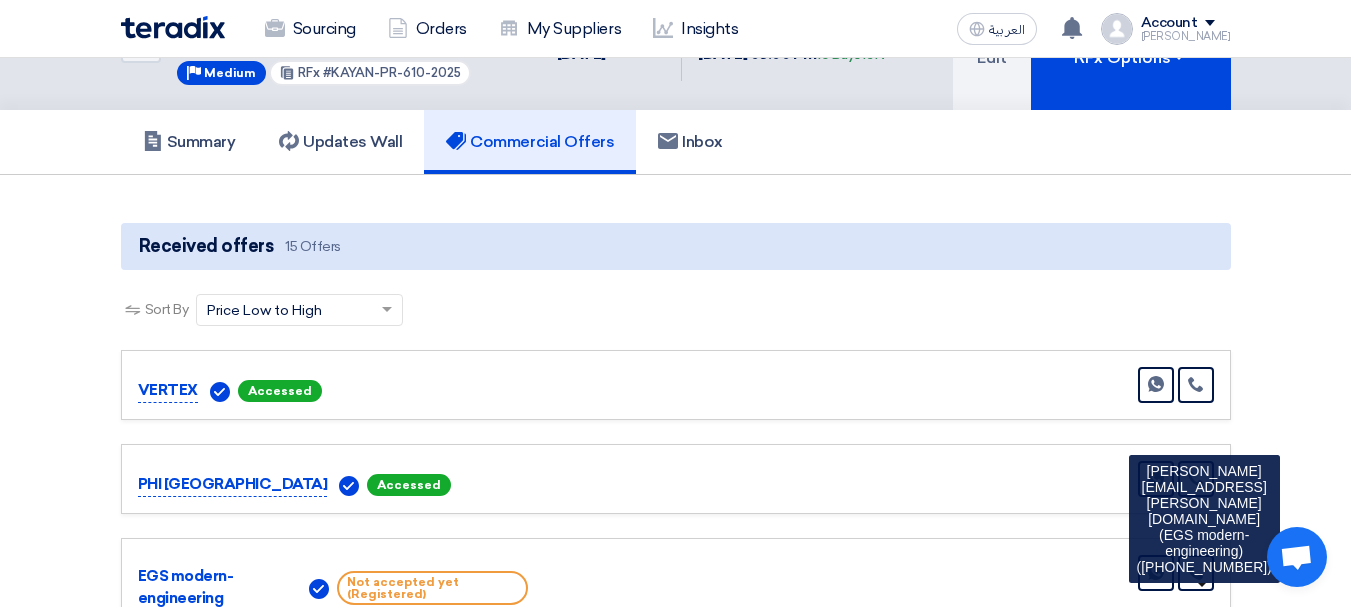 scroll, scrollTop: 0, scrollLeft: 0, axis: both 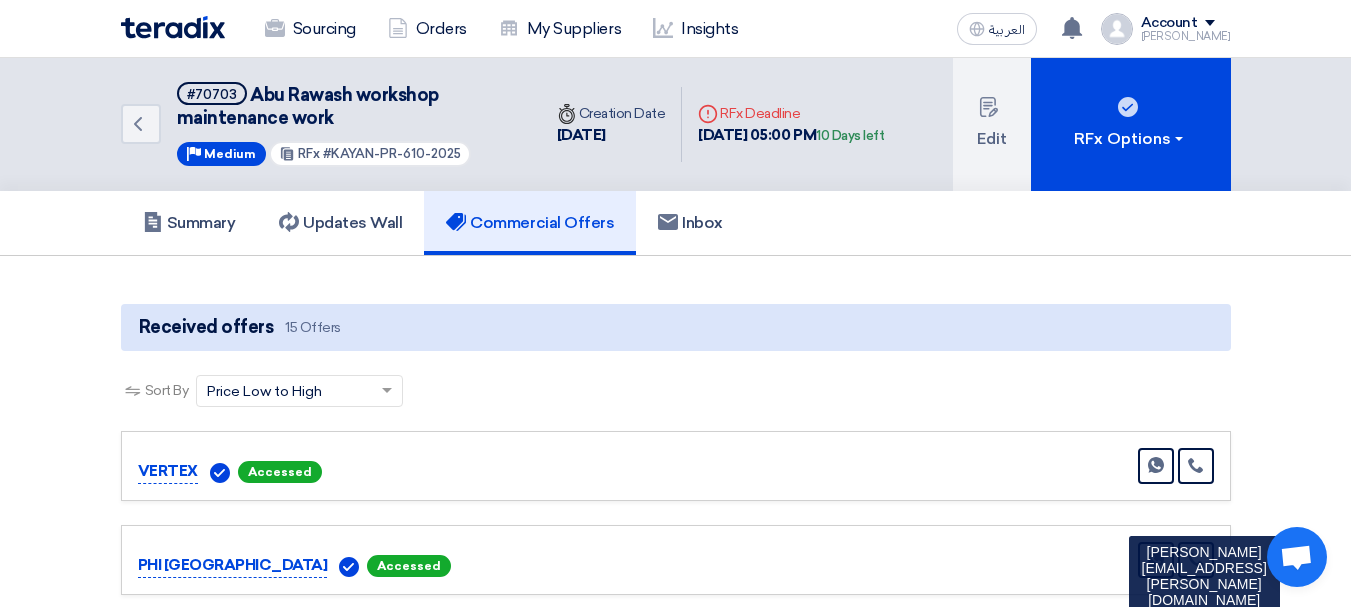 click 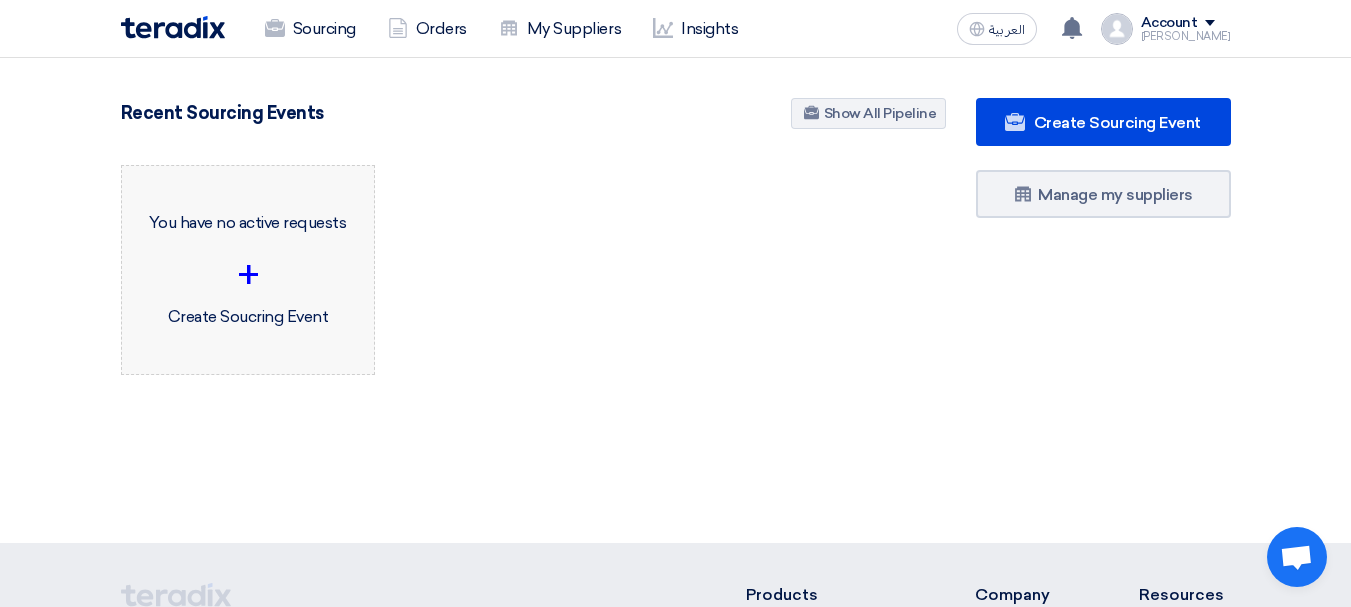 click on "You have no active requests
+
Create Soucring Event" 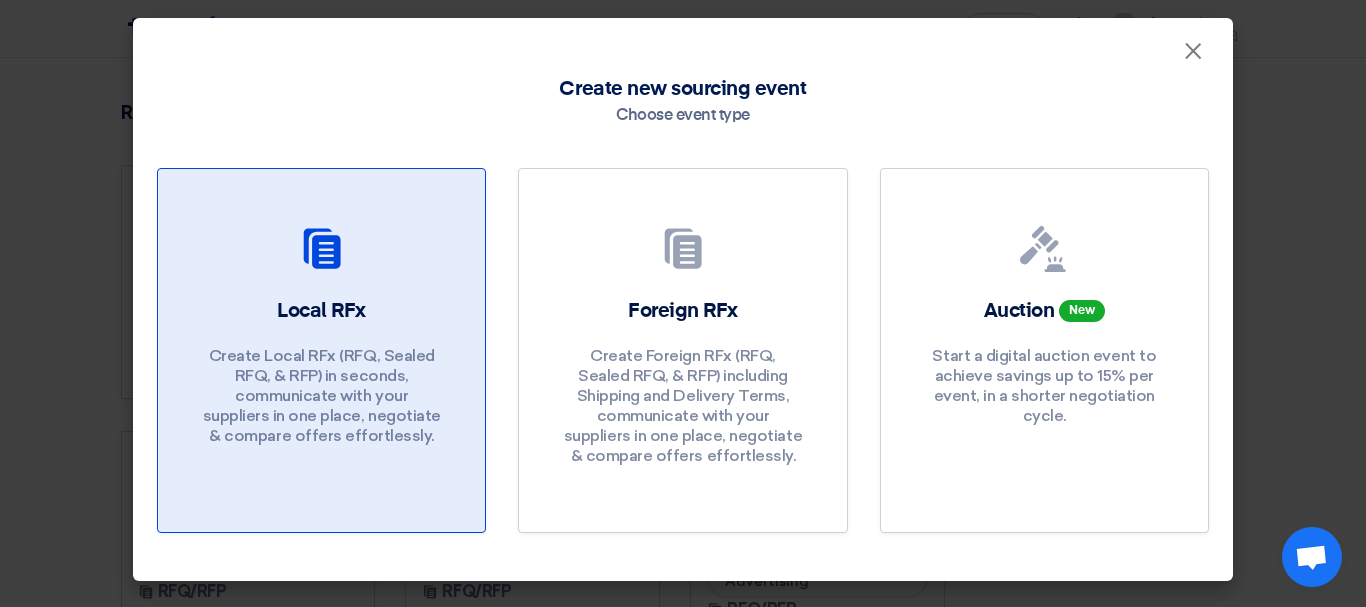 click 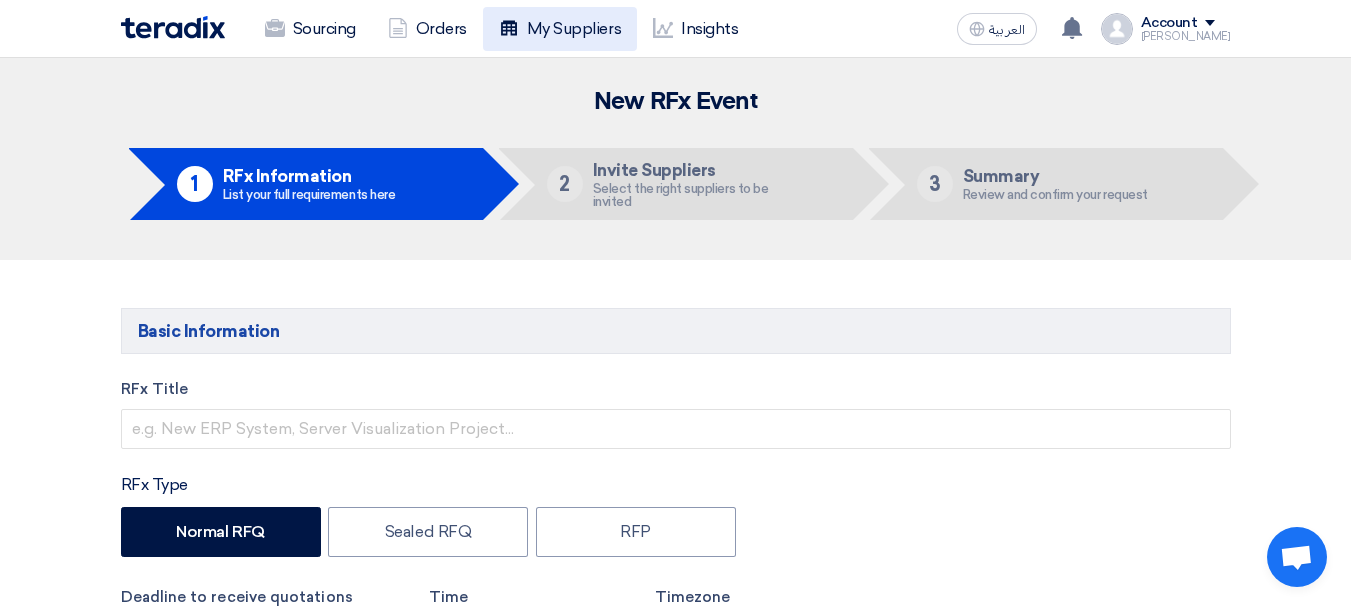 click on "My Suppliers" 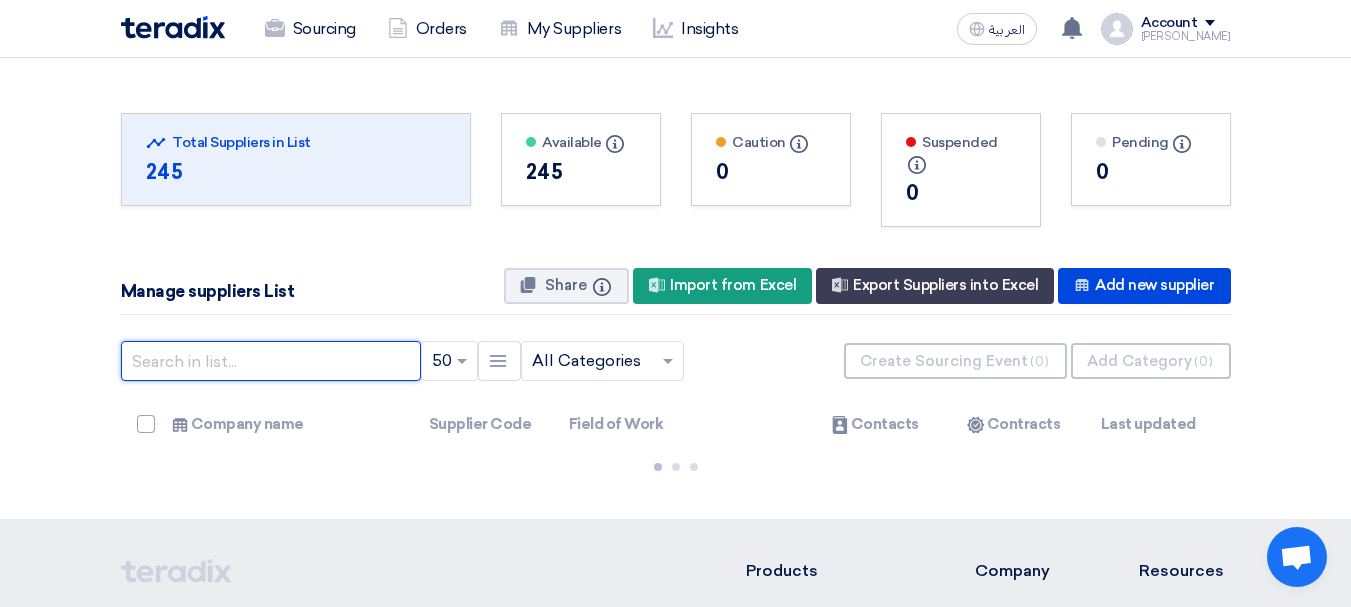 click 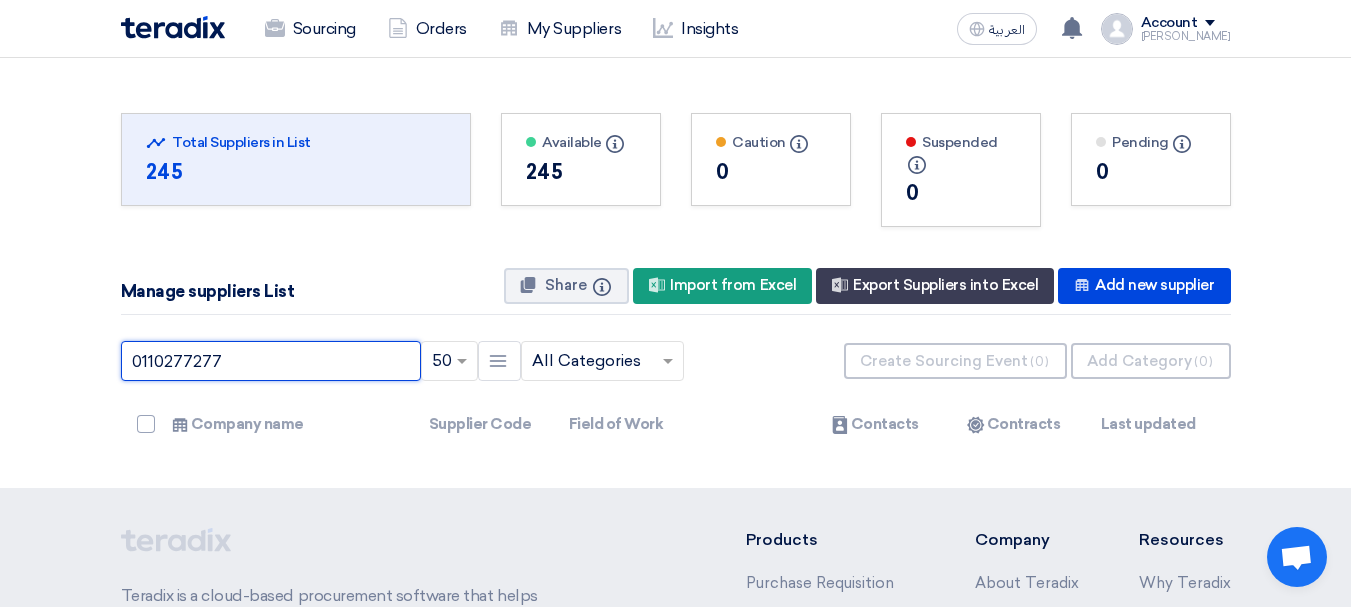 type on "01102772772" 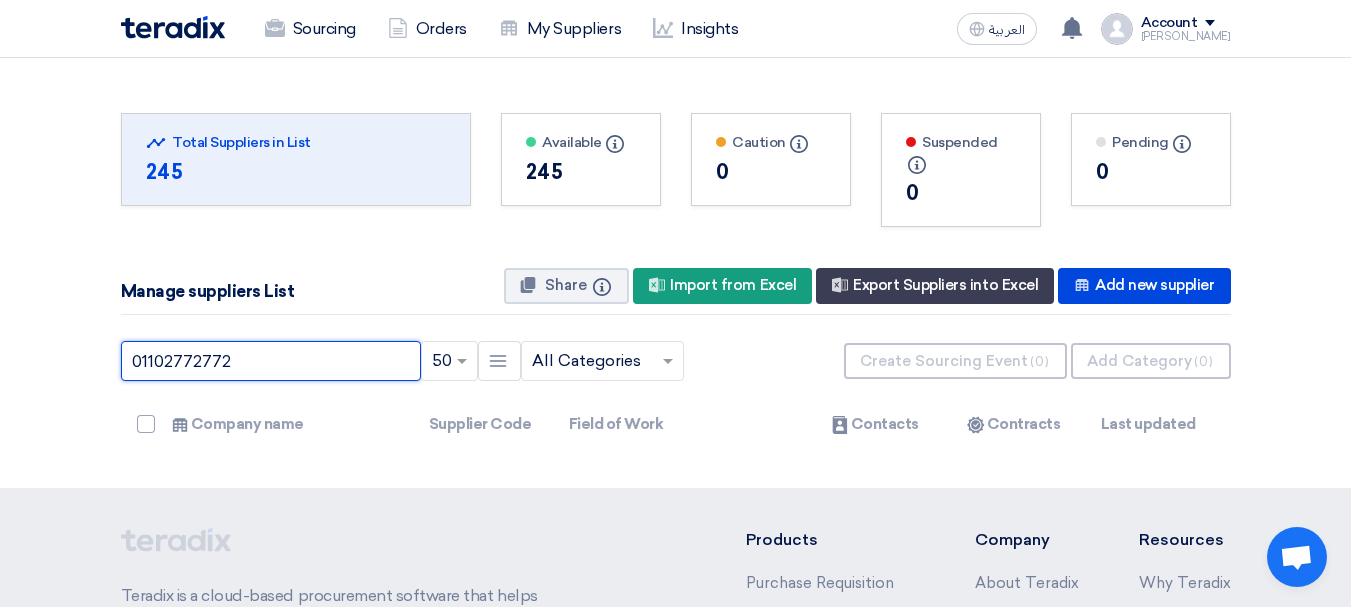 drag, startPoint x: 299, startPoint y: 359, endPoint x: 0, endPoint y: 276, distance: 310.3063 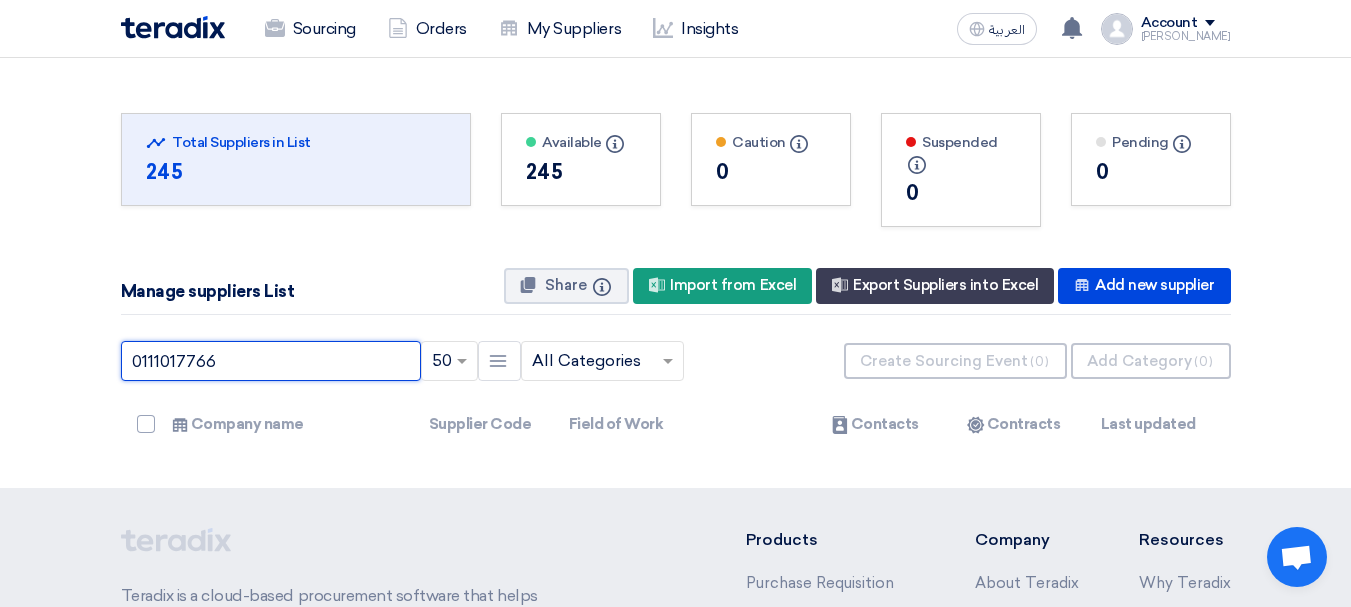 type on "01110177666" 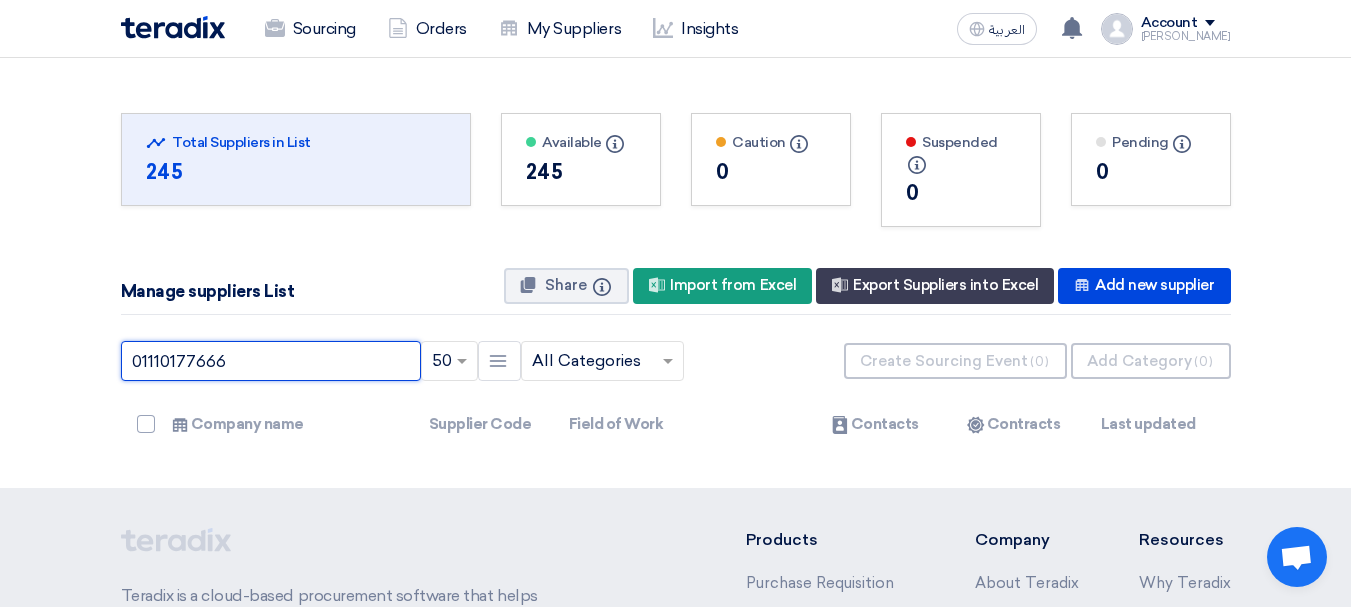 drag, startPoint x: 219, startPoint y: 369, endPoint x: 0, endPoint y: 303, distance: 228.7291 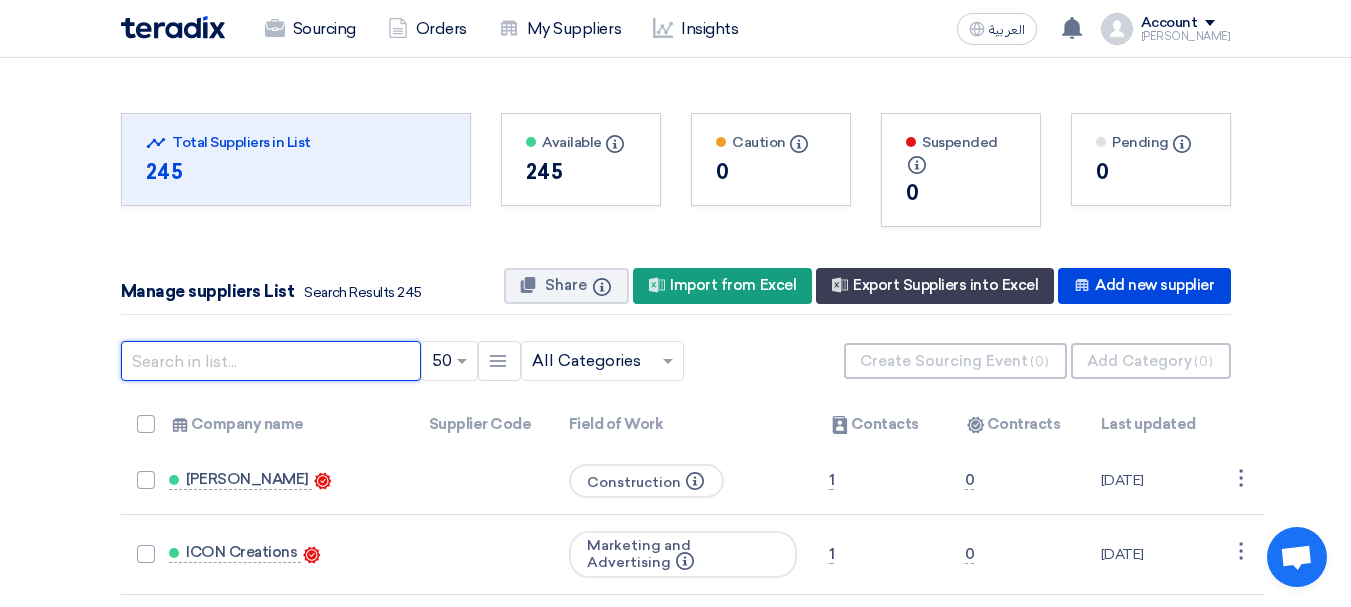 type 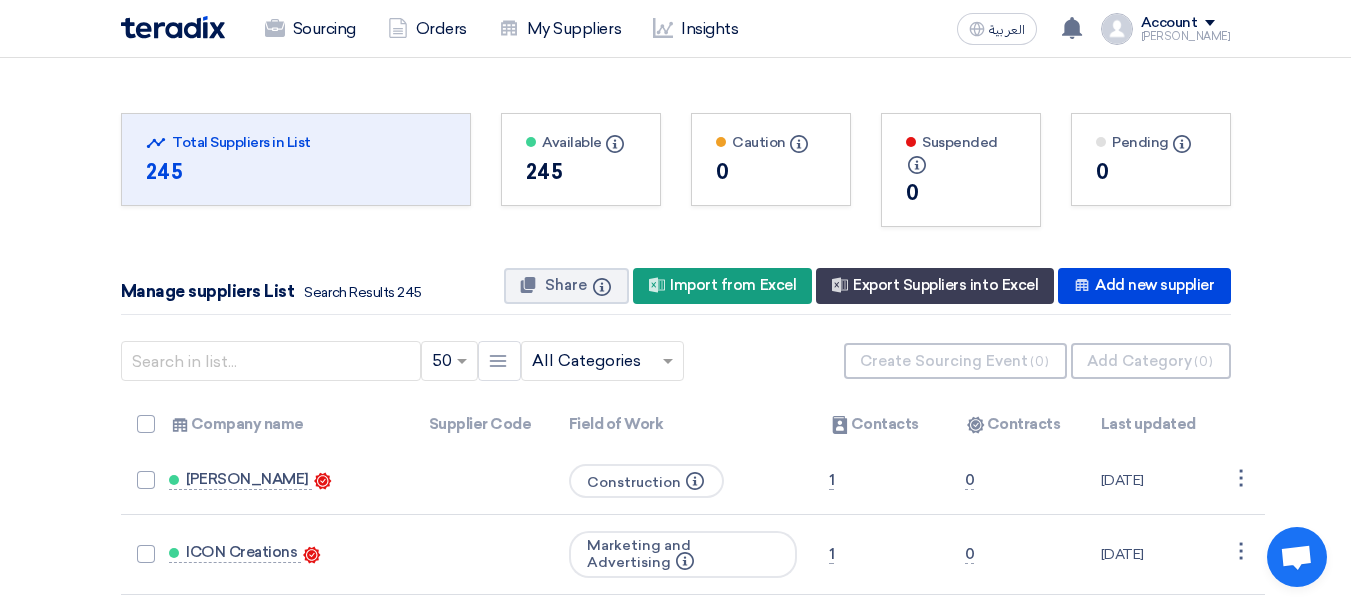 click 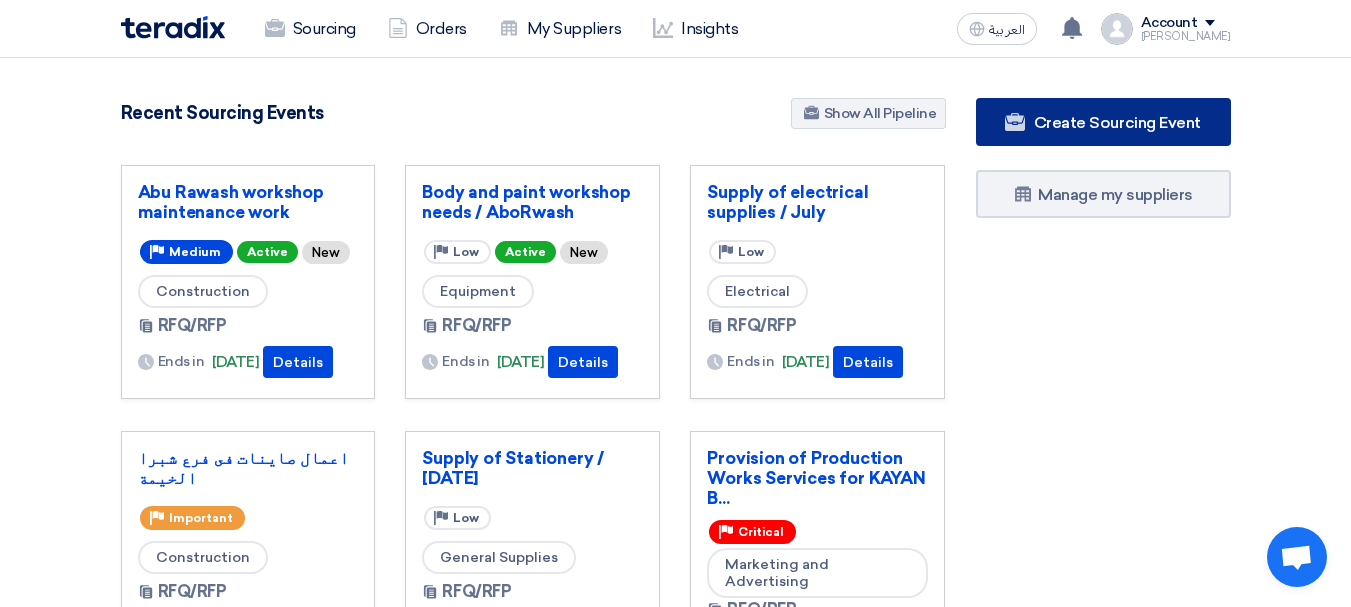 click on "Create Sourcing Event" 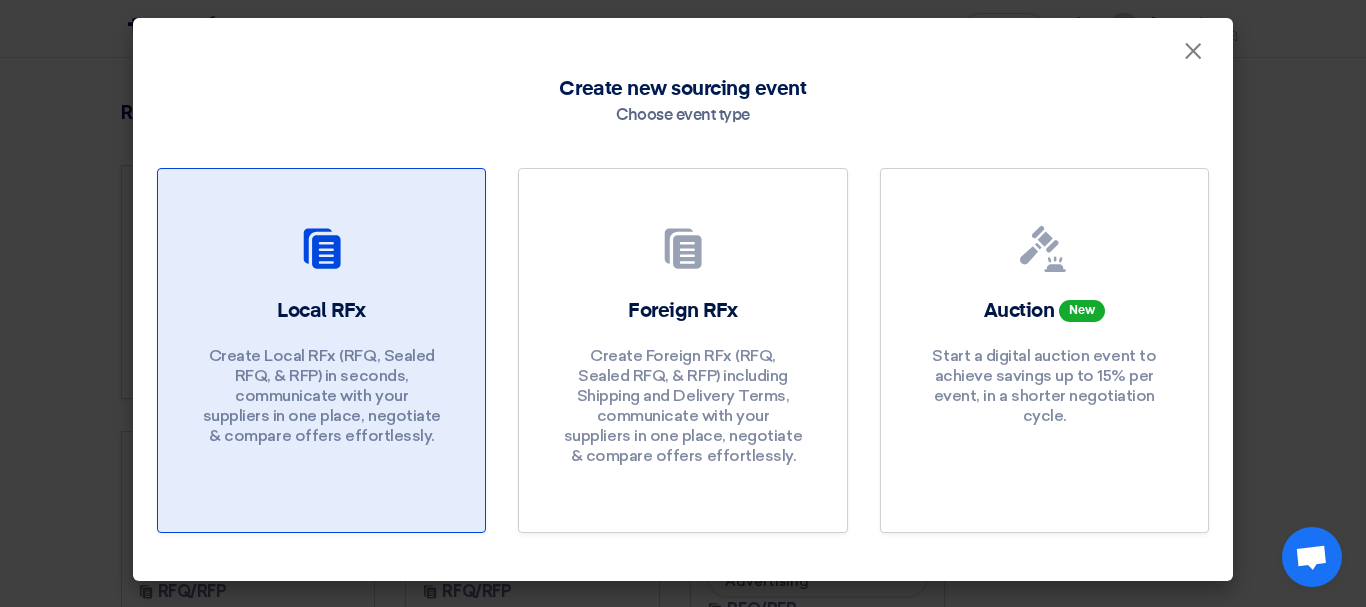 click 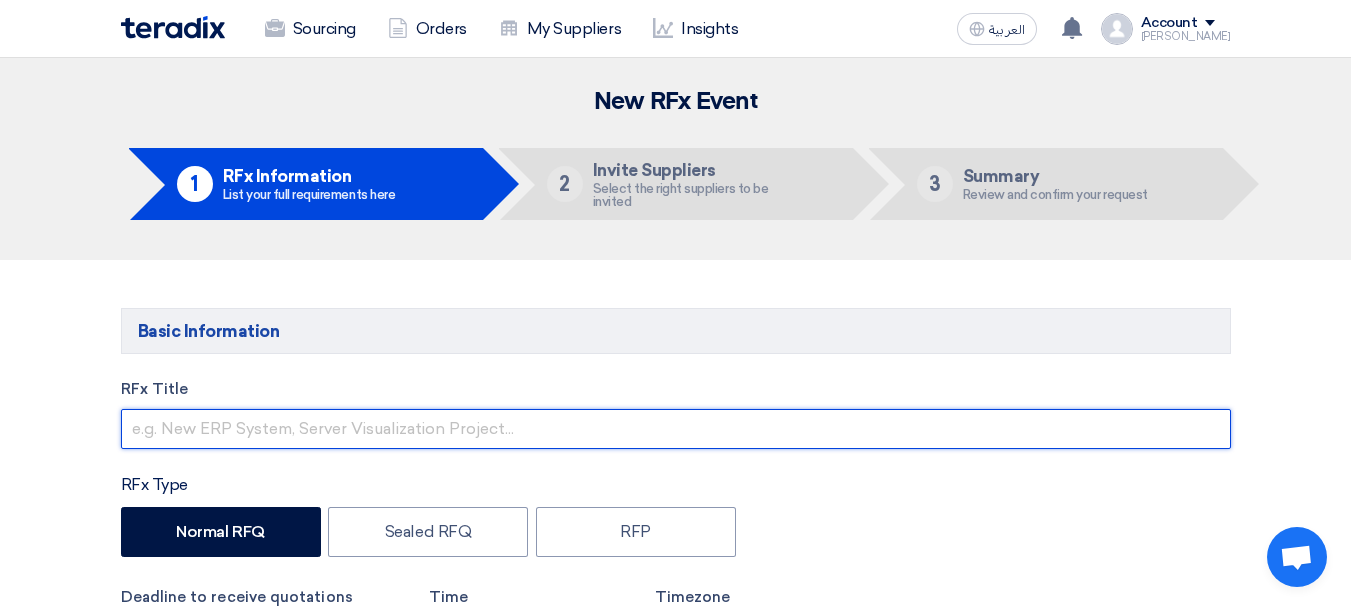 click at bounding box center (676, 429) 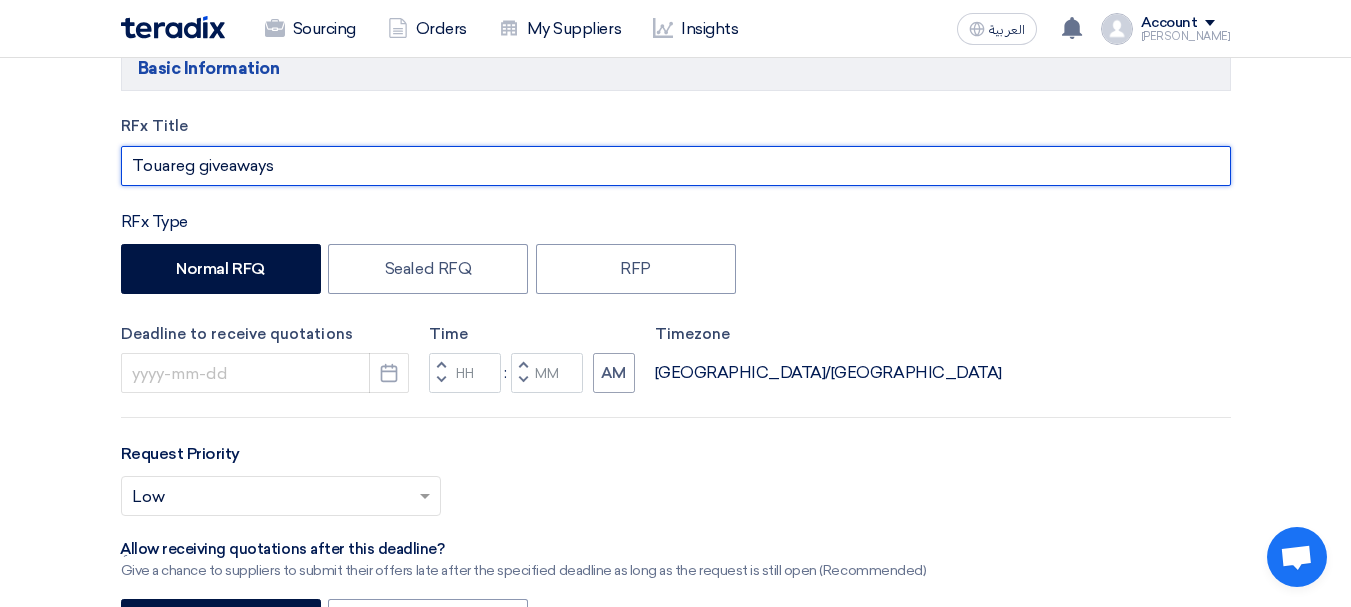 scroll, scrollTop: 400, scrollLeft: 0, axis: vertical 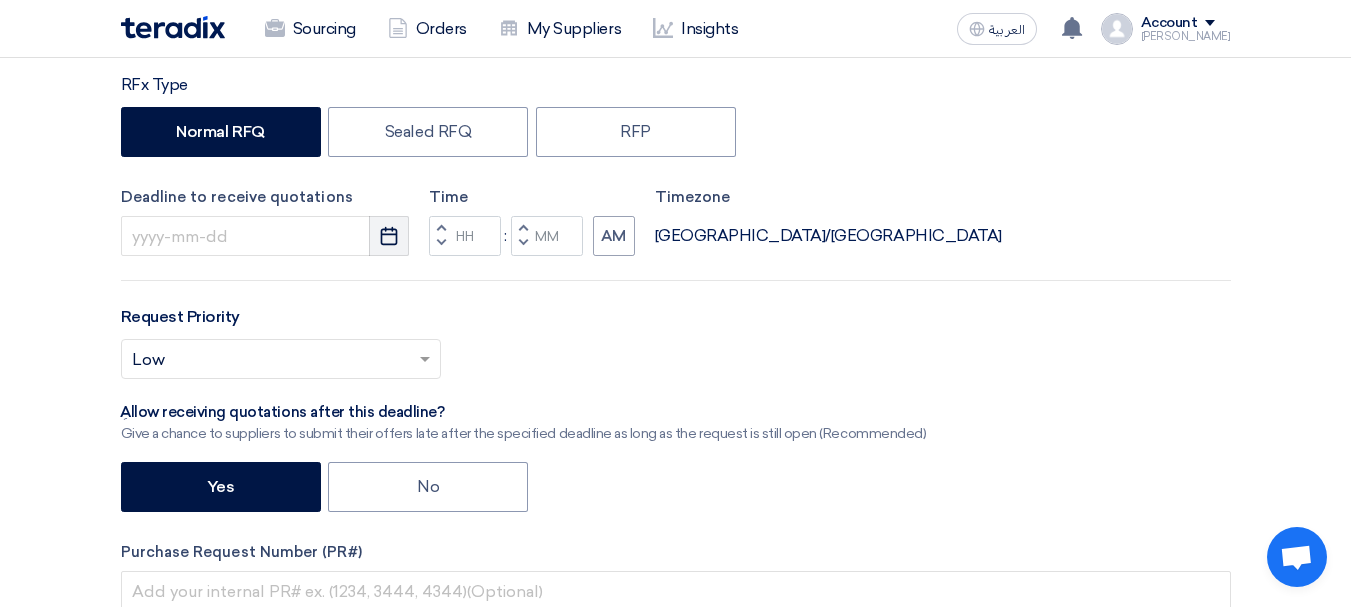 type on "Touareg giveaways" 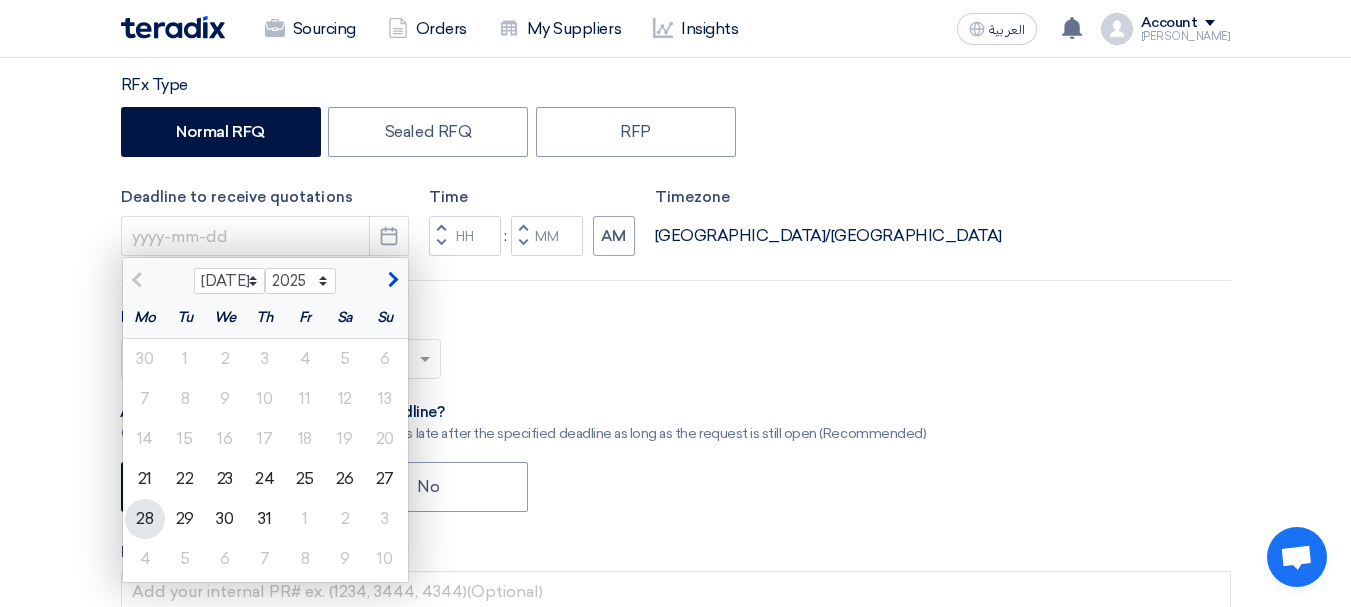 click on "28" 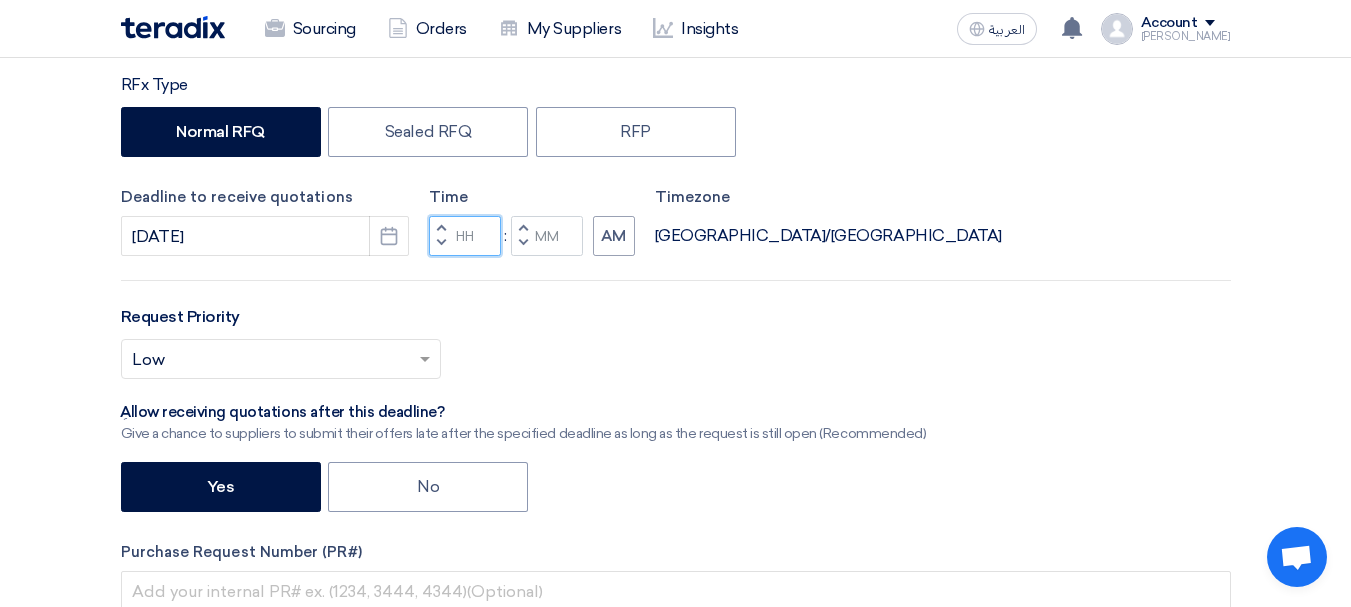 click 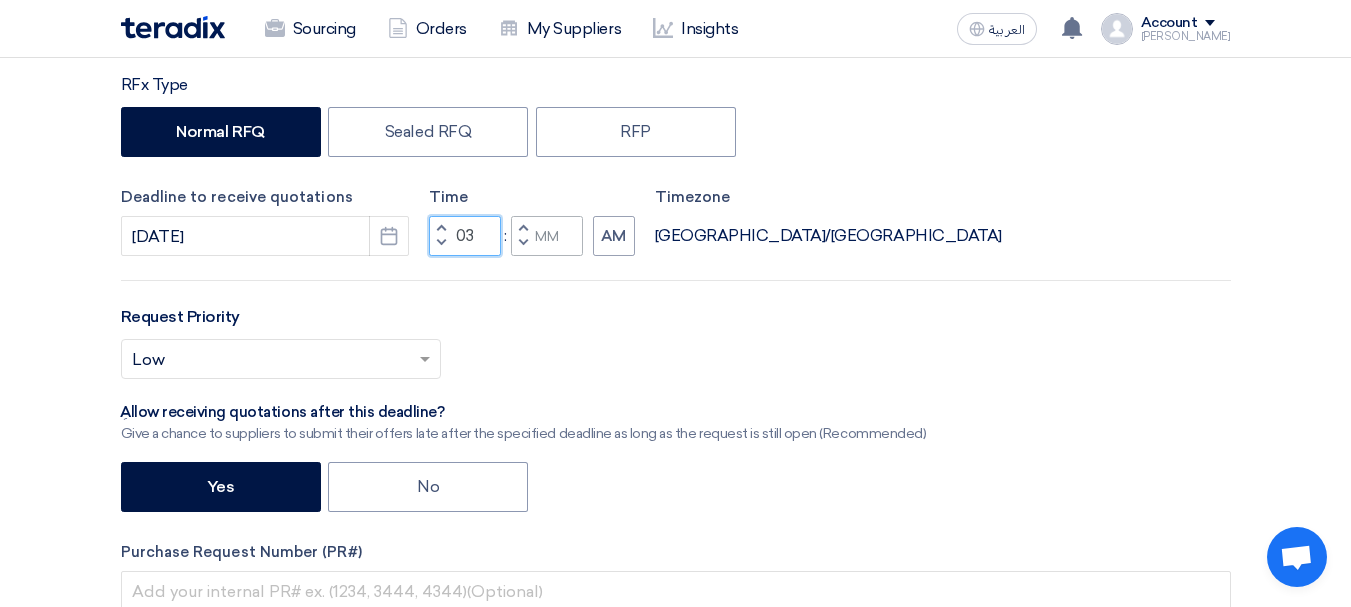 type on "03" 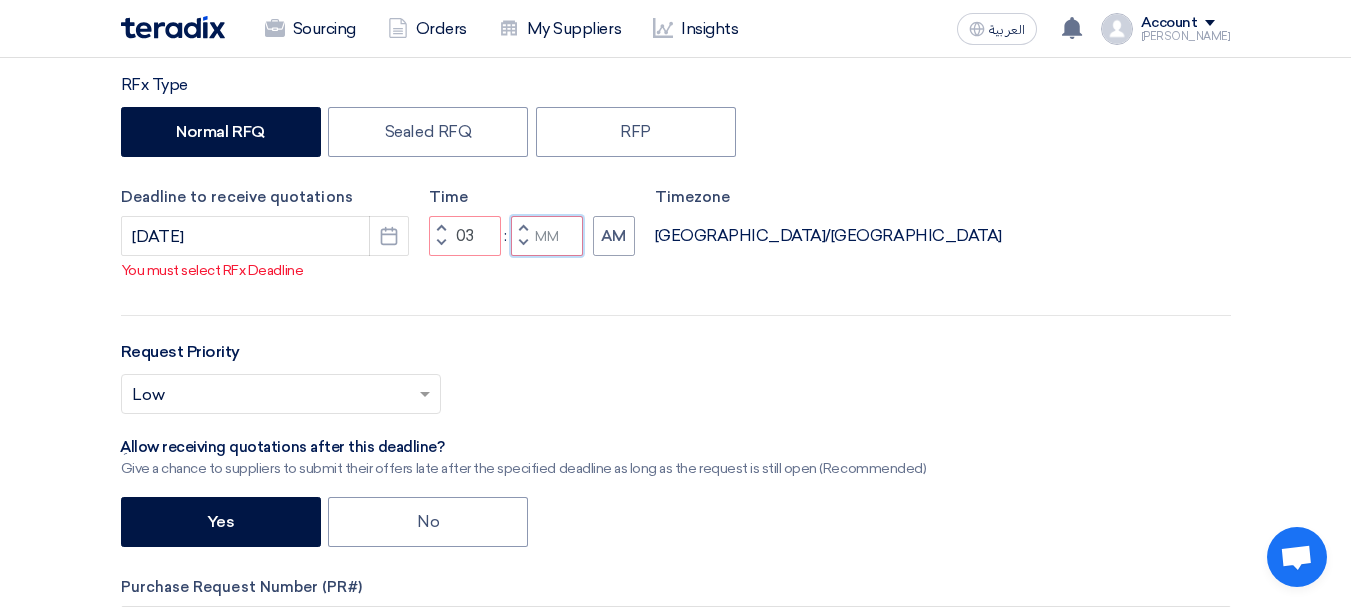 click 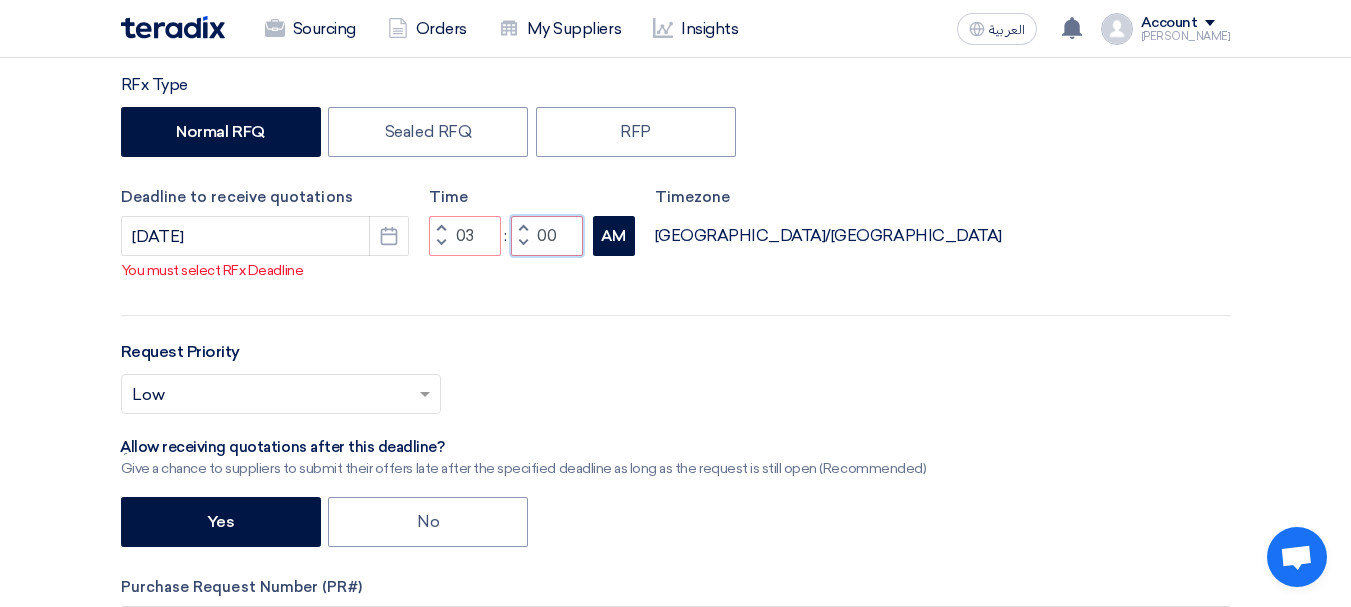type on "00" 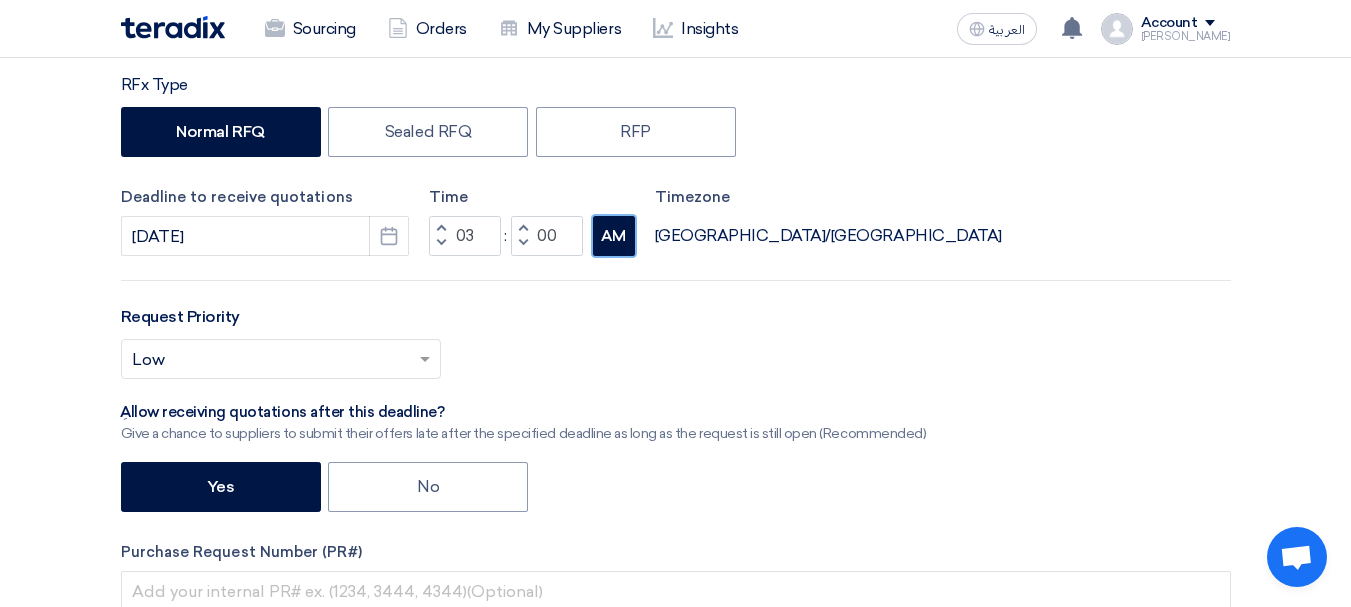 click on "AM" 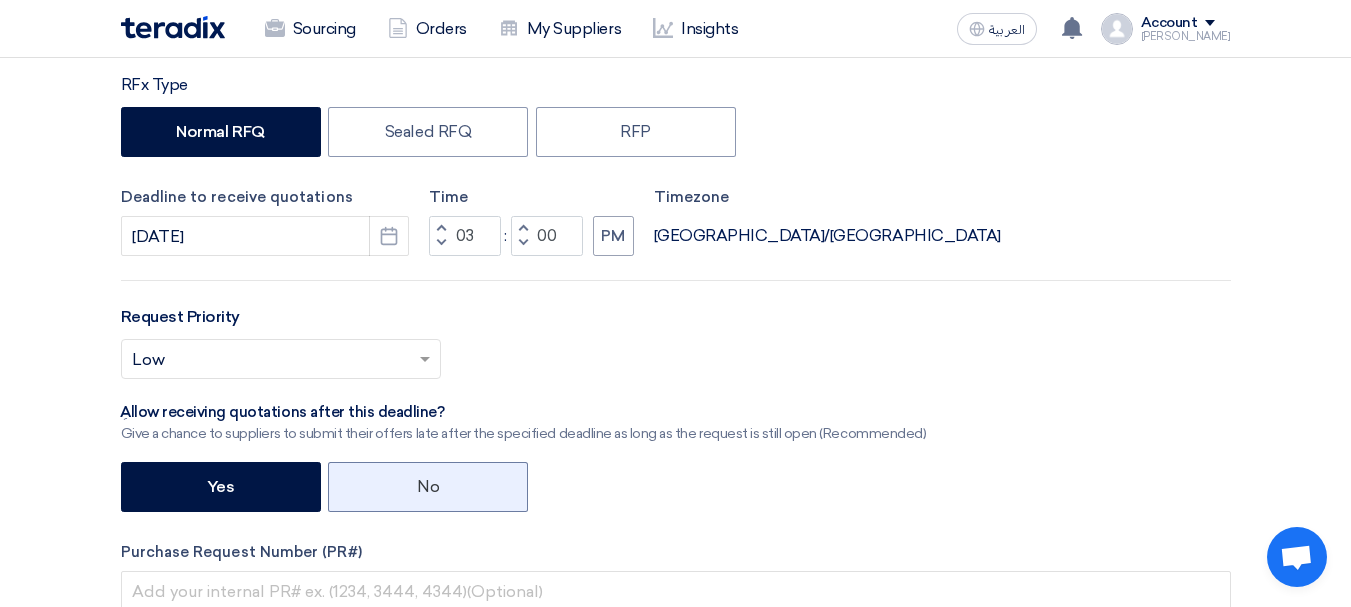click on "No" 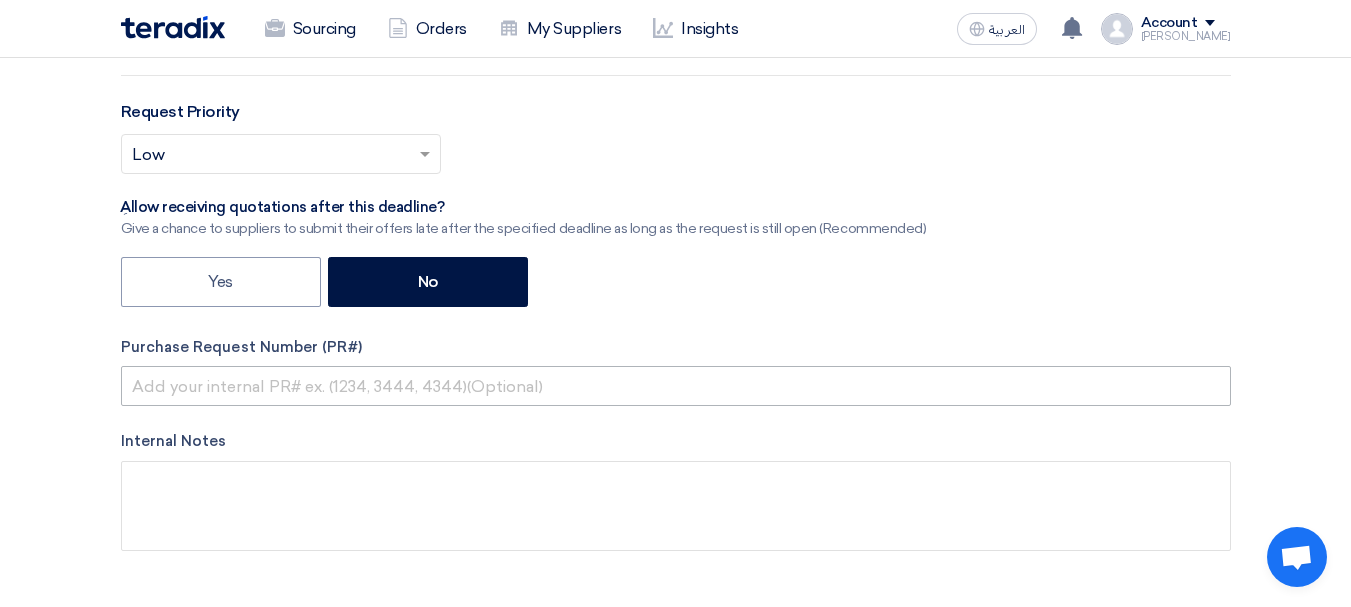scroll, scrollTop: 600, scrollLeft: 0, axis: vertical 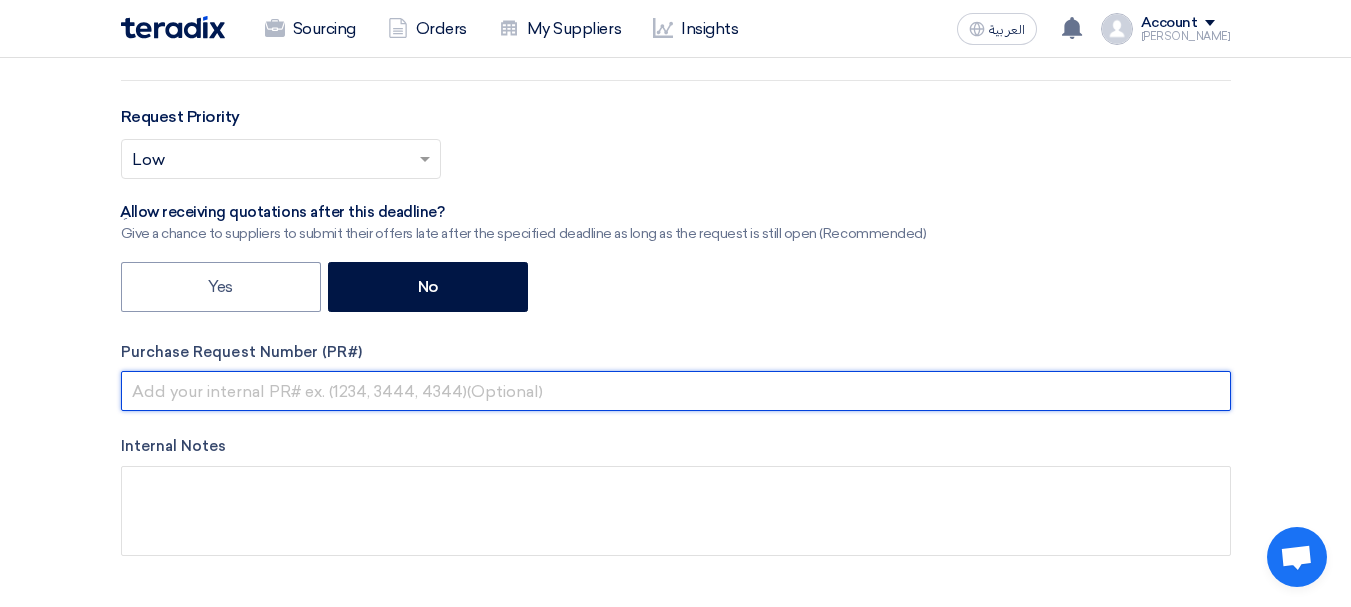 click at bounding box center [676, 391] 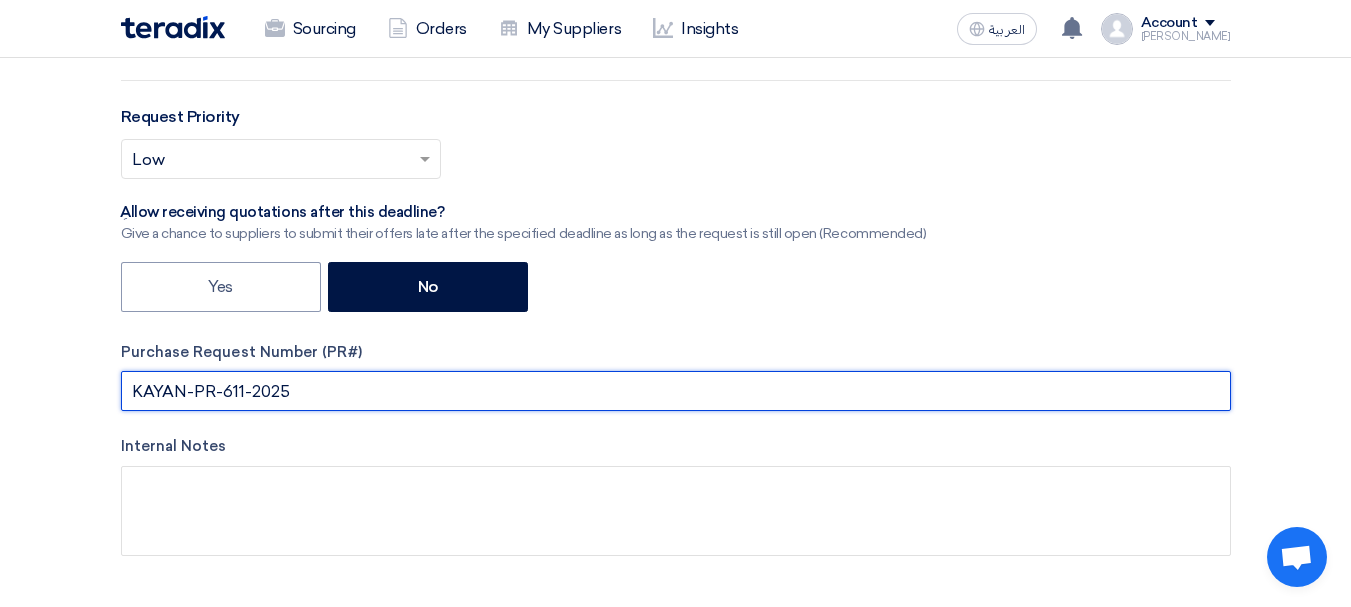 type on "KAYAN-PR-611-2025" 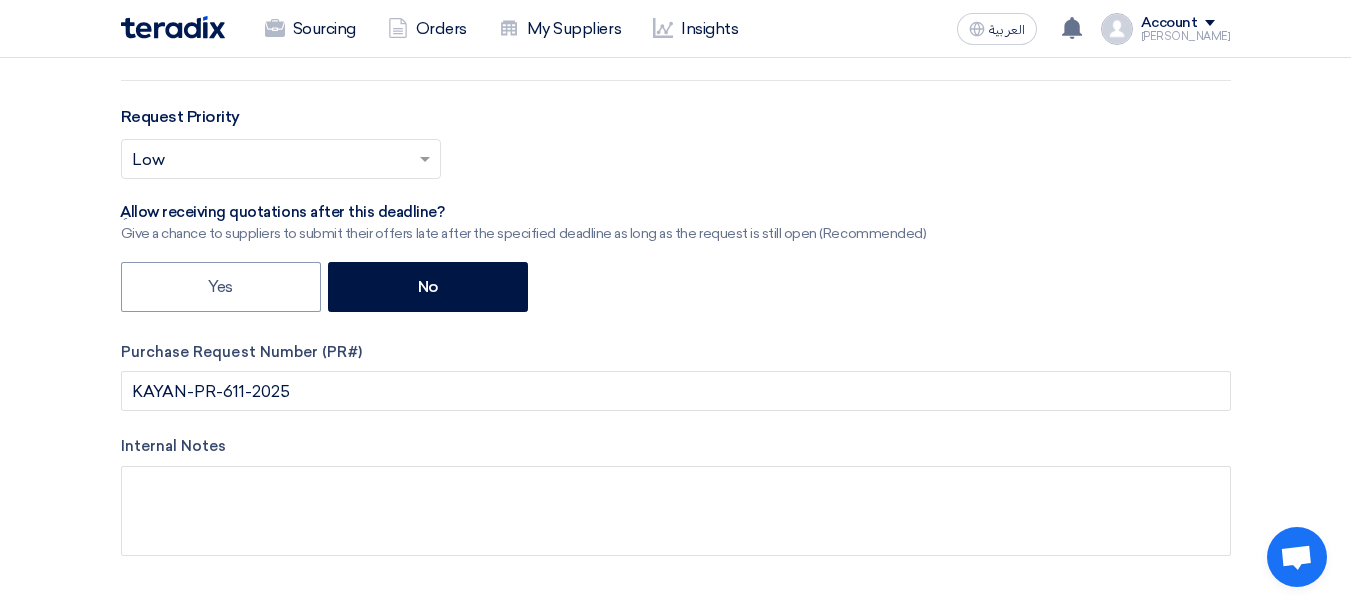 click on "Basic Information
RFx Title
Touareg giveaways
RFx Type
Normal RFQ
Sealed RFQ
RFP
Deadline to receive quotations
[DATE]
Pick a date
Time
Increment hours
03
Decrement hours
: 00" 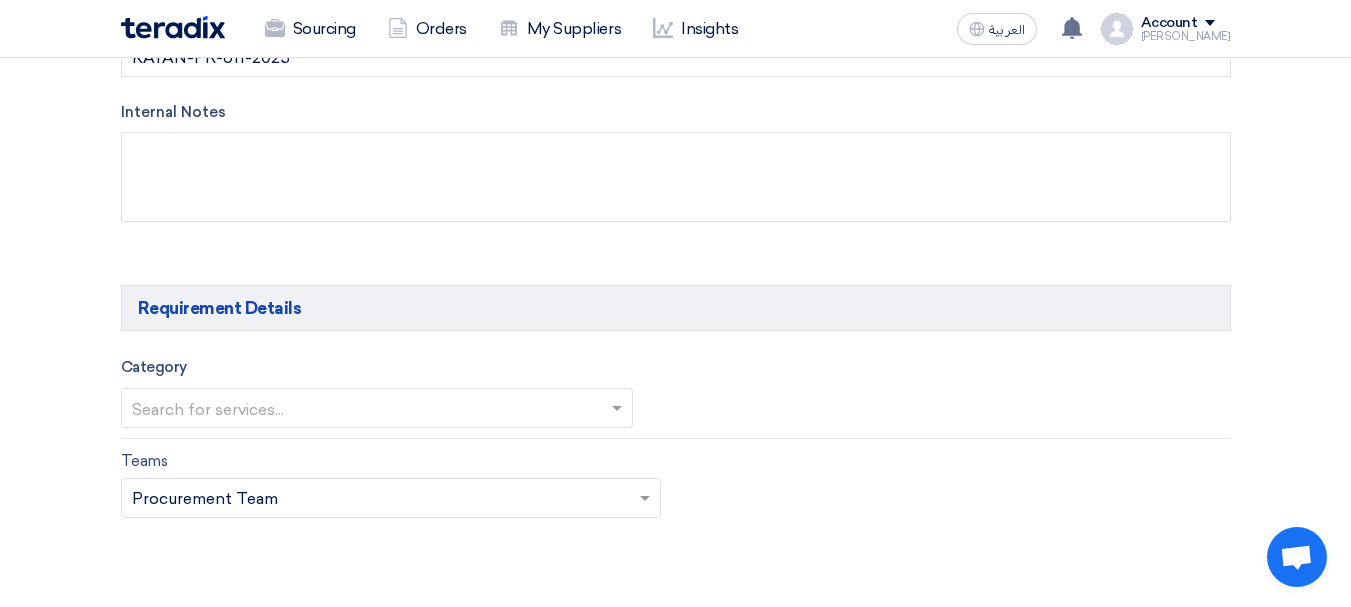 scroll, scrollTop: 1000, scrollLeft: 0, axis: vertical 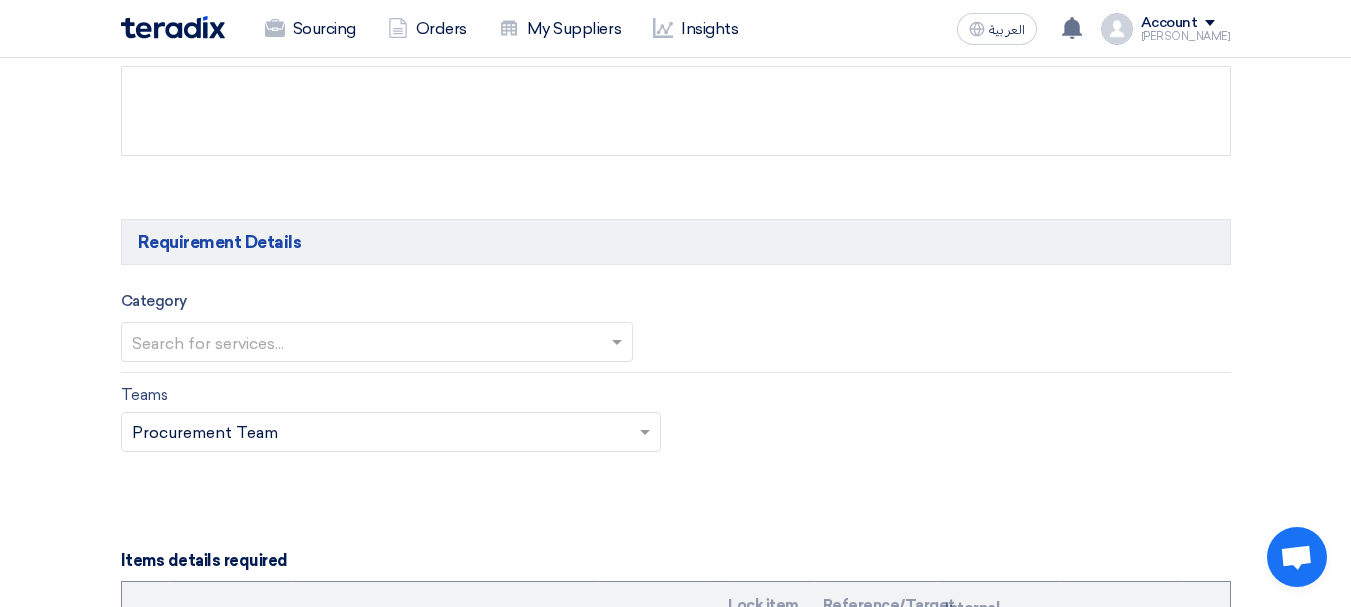 click at bounding box center [367, 344] 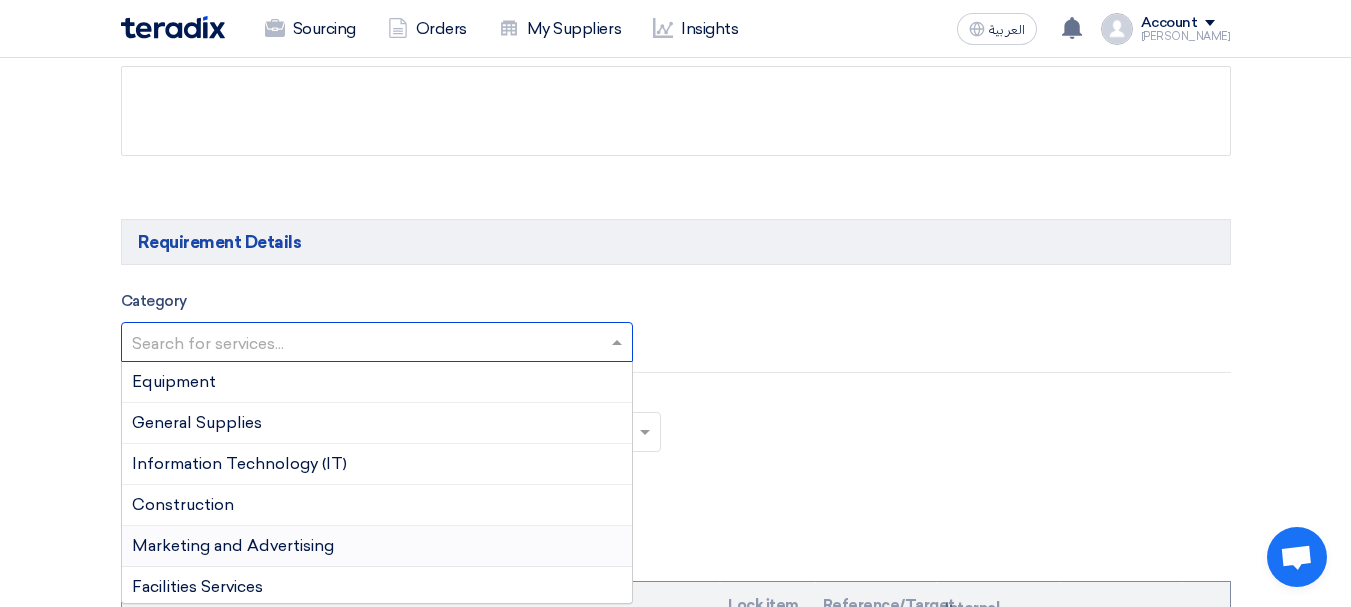 click on "Marketing and Advertising" at bounding box center (377, 546) 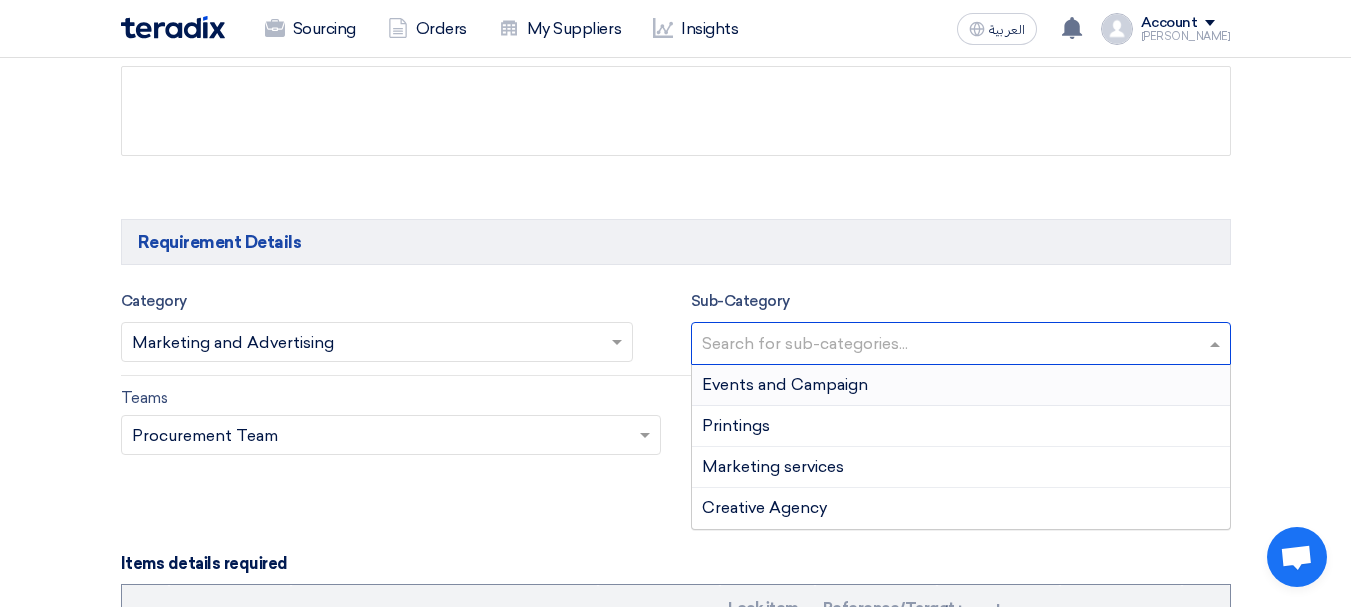 click at bounding box center (963, 345) 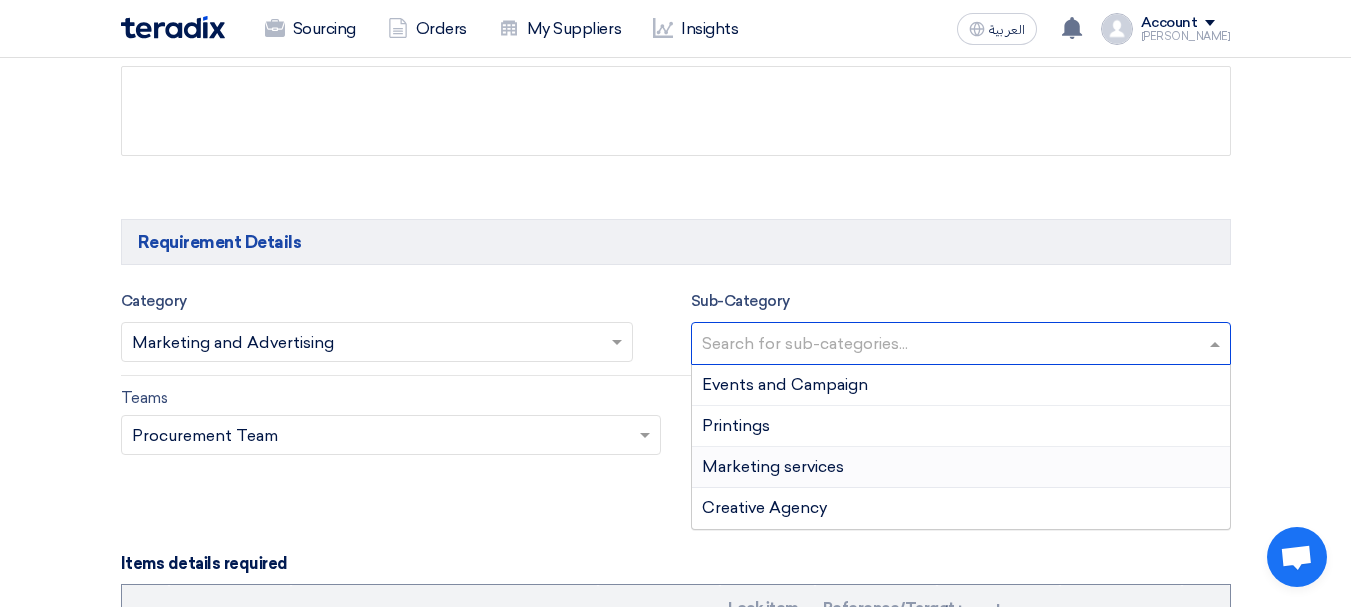 click on "Marketing services" at bounding box center [961, 467] 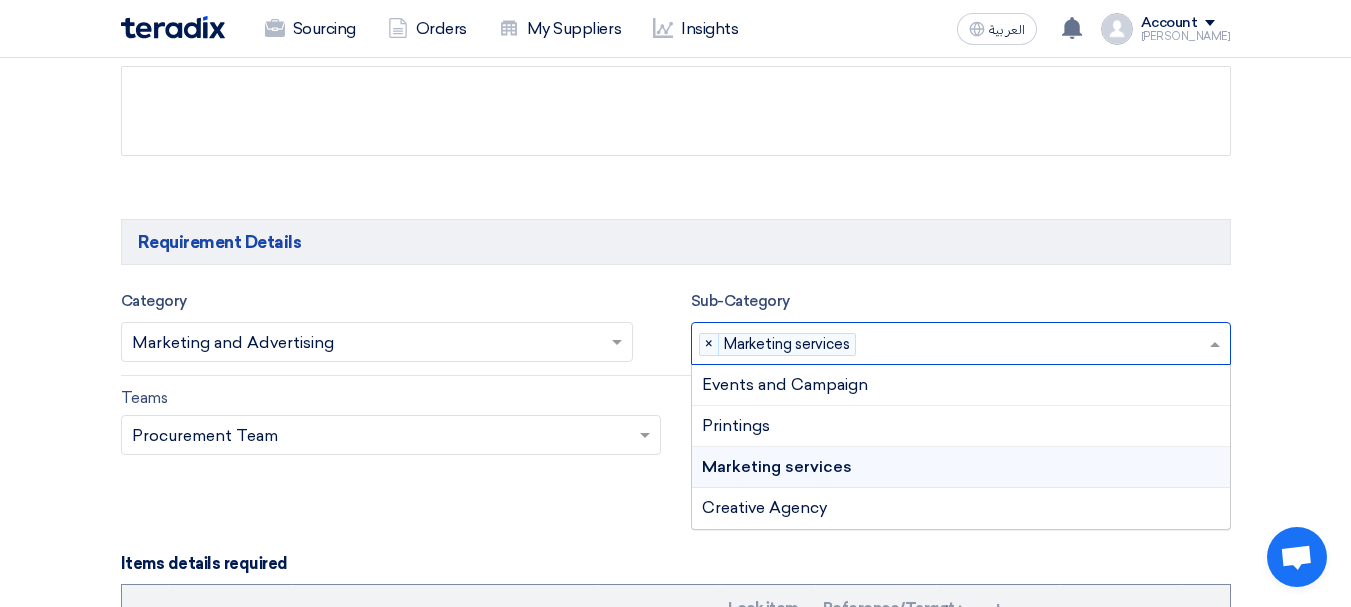 click at bounding box center (1036, 345) 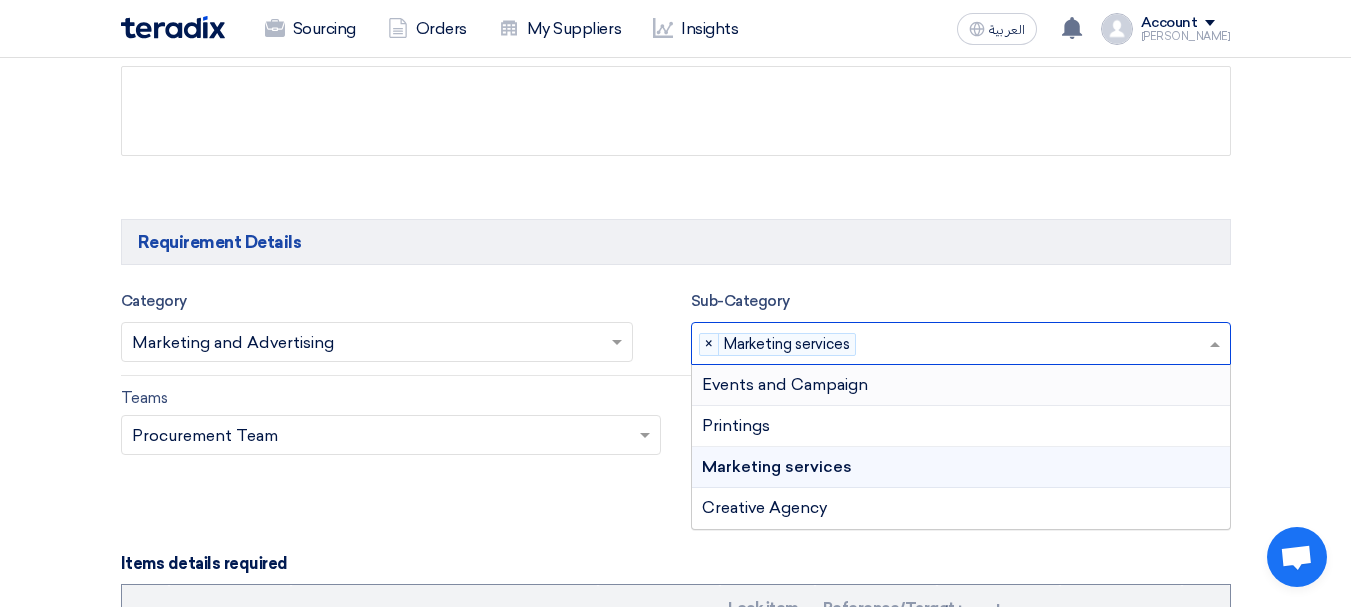 click on "Events and Campaign" at bounding box center (961, 385) 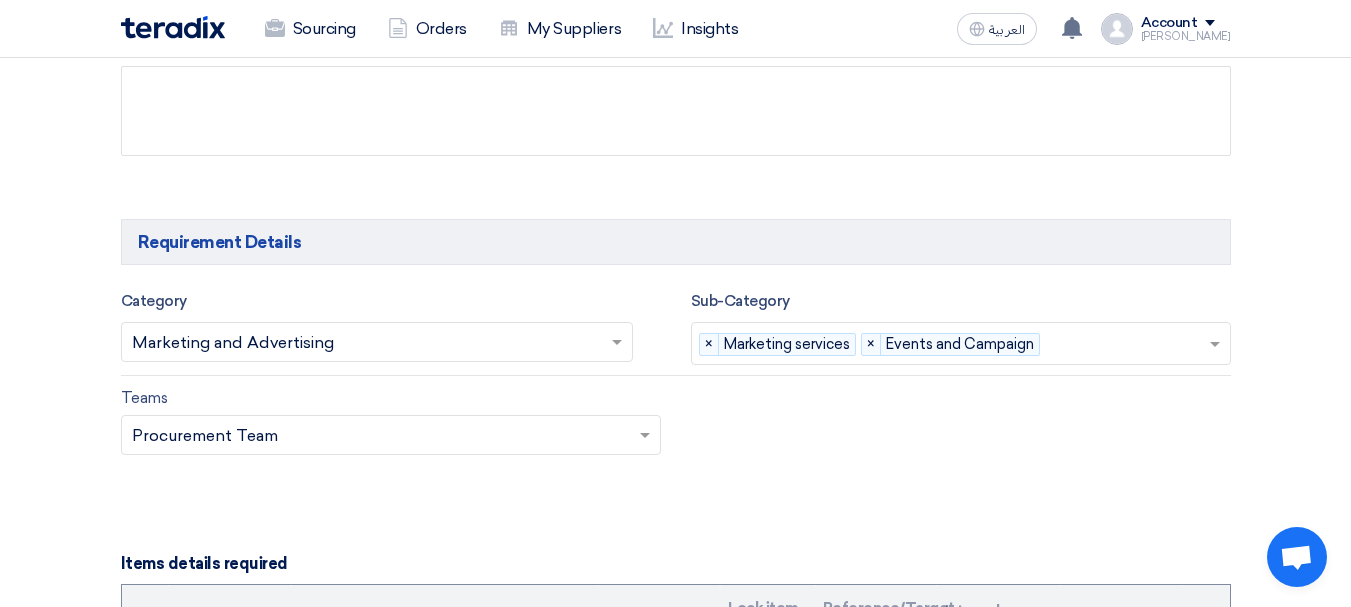 click at bounding box center (1128, 345) 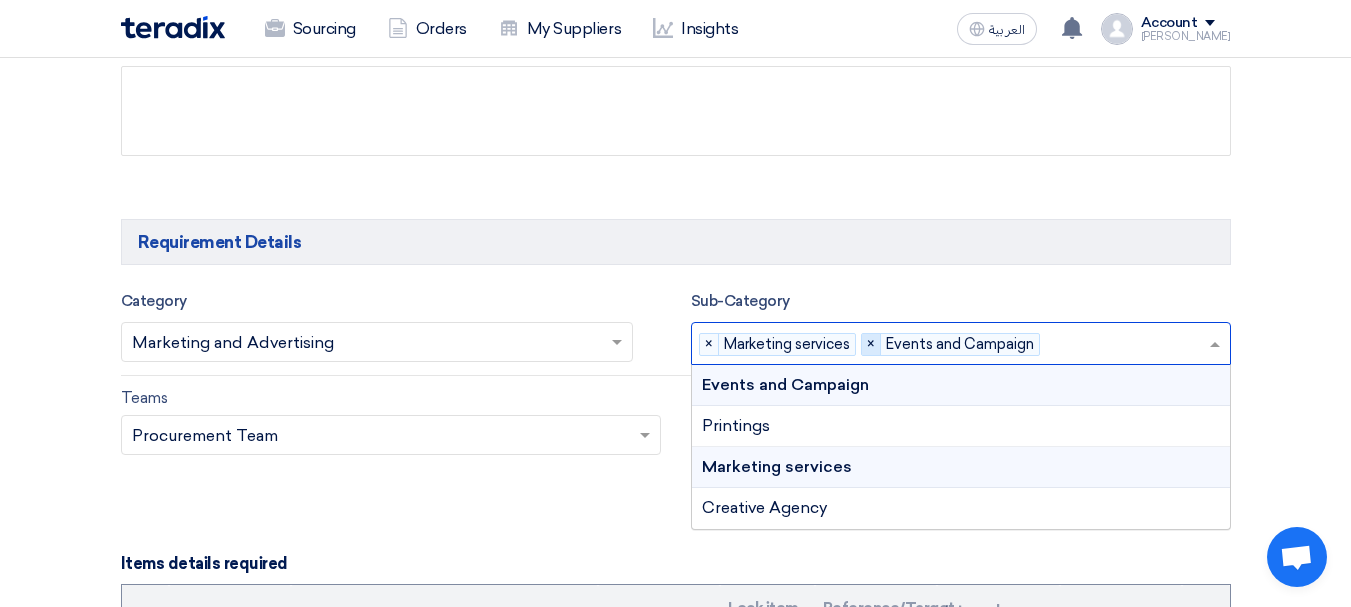 click on "×" at bounding box center [871, 345] 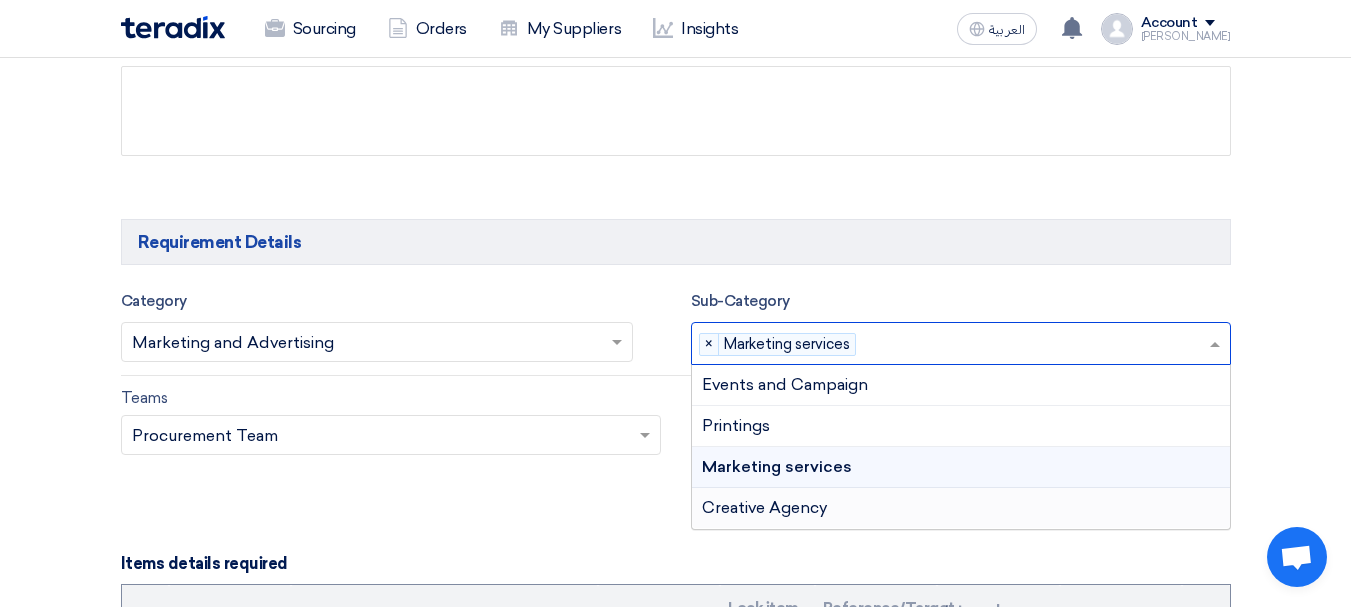 click on "Creative Agency" at bounding box center [961, 508] 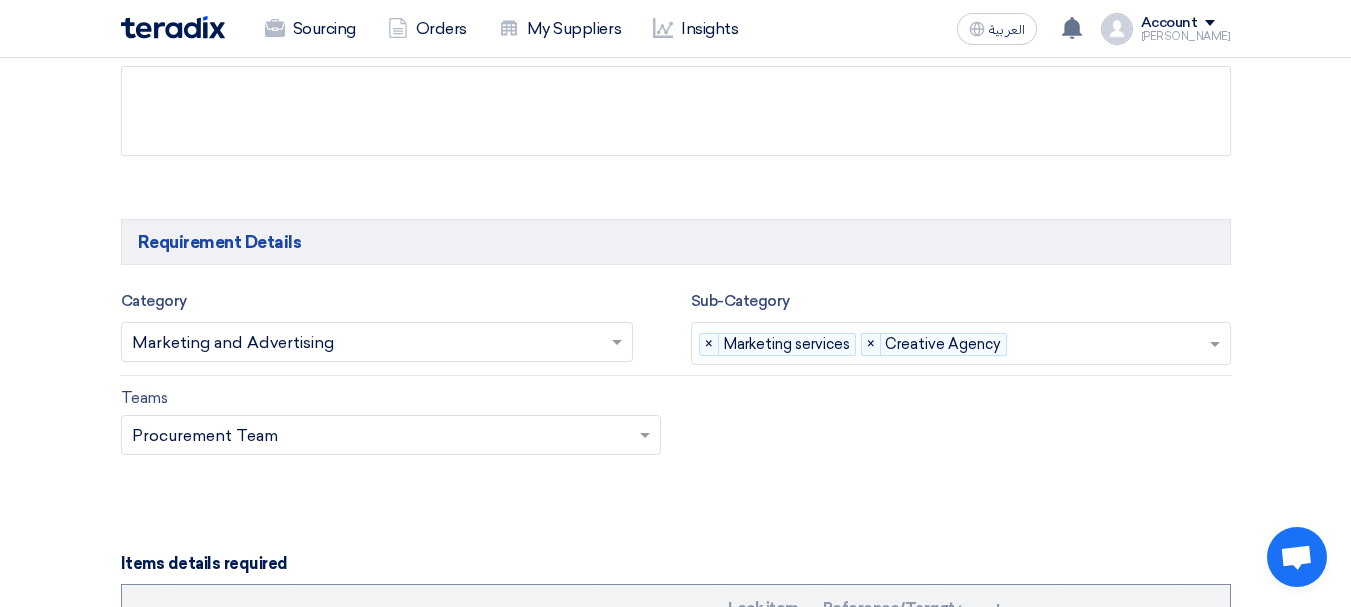 click at bounding box center (1111, 345) 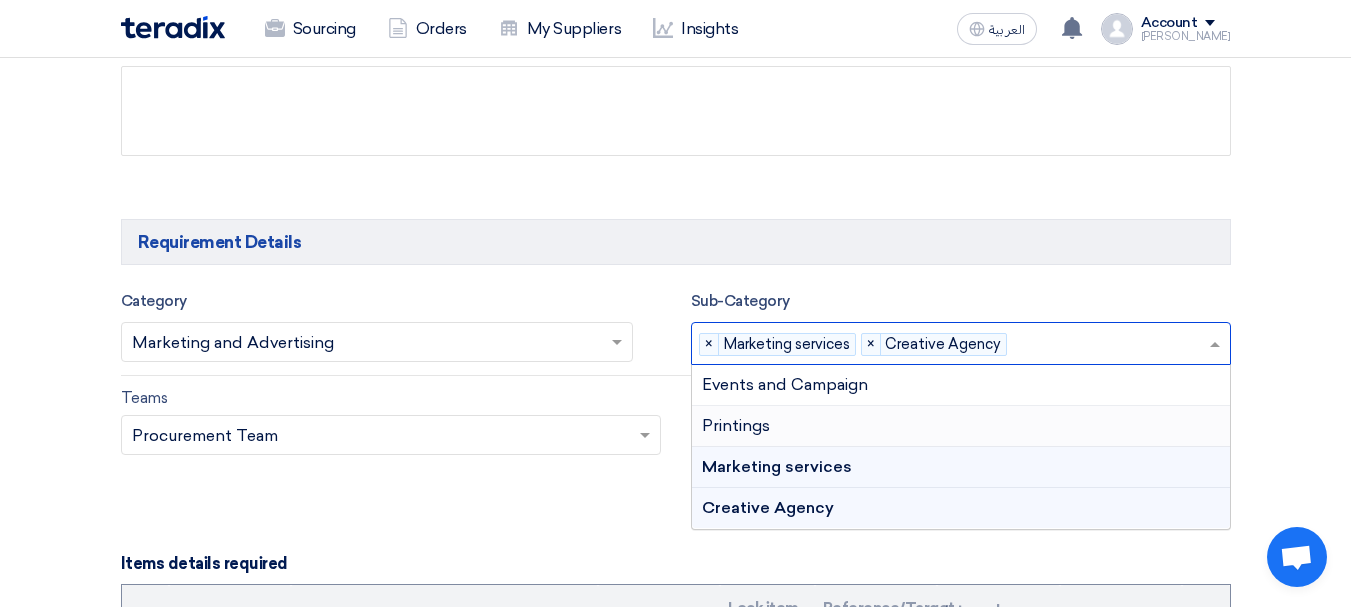 click on "Printings" at bounding box center [961, 426] 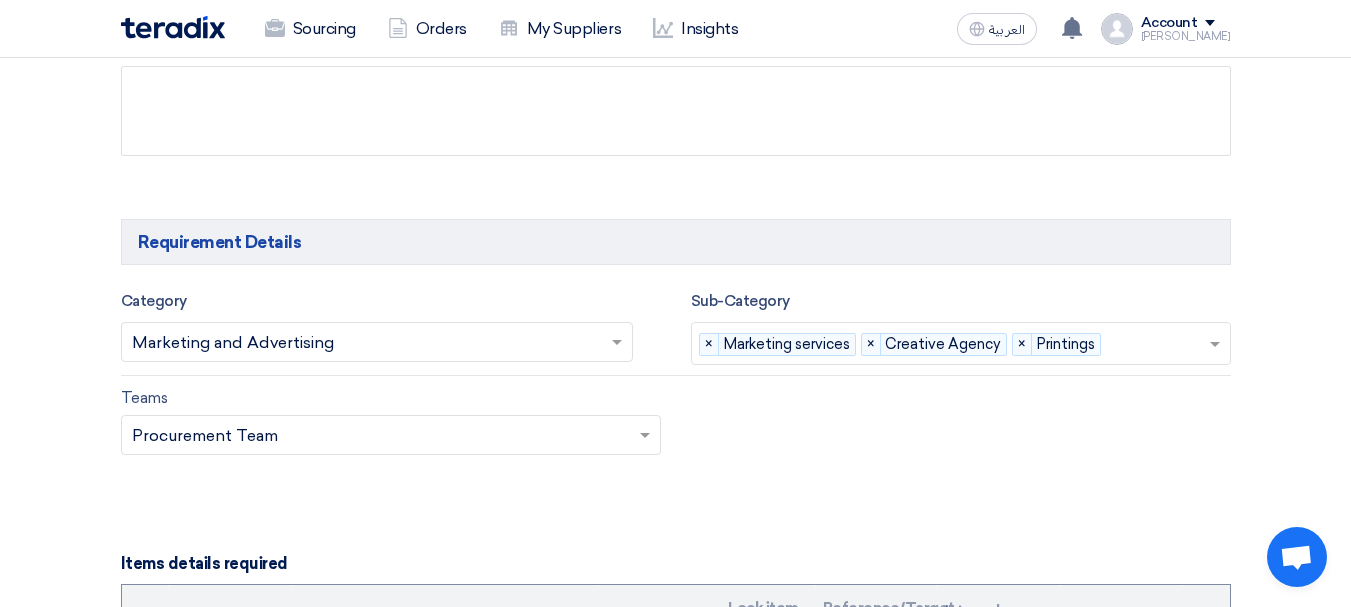 click at bounding box center (1158, 345) 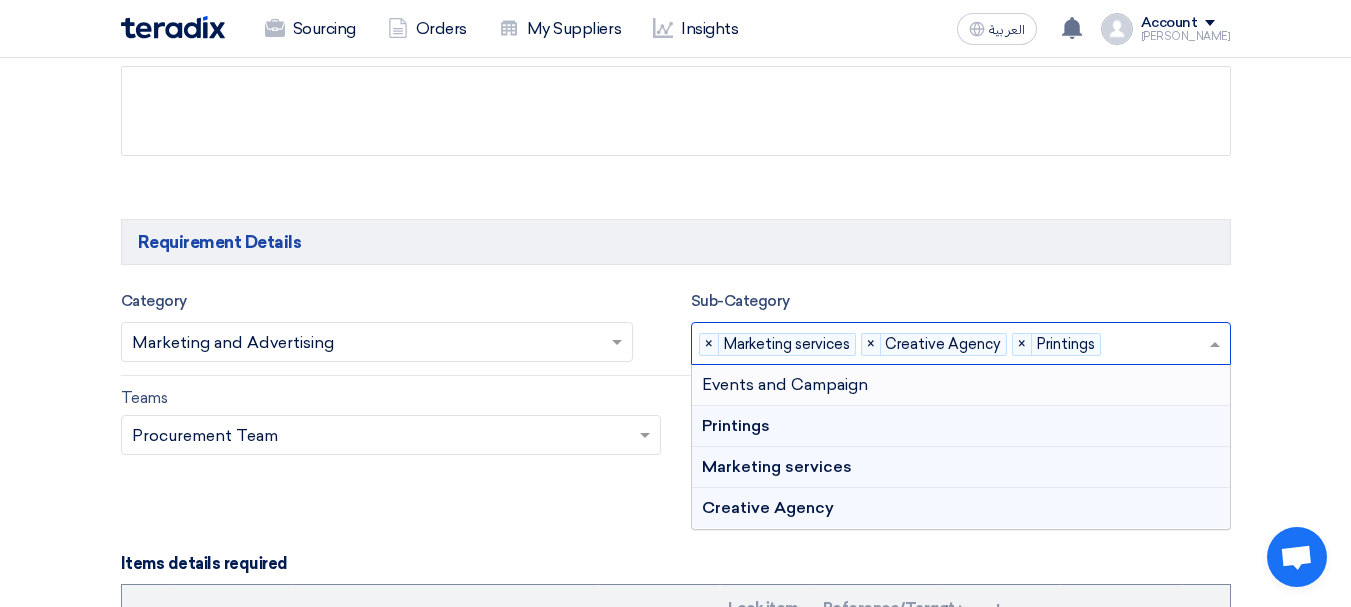 click on "Events and Campaign" at bounding box center [961, 385] 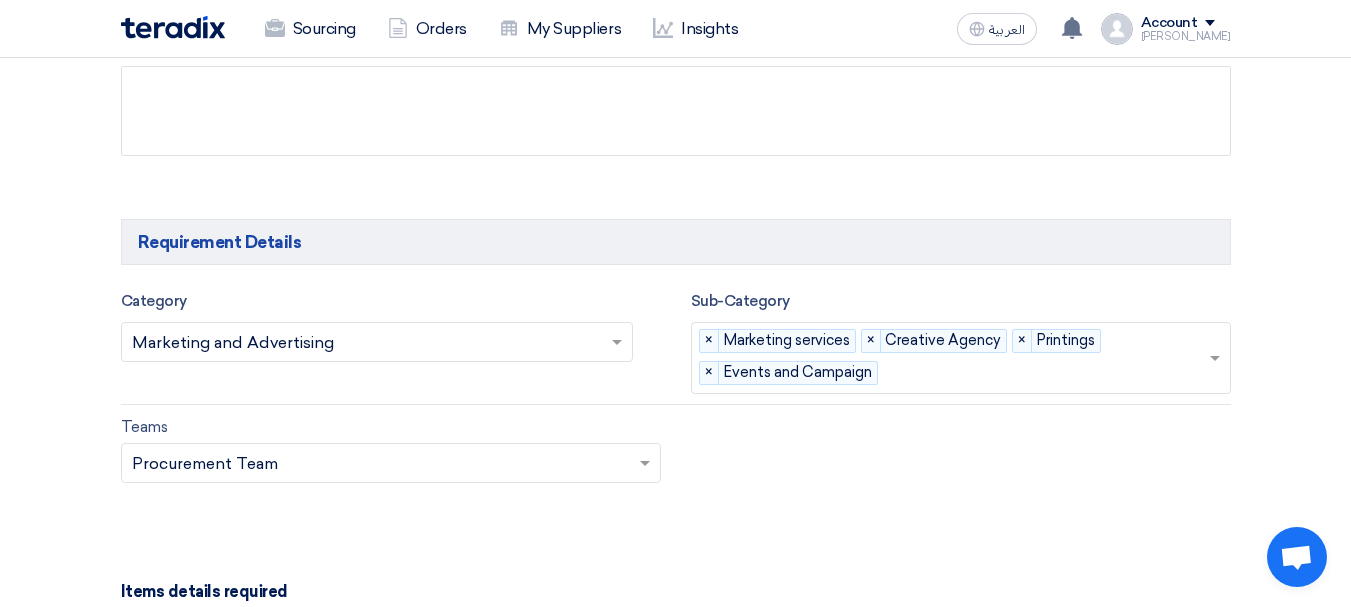 click on "Basic Information
RFx Title
Touareg giveaways
RFx Type
Normal RFQ
Sealed RFQ
RFP
Deadline to receive quotations
[DATE]
Pick a date
Time
Increment hours
03
Decrement hours
: 00" 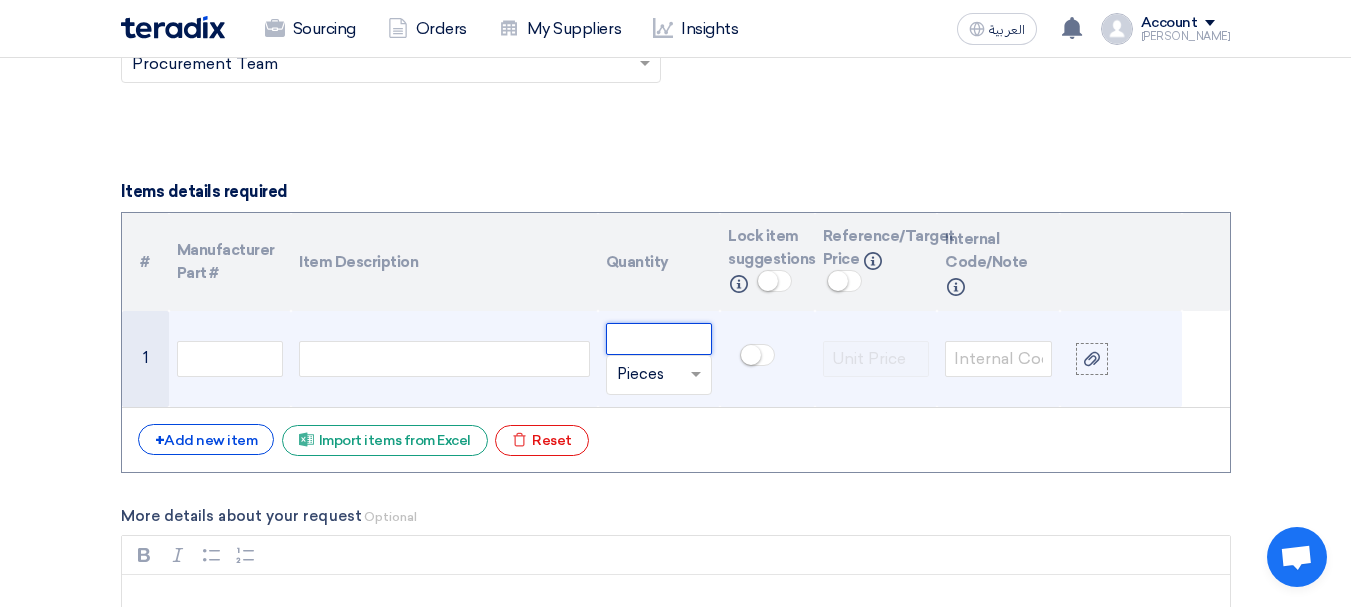 click 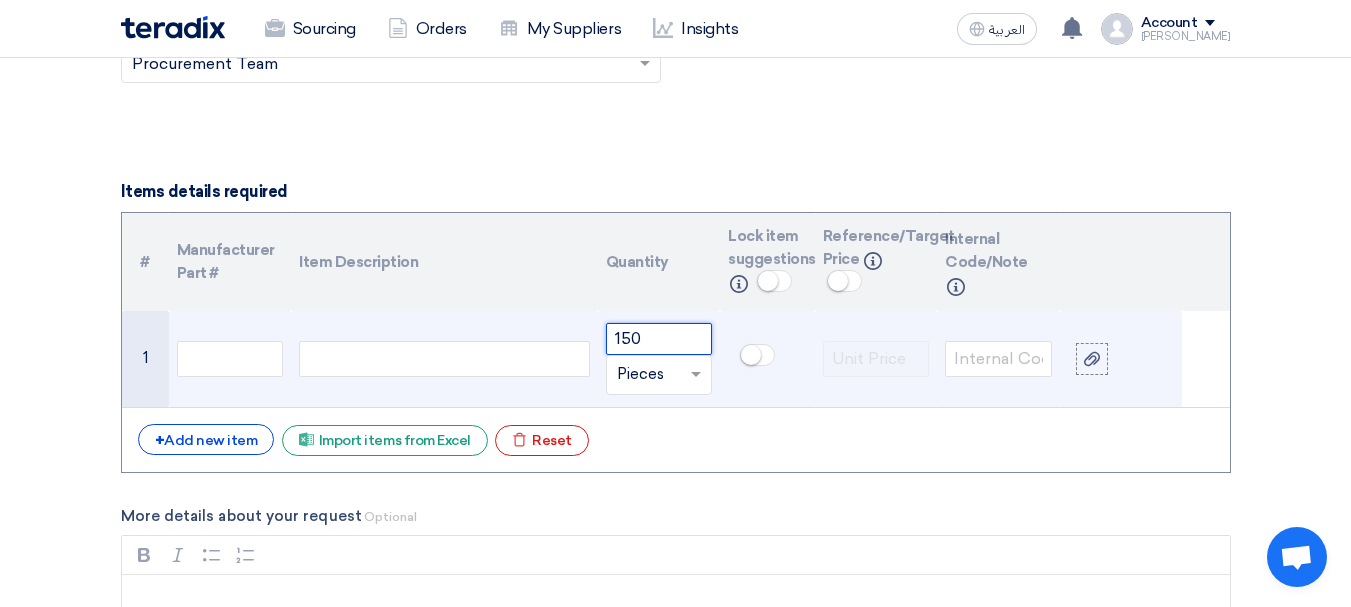 type on "150" 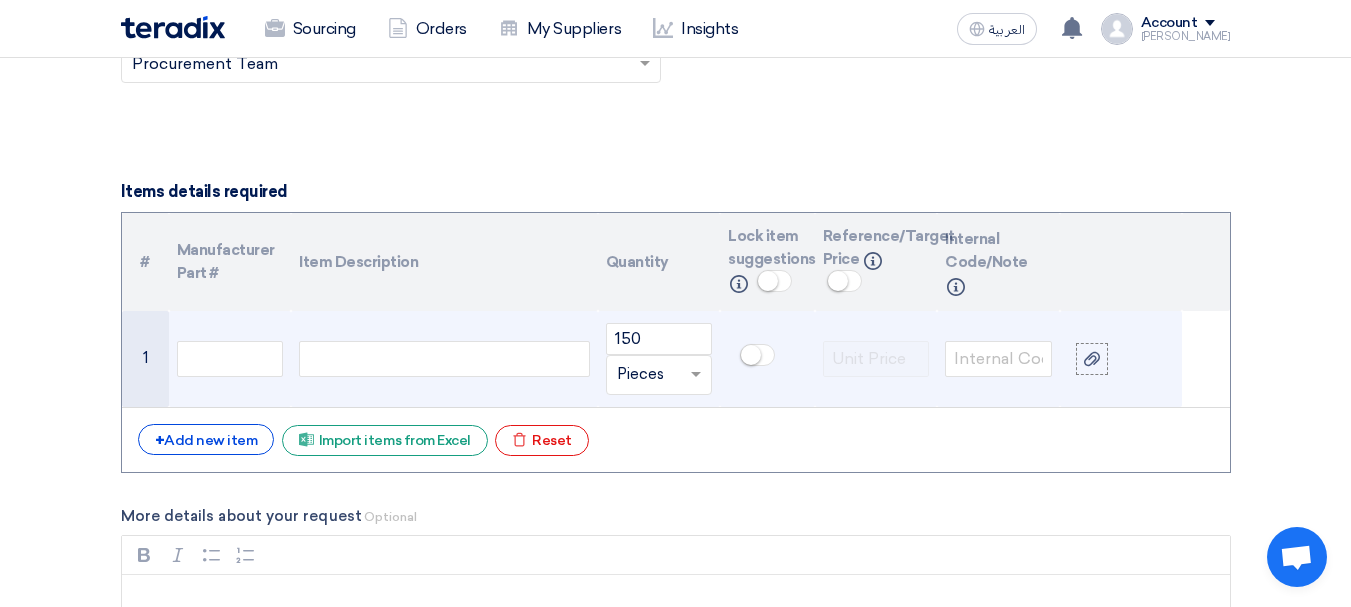 click 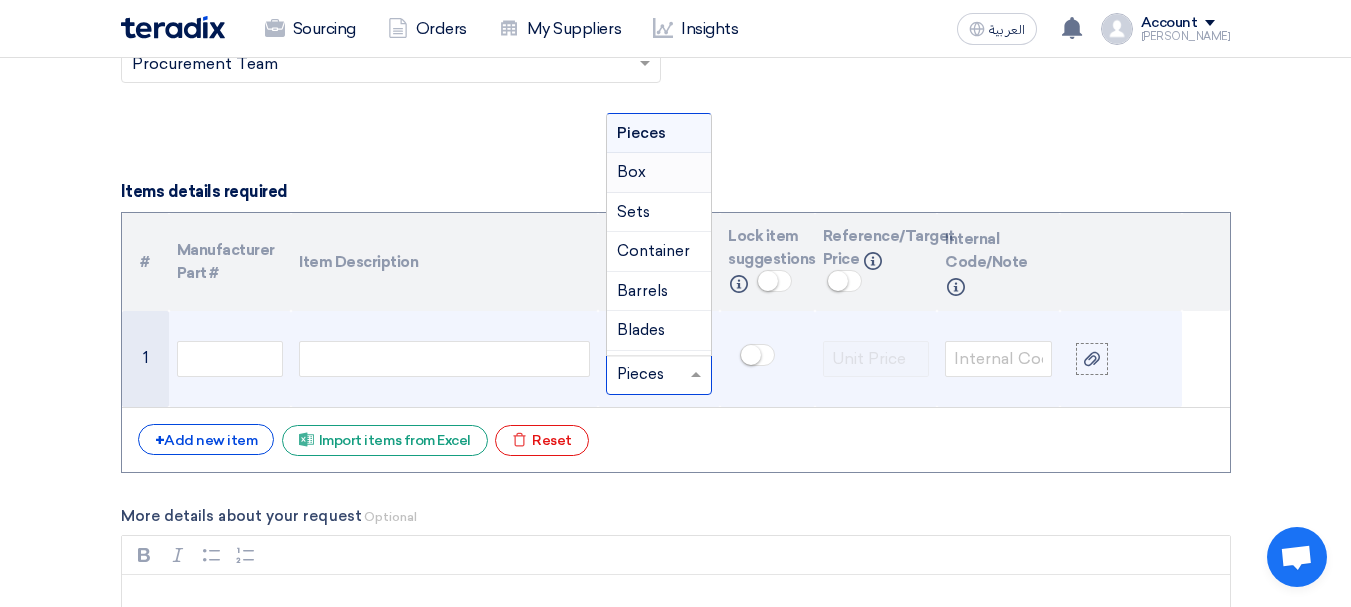 click on "Box" at bounding box center [659, 173] 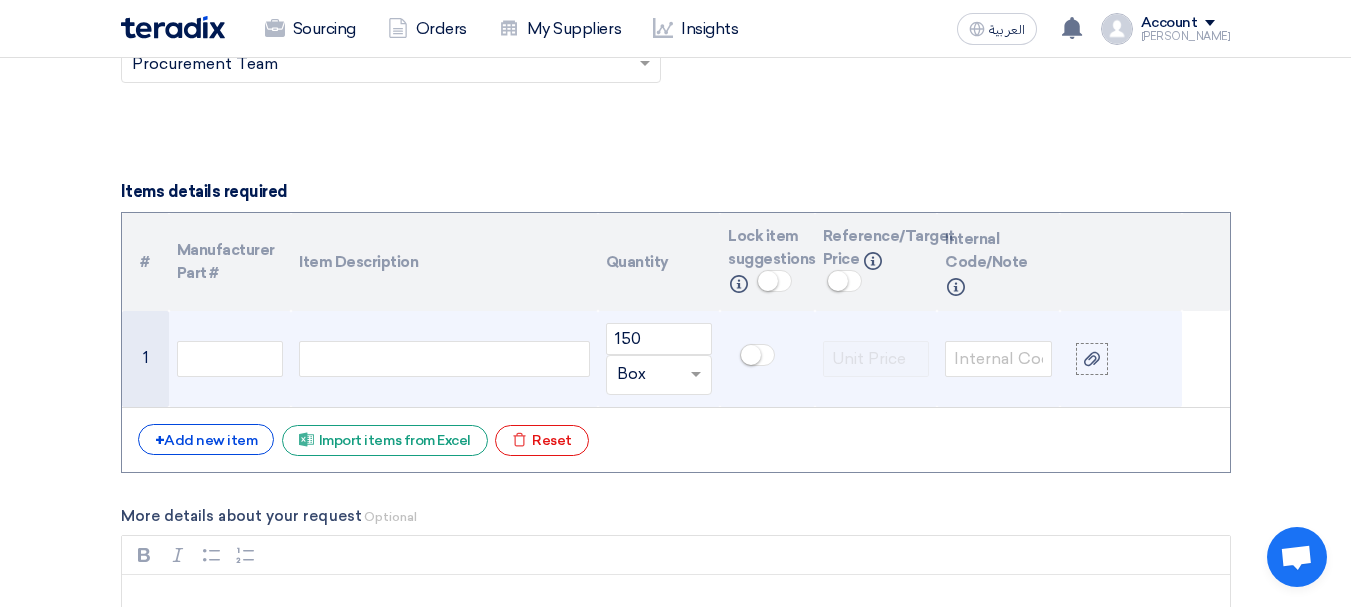 click 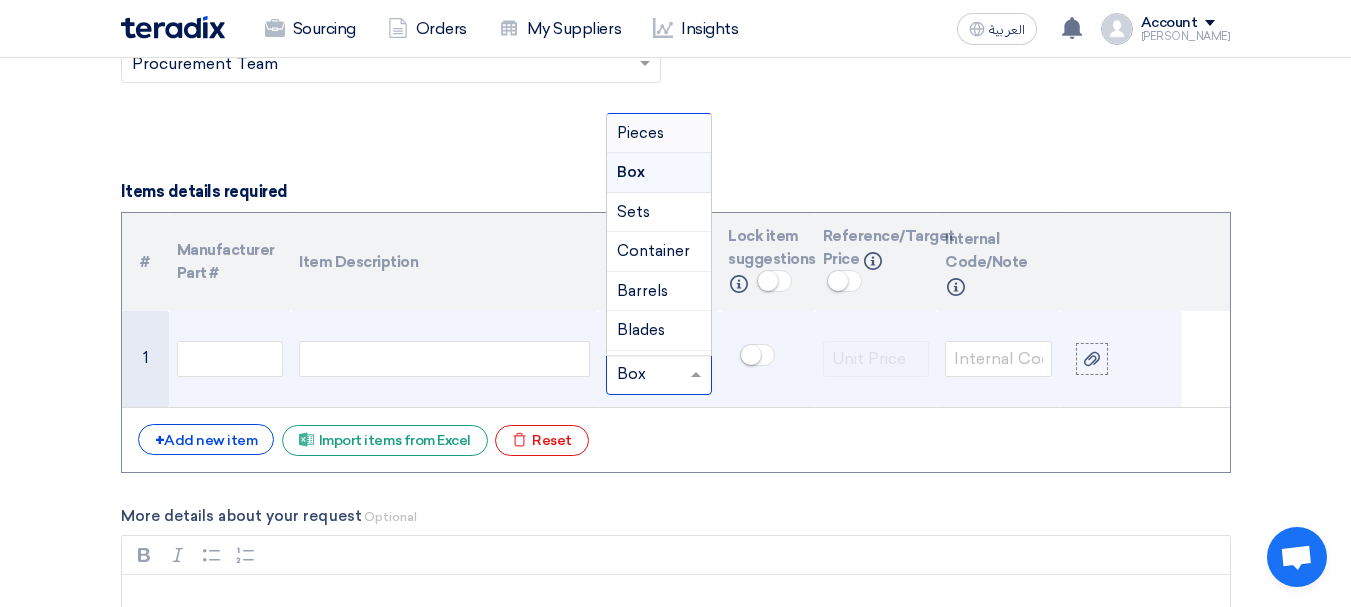 click on "Pieces" at bounding box center (659, 134) 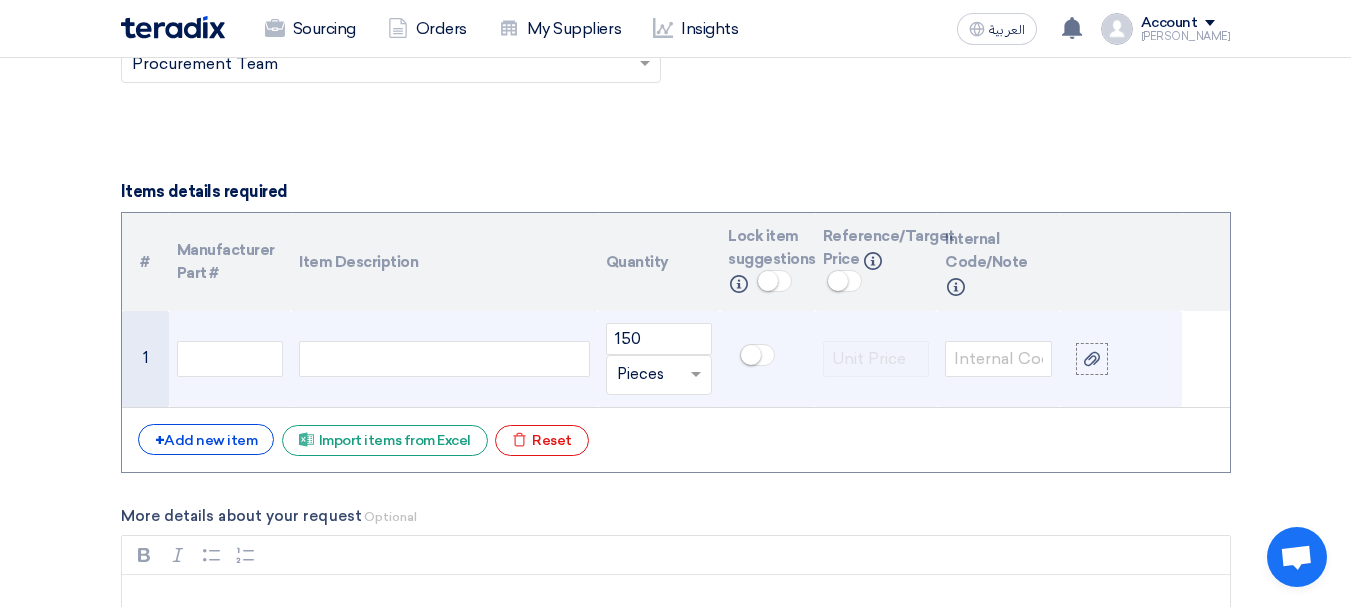 click 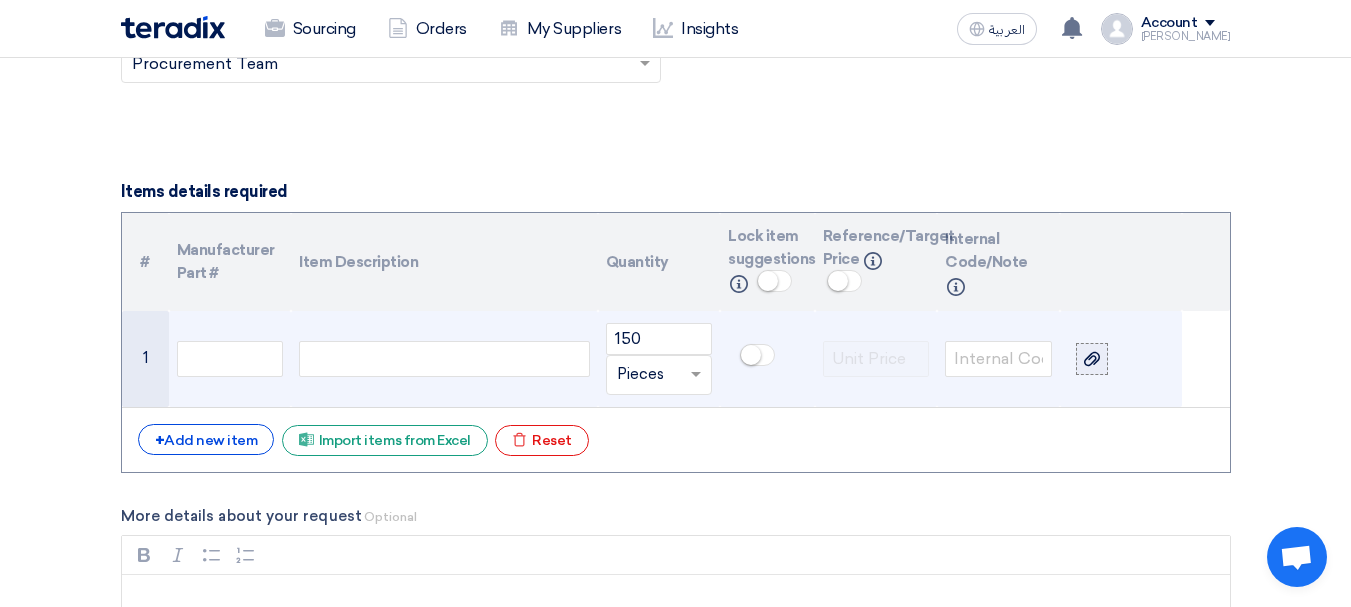 click 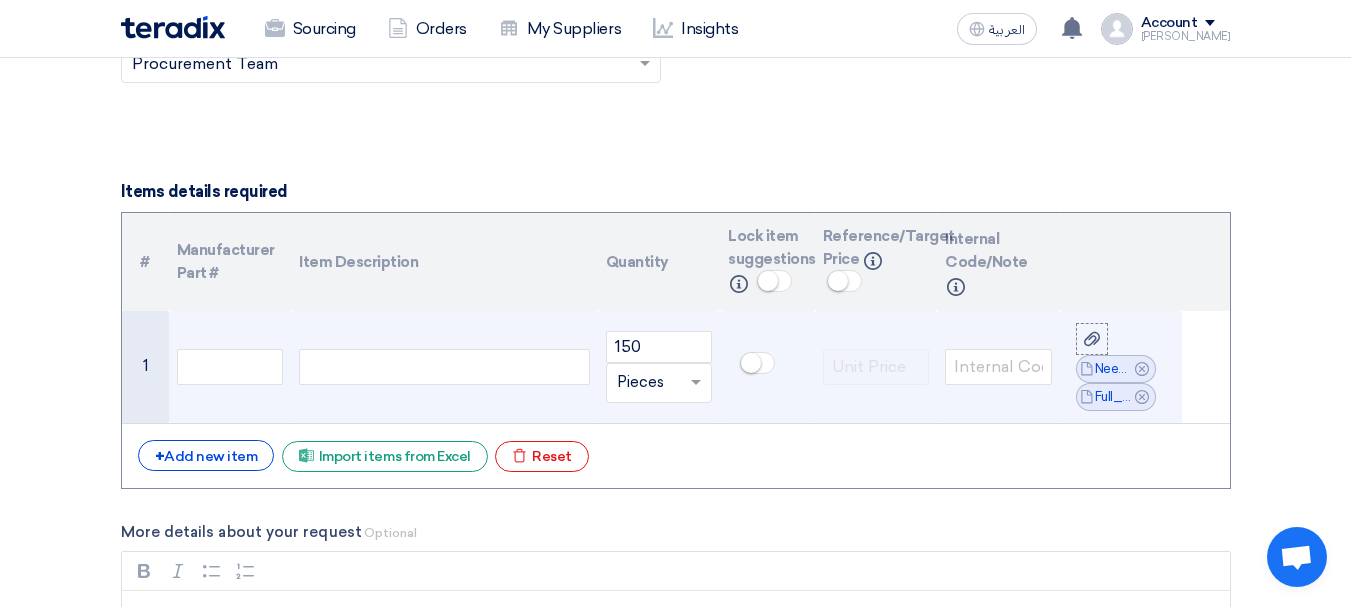 click 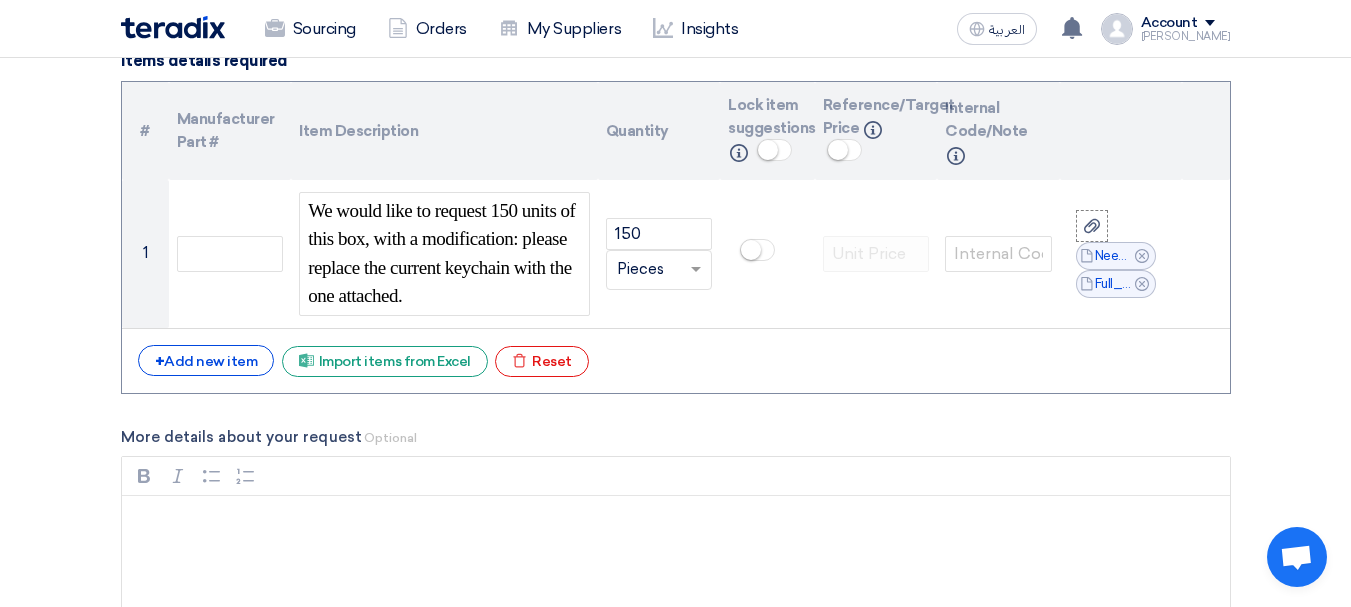 scroll, scrollTop: 1535, scrollLeft: 0, axis: vertical 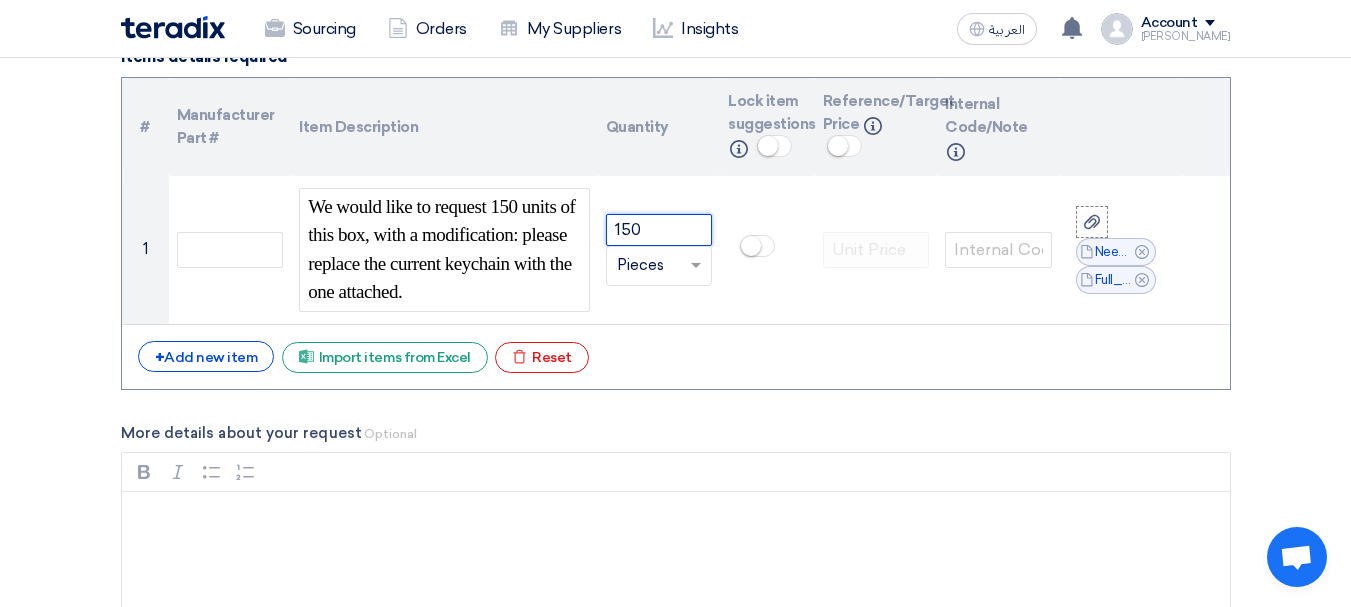 click on "150" 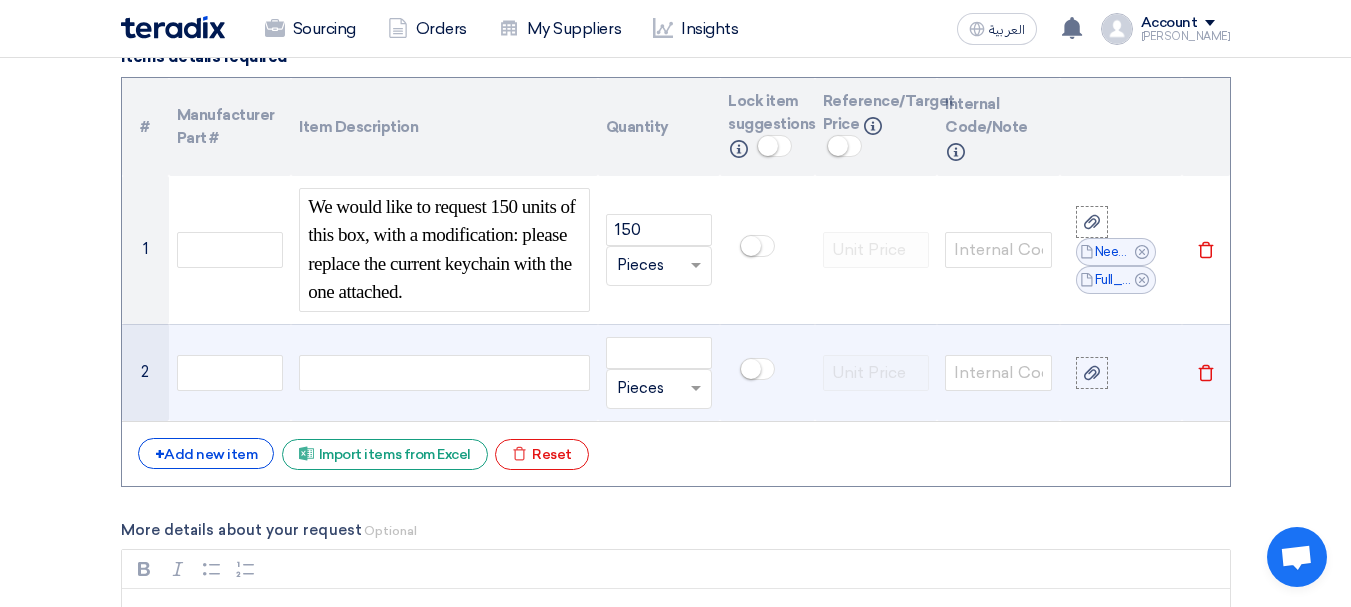 click 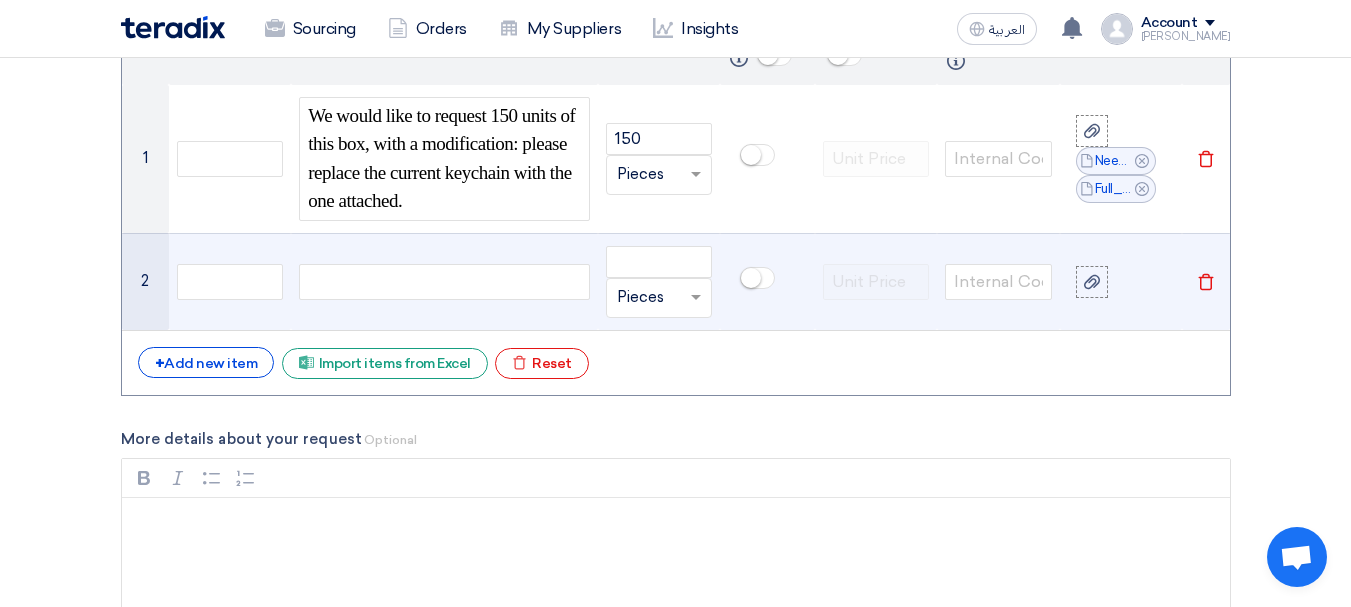 scroll, scrollTop: 1644, scrollLeft: 0, axis: vertical 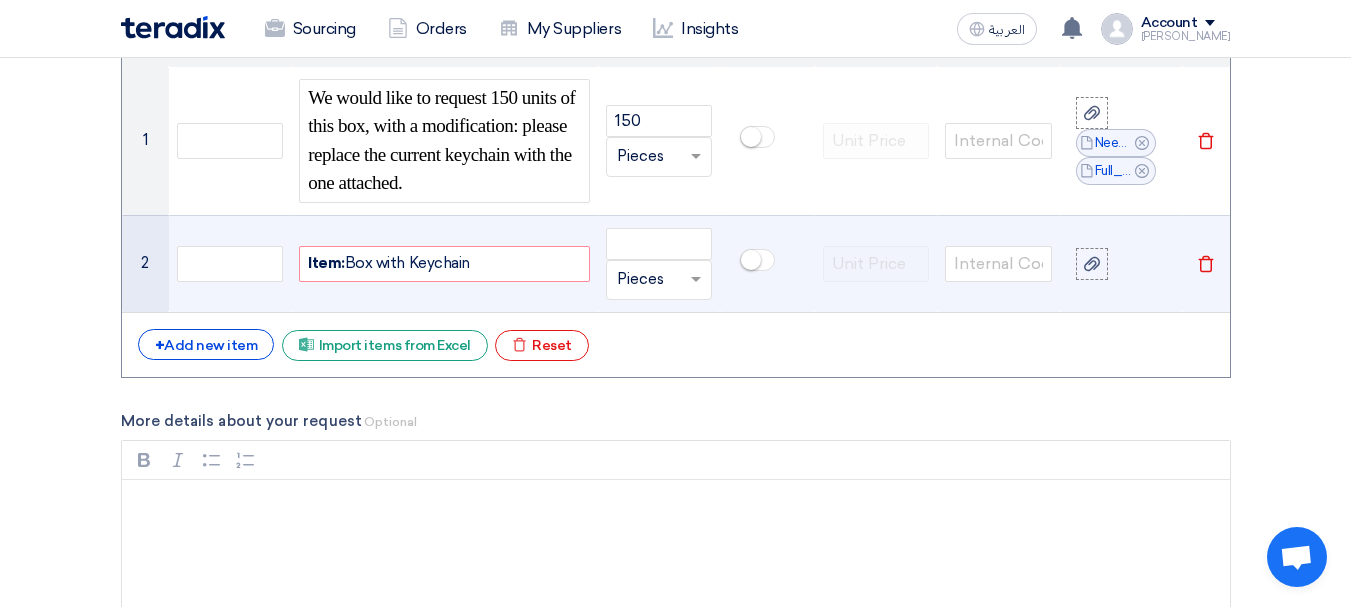 click on "Item:" 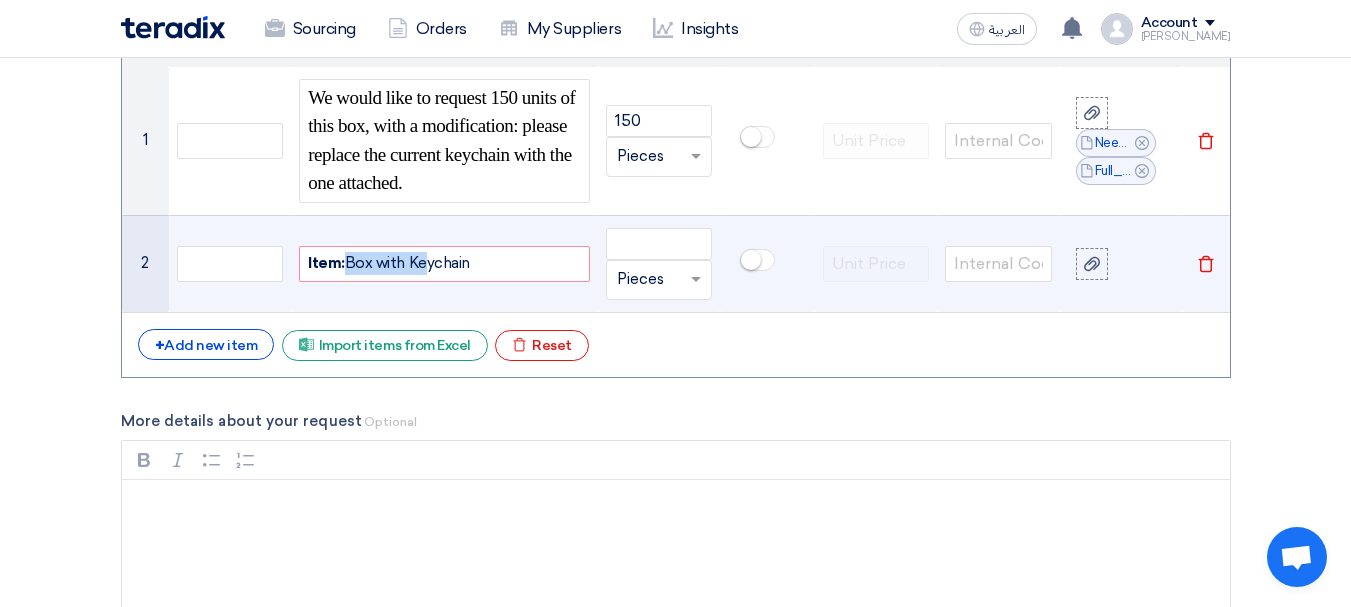 drag, startPoint x: 489, startPoint y: 264, endPoint x: 417, endPoint y: 258, distance: 72.249565 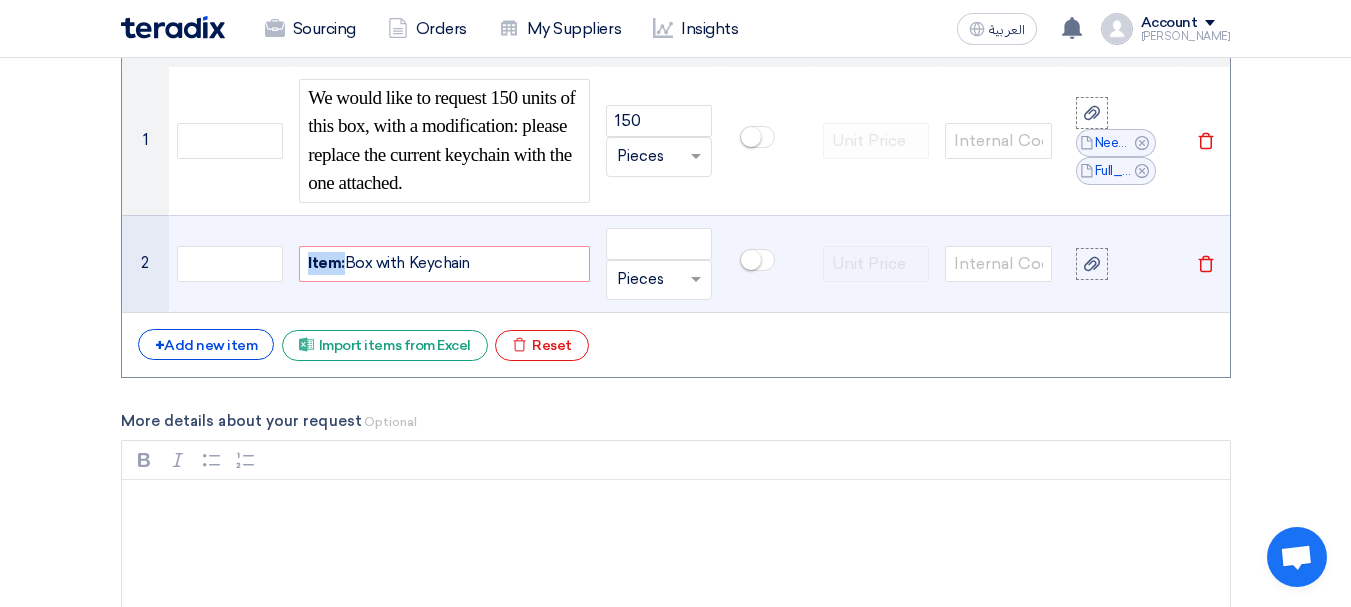 drag, startPoint x: 484, startPoint y: 266, endPoint x: 143, endPoint y: 225, distance: 343.45596 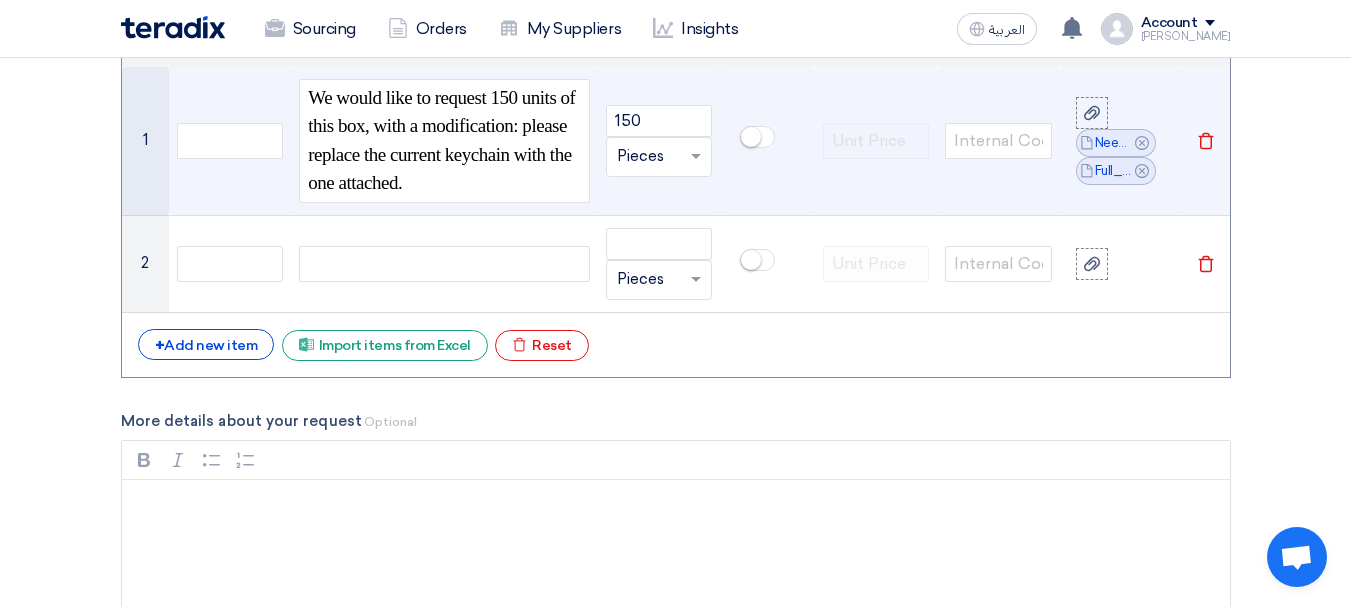 click on "We would like to request 150 units of this box, with a modification: please replace the current keychain with the one attached." 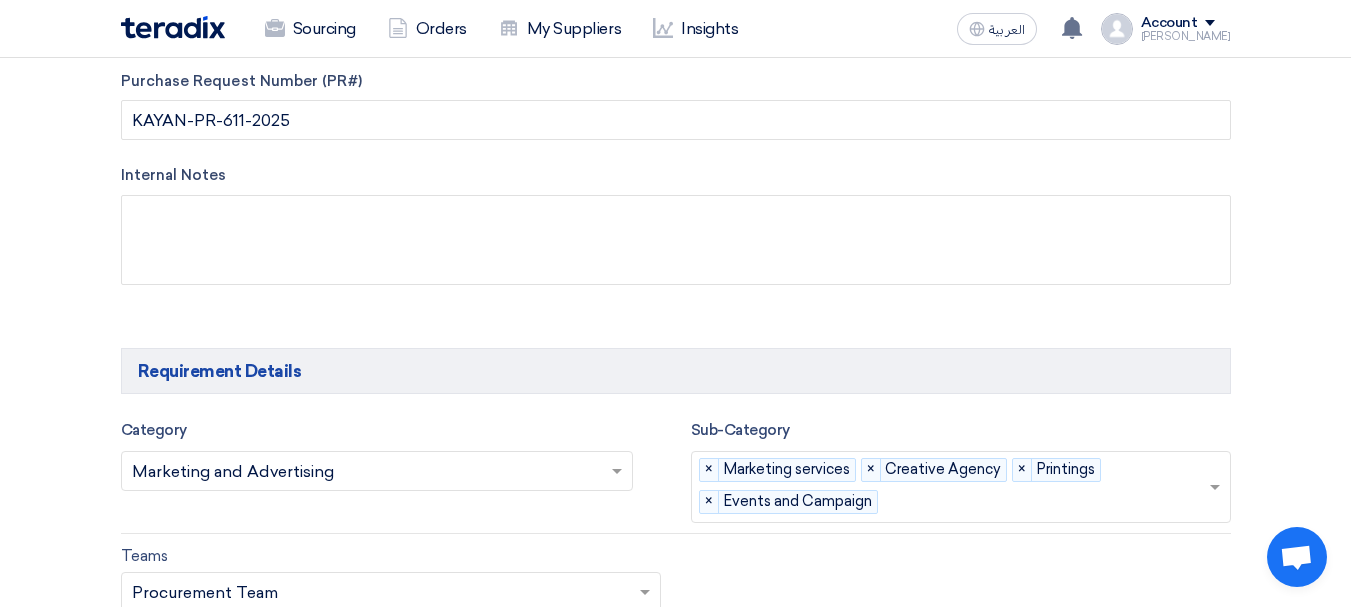 drag, startPoint x: 479, startPoint y: 387, endPoint x: 212, endPoint y: -49, distance: 511.25824 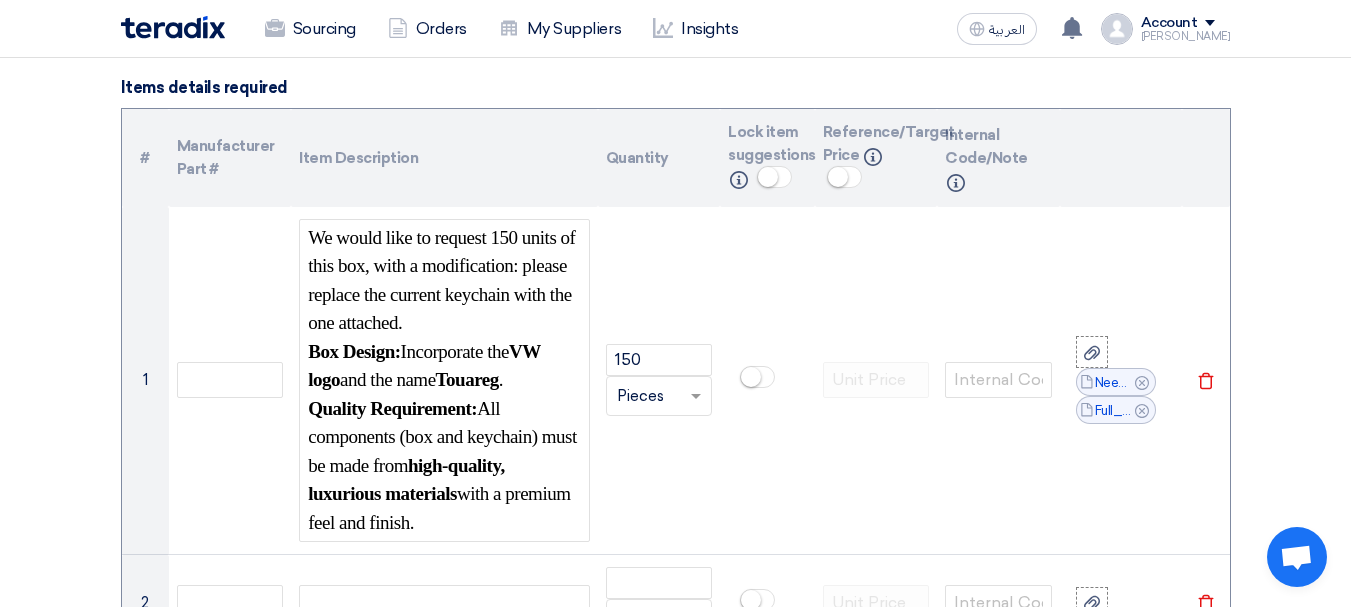 scroll, scrollTop: 1395, scrollLeft: 0, axis: vertical 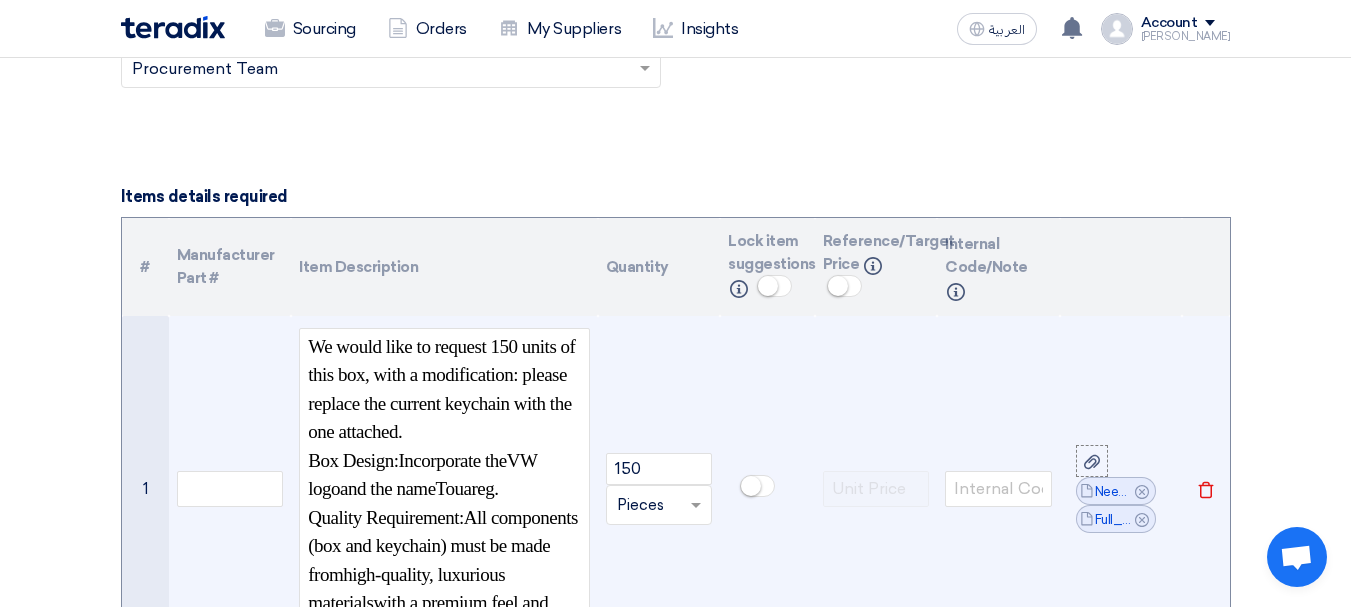 click 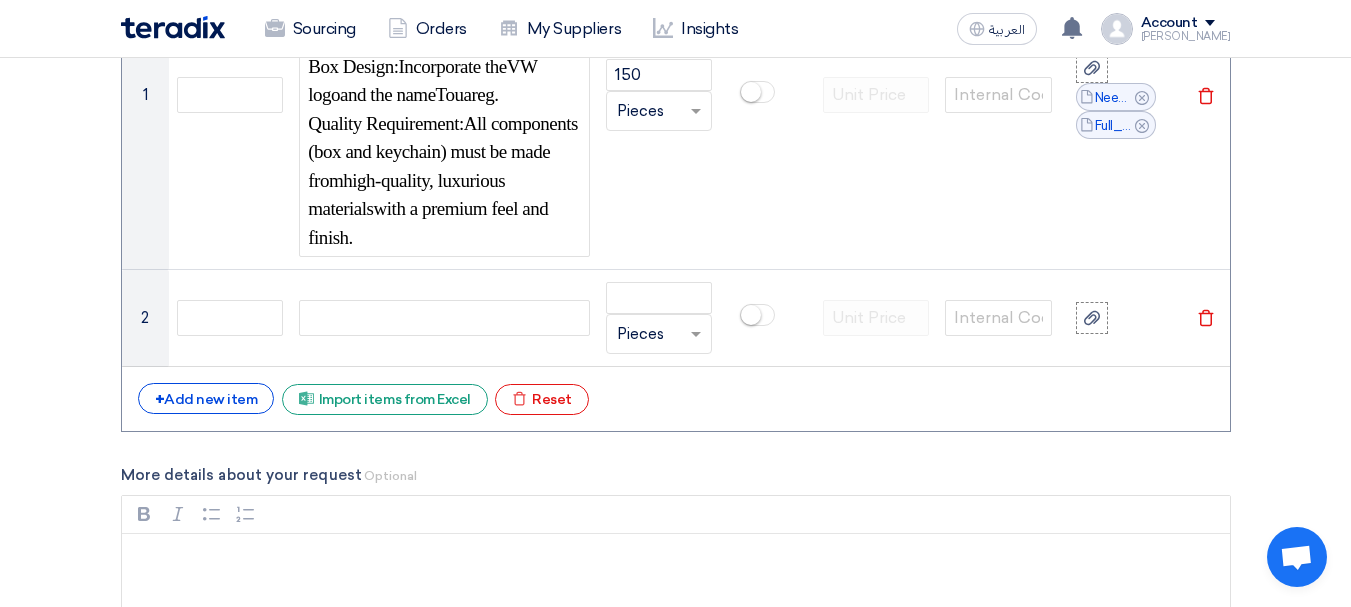 scroll, scrollTop: 1795, scrollLeft: 0, axis: vertical 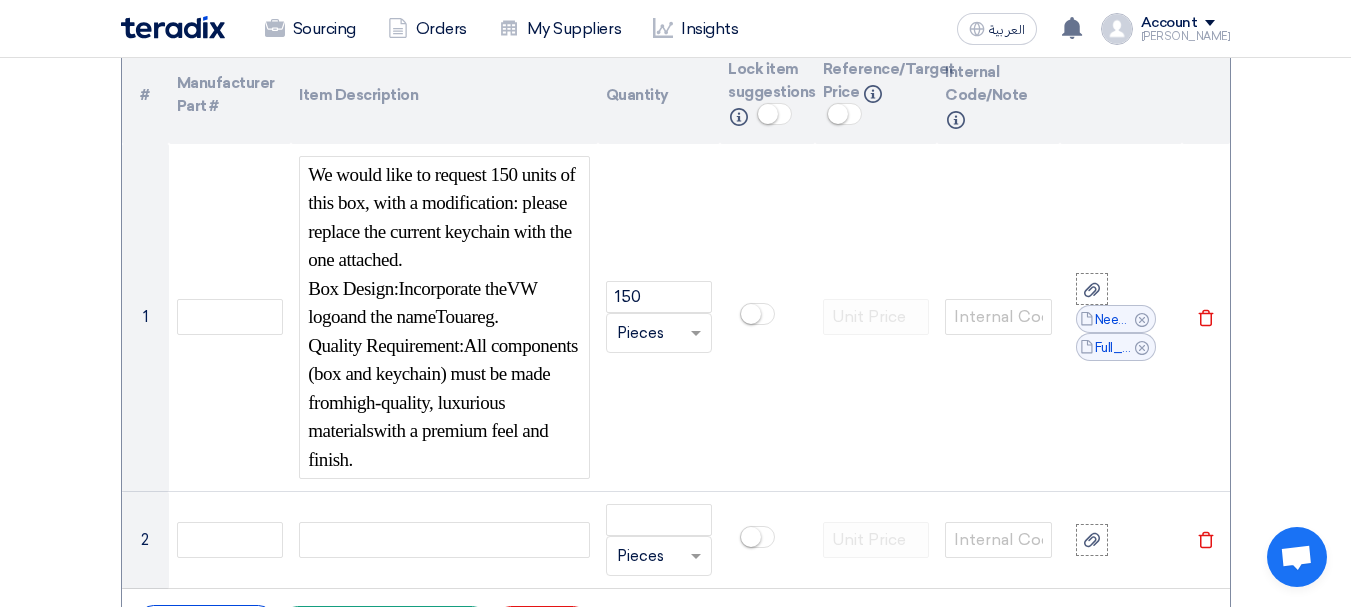 drag, startPoint x: 413, startPoint y: 238, endPoint x: 271, endPoint y: 133, distance: 176.60408 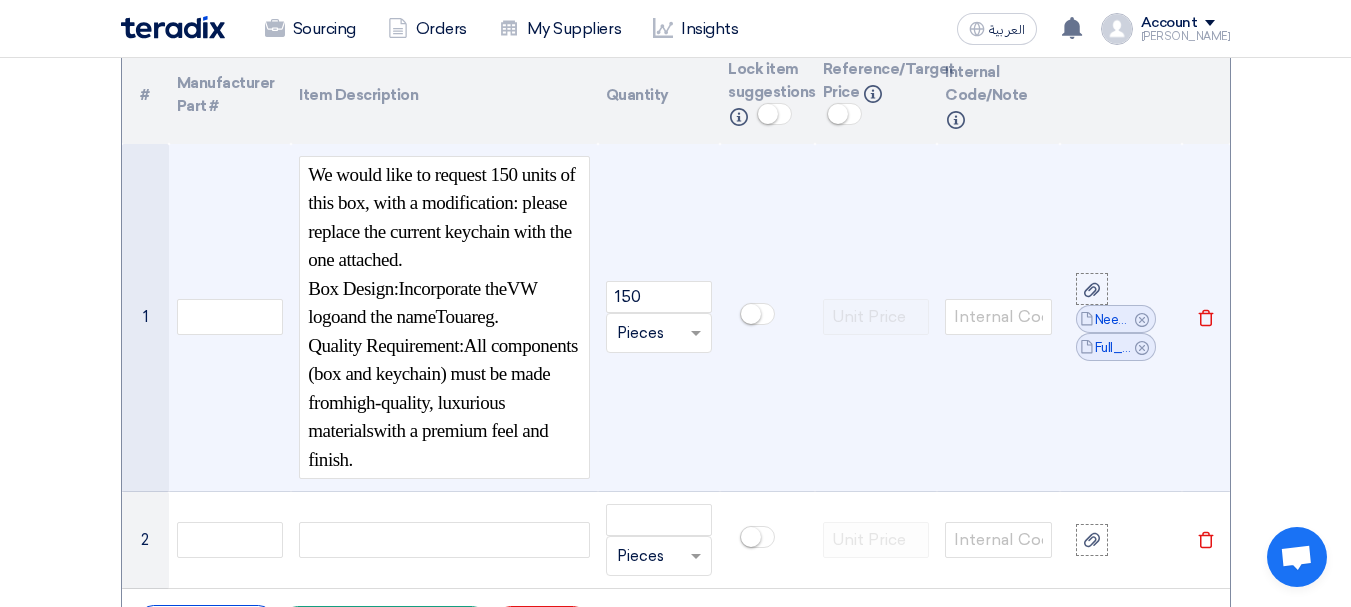 copy on "We would like to request 150 units of this box, with a modification: please replace the current keychain with the one attached. Box Design:  Incorporate the  VW logo  and the name  Touareg . Quality Requirement:  All components (box and keychain) must be made from  high-quality, luxurious materials  with a premium feel and finish." 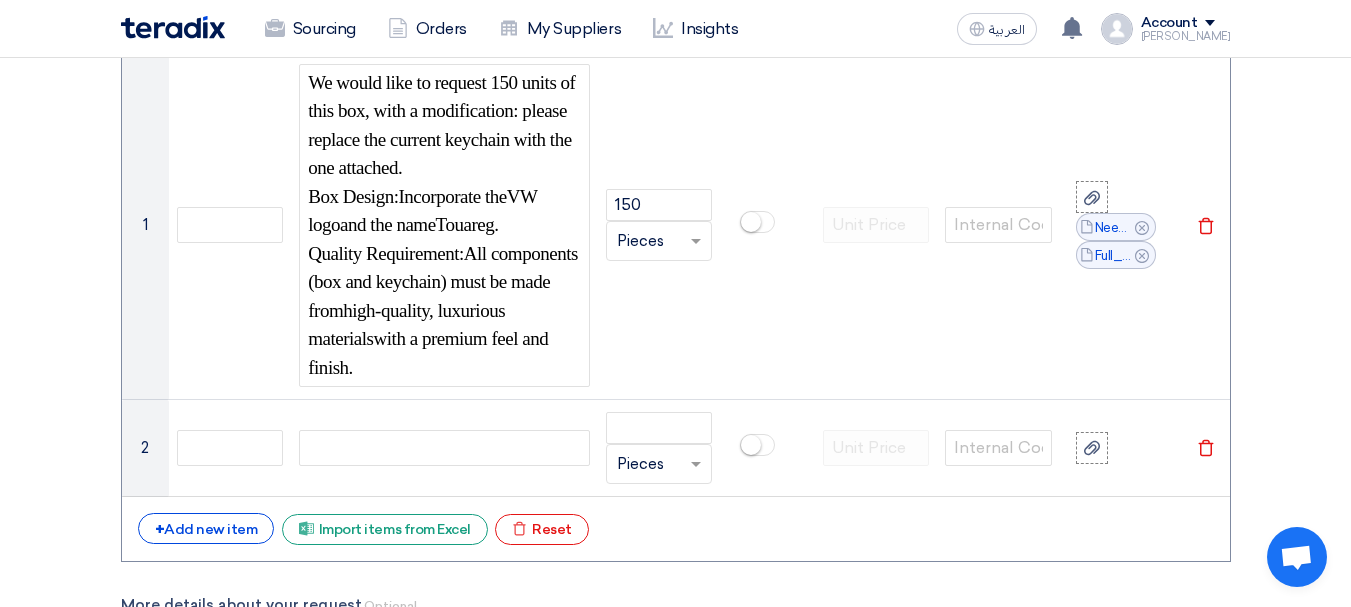 scroll, scrollTop: 1767, scrollLeft: 0, axis: vertical 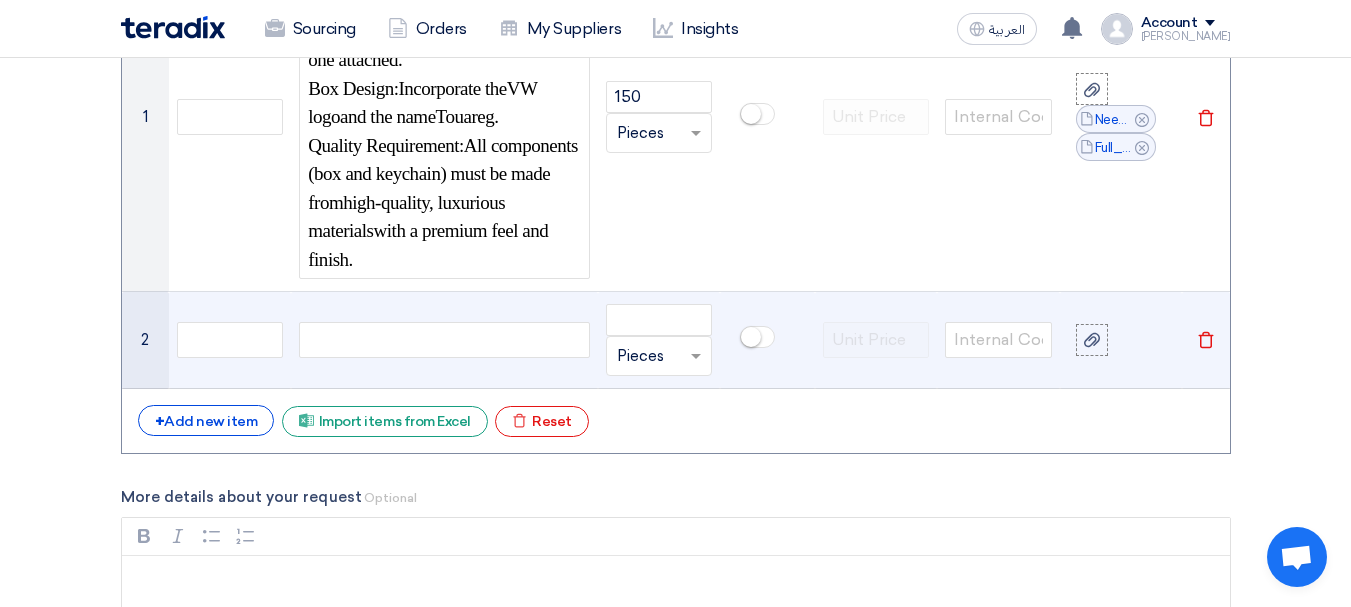 click on "Delete" 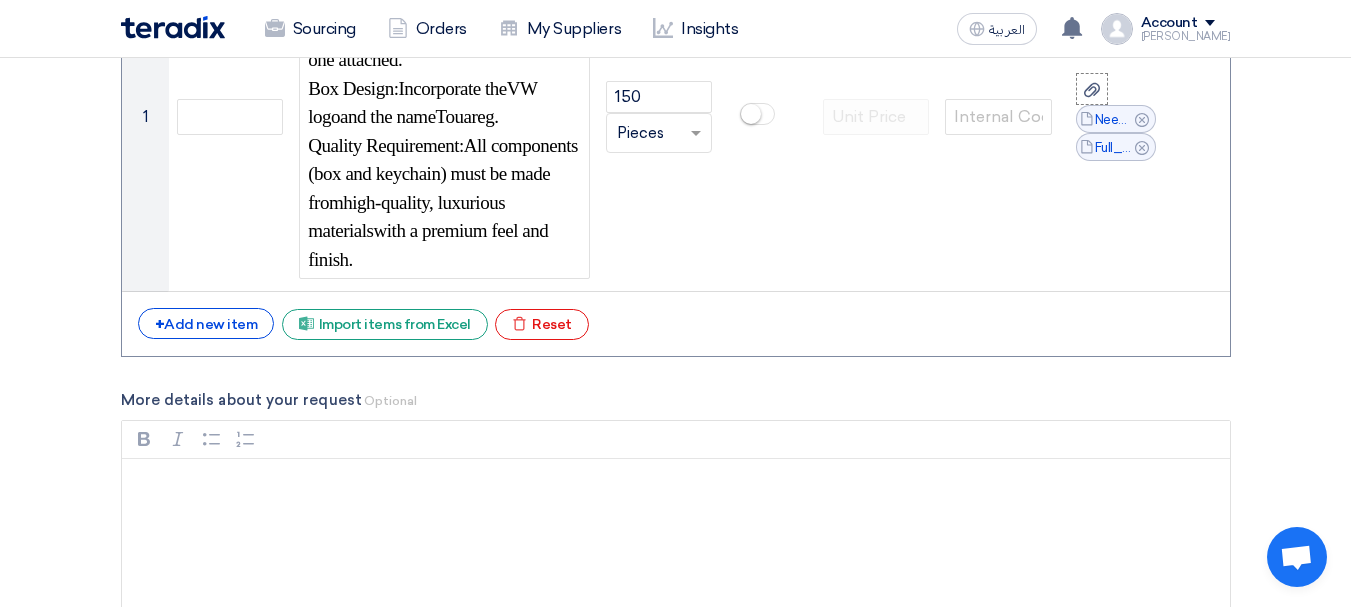 click on "Basic Information
RFx Title
Touareg giveaways
RFx Type
Normal RFQ
Sealed RFQ
RFP
Deadline to receive quotations
[DATE]
Pick a date
Time
Increment hours
03
Decrement hours
: 00" 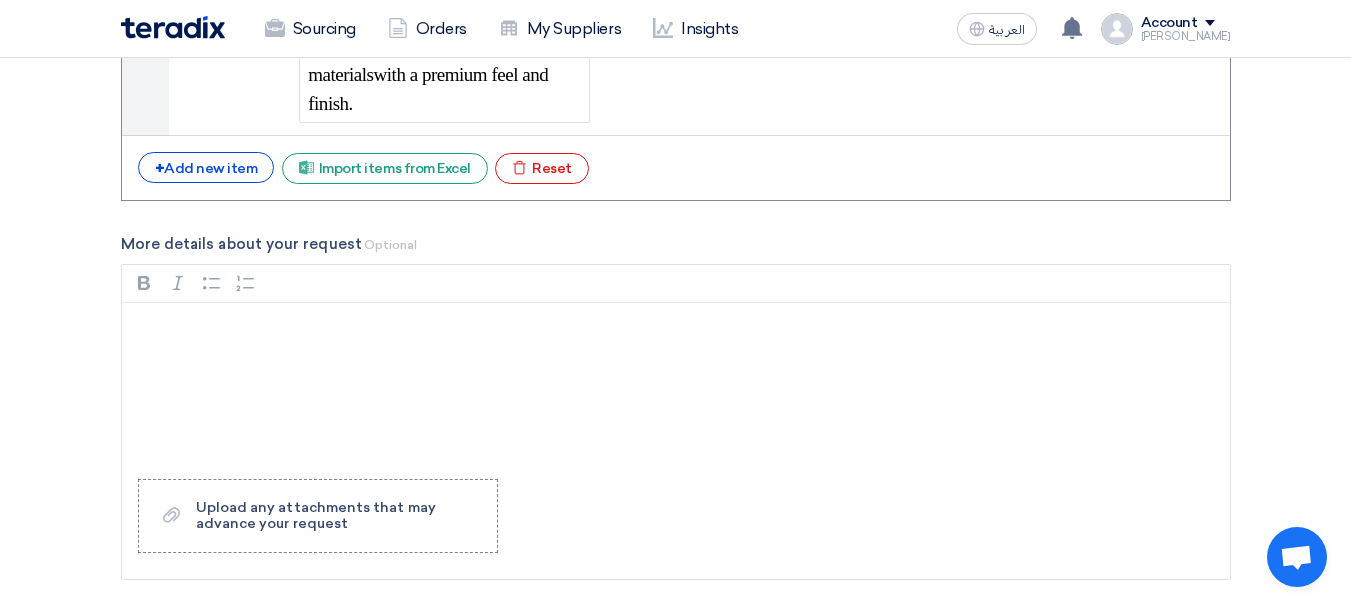 scroll, scrollTop: 1967, scrollLeft: 0, axis: vertical 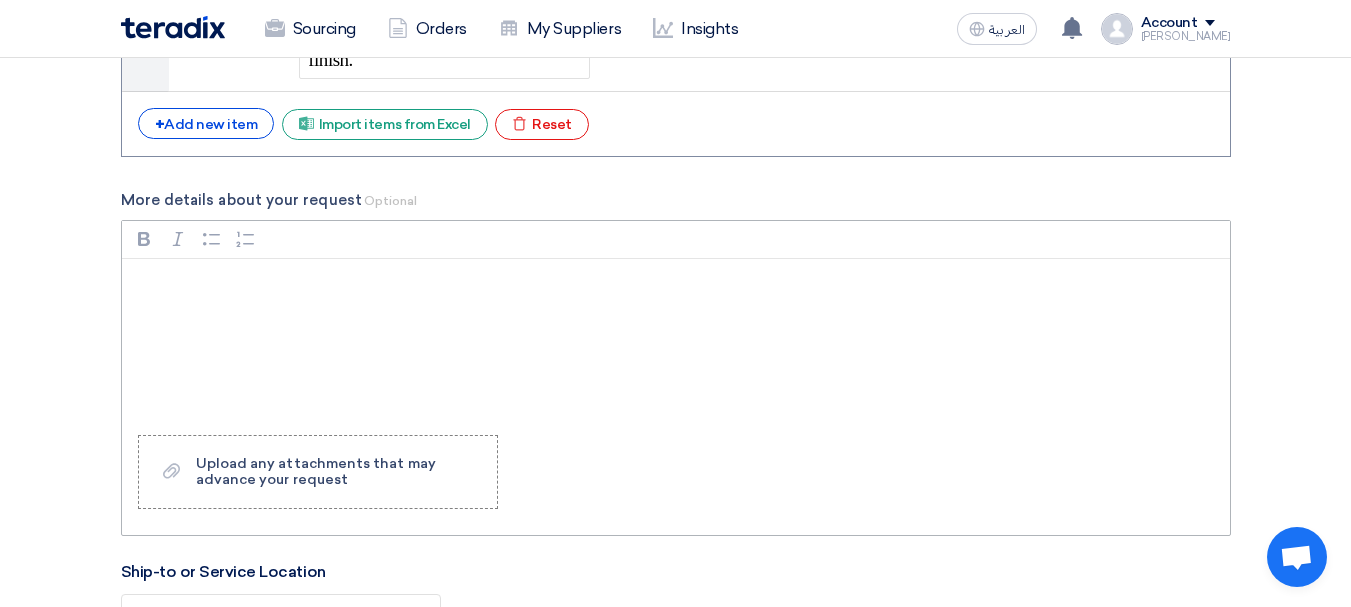 click at bounding box center [676, 339] 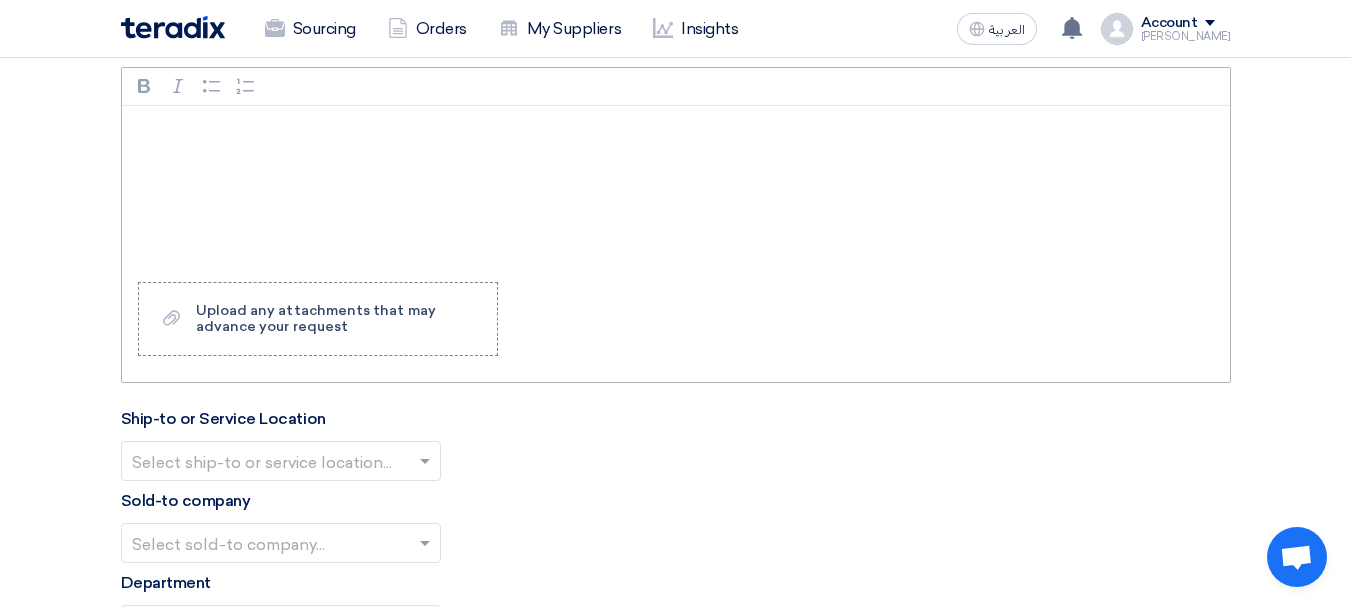 scroll, scrollTop: 2167, scrollLeft: 0, axis: vertical 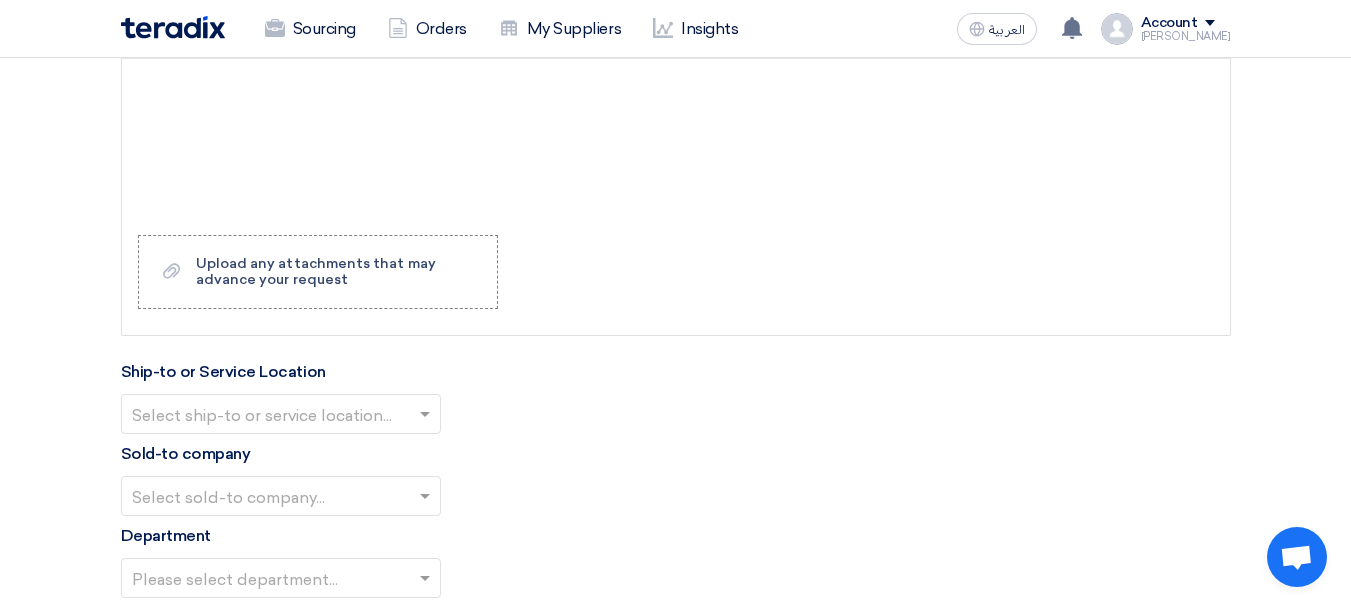 click 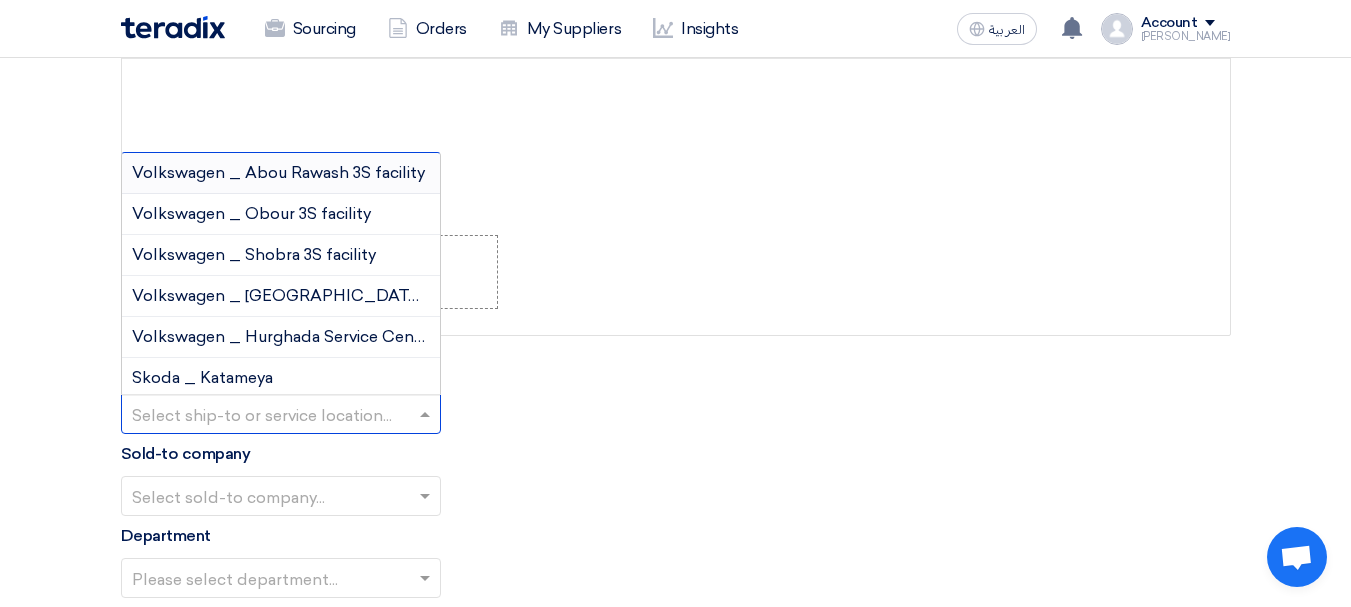 click on "Volkswagen _ Abou Rawash 3S facility" at bounding box center [278, 172] 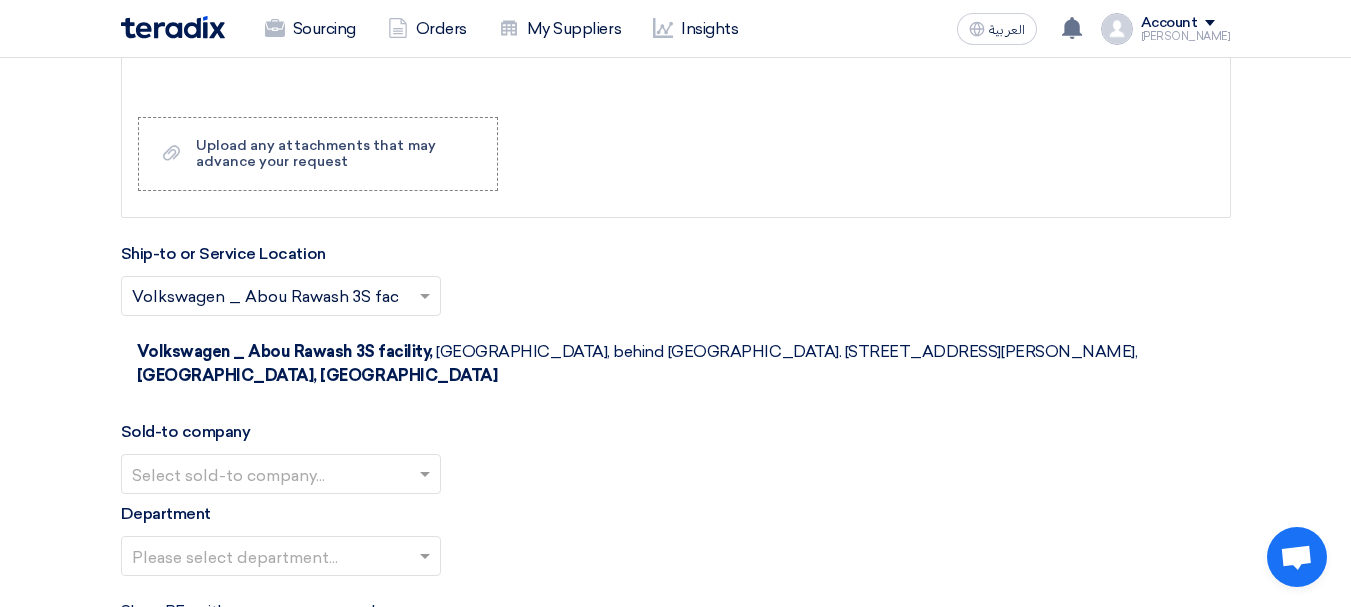 scroll, scrollTop: 2367, scrollLeft: 0, axis: vertical 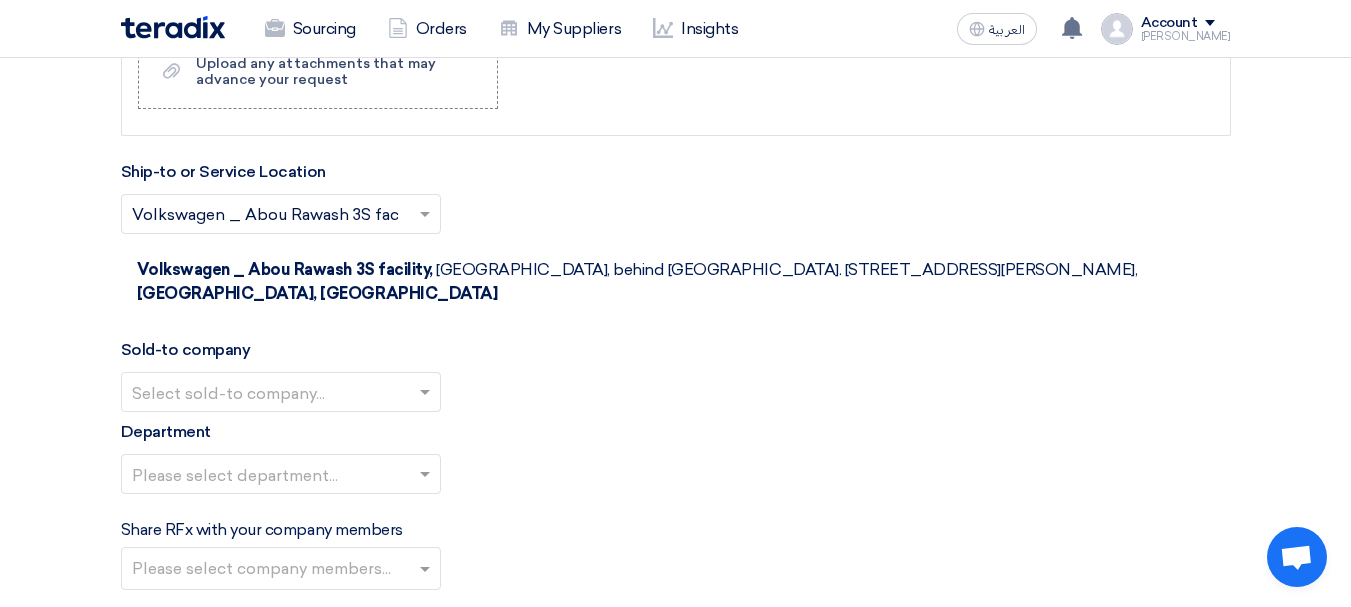 click 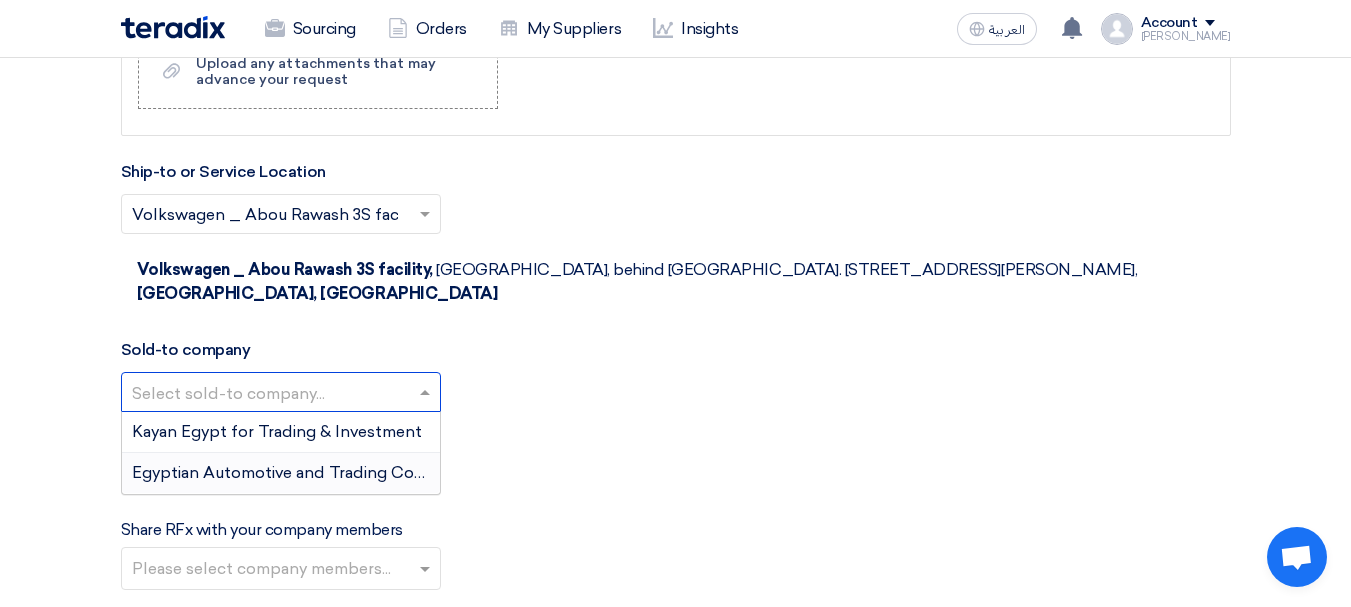 click on "Egyptian Automotive and Trading Company" at bounding box center (298, 472) 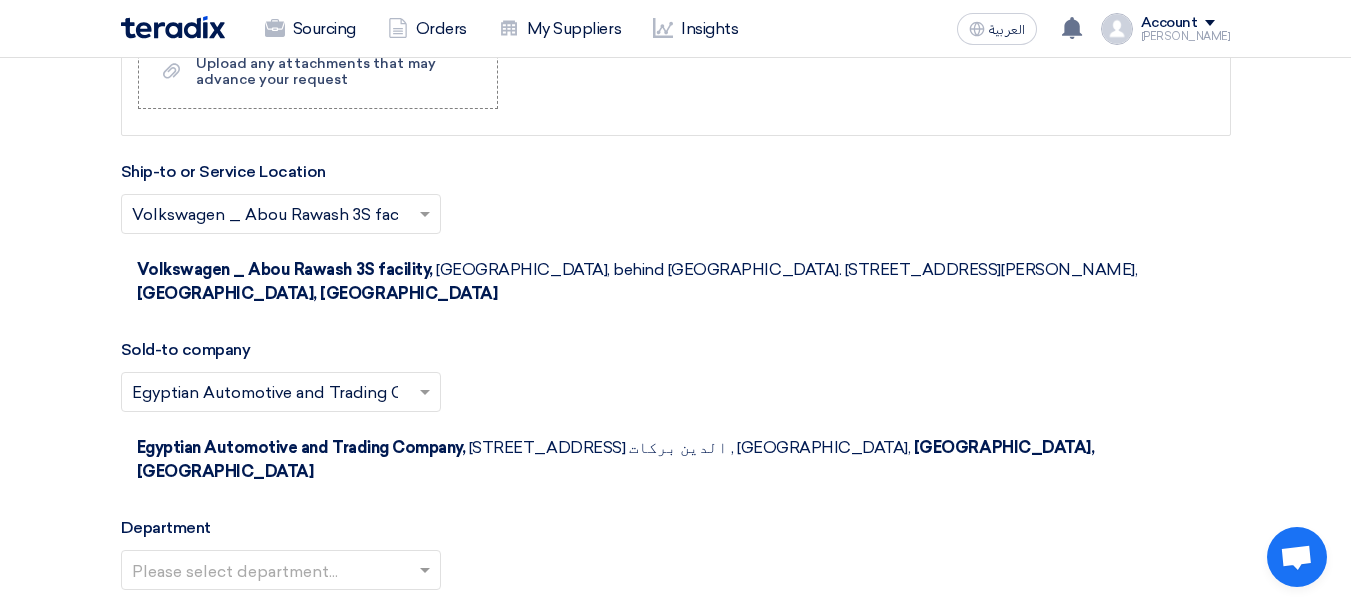 click on "Basic Information
RFx Title
Touareg giveaways
RFx Type
Normal RFQ
Sealed RFQ
RFP
Deadline to receive quotations
[DATE]
Pick a date
Time
Increment hours
03
Decrement hours
: 00" 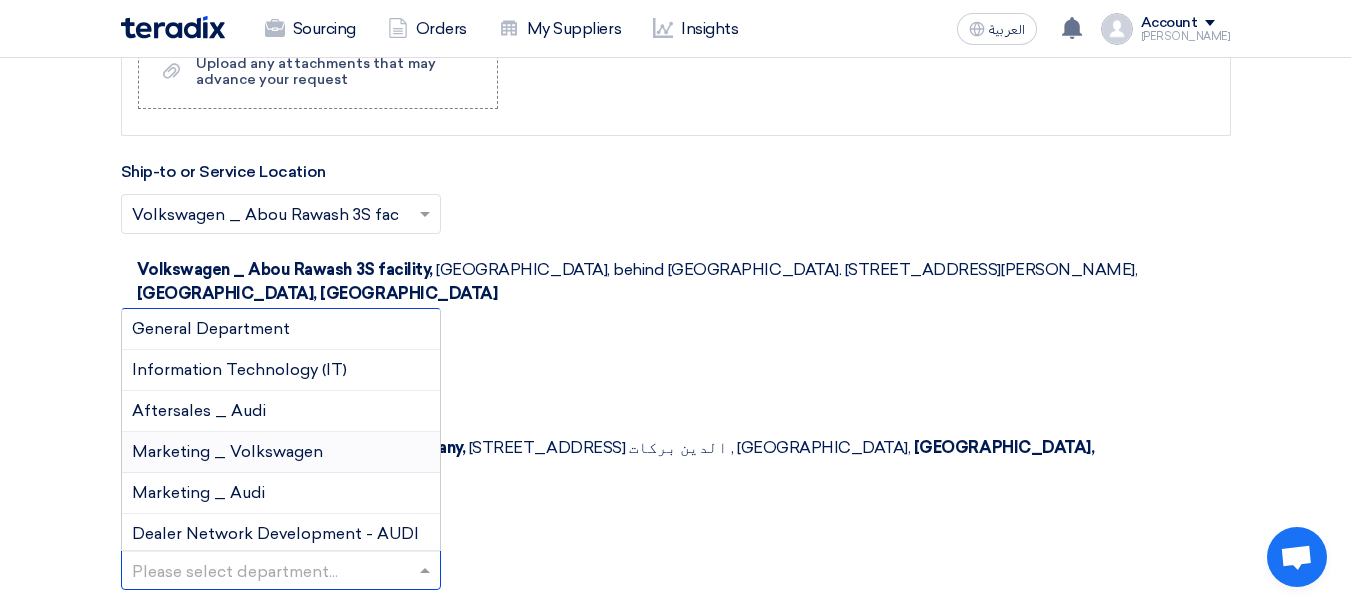 click on "Marketing _ Volkswagen" at bounding box center [227, 451] 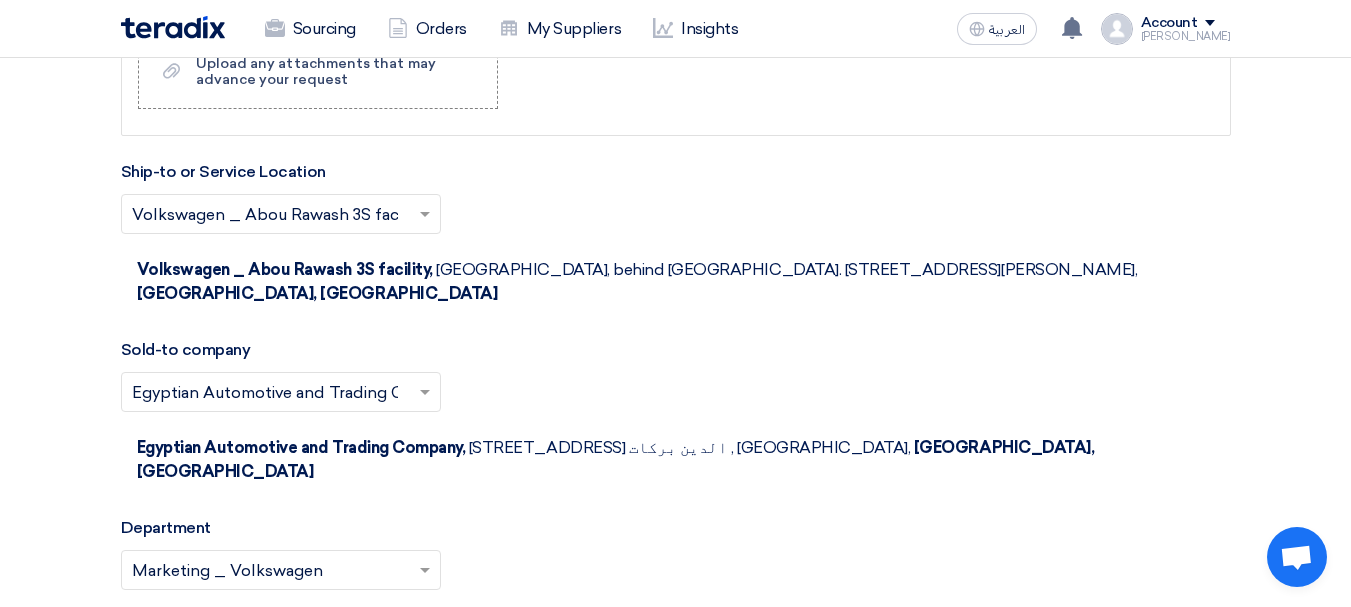 scroll, scrollTop: 2567, scrollLeft: 0, axis: vertical 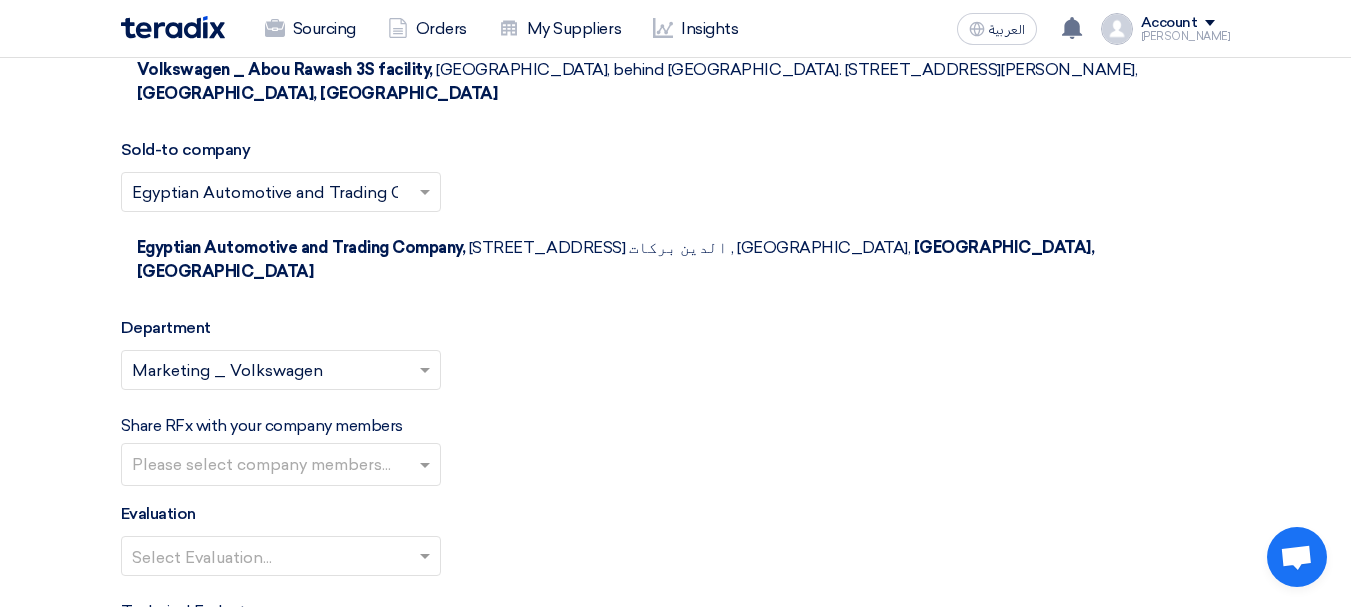 click at bounding box center (283, 466) 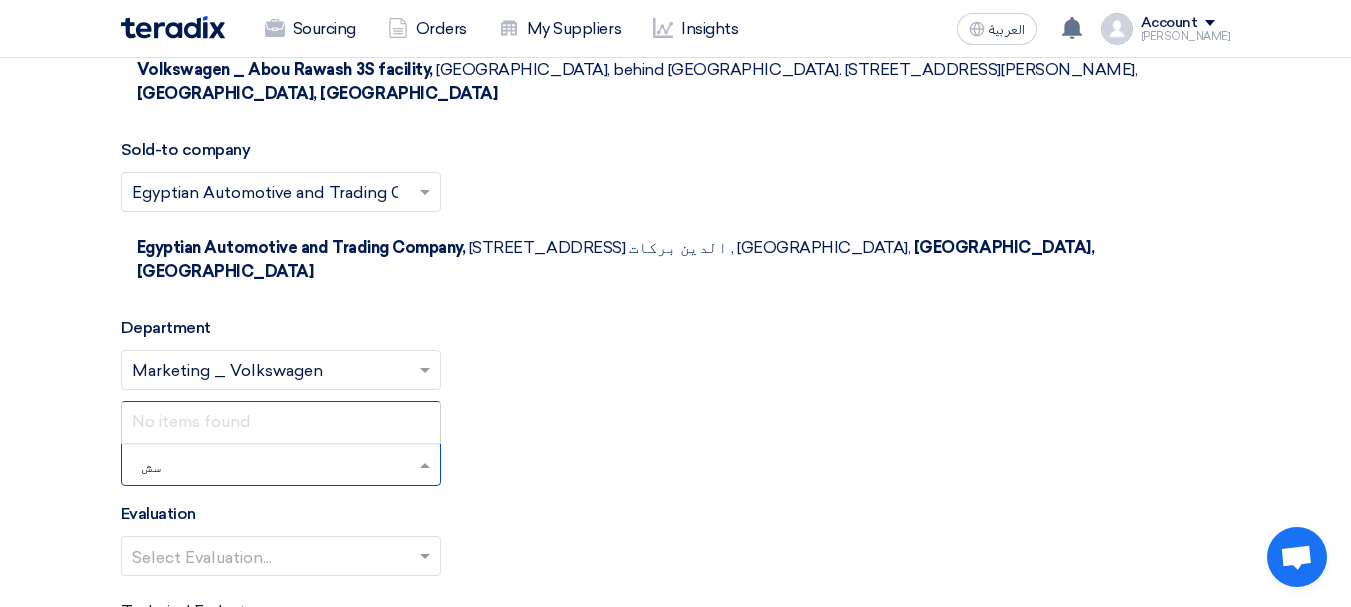 type on "س" 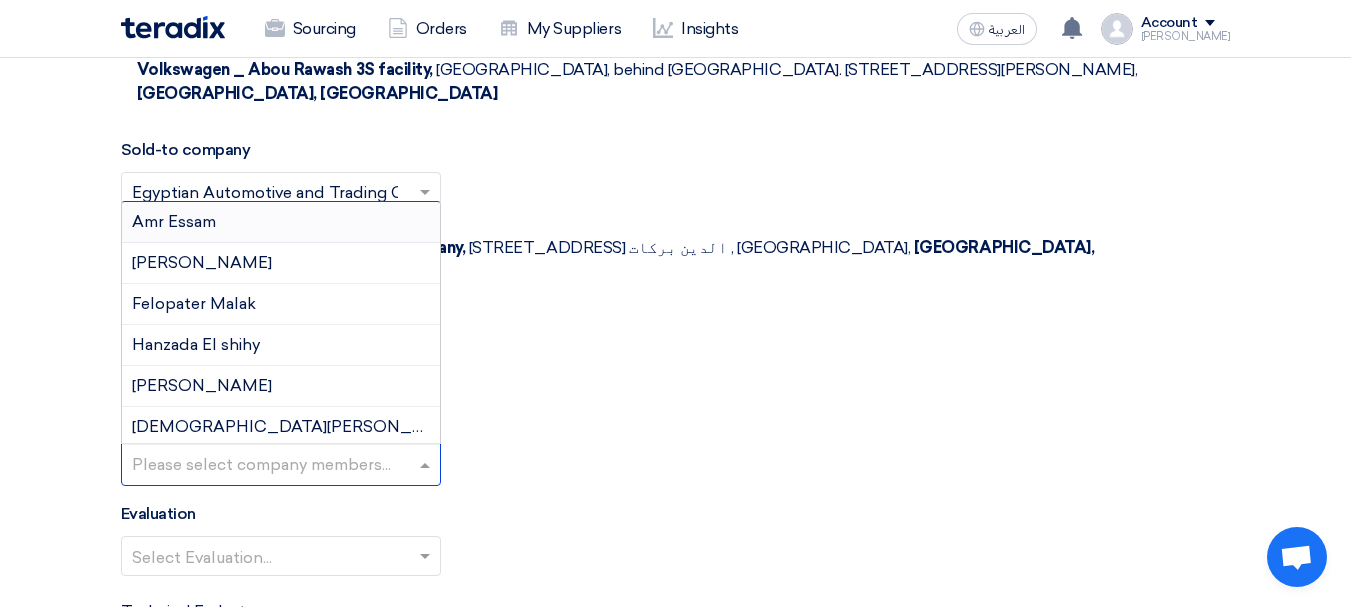 click at bounding box center (283, 466) 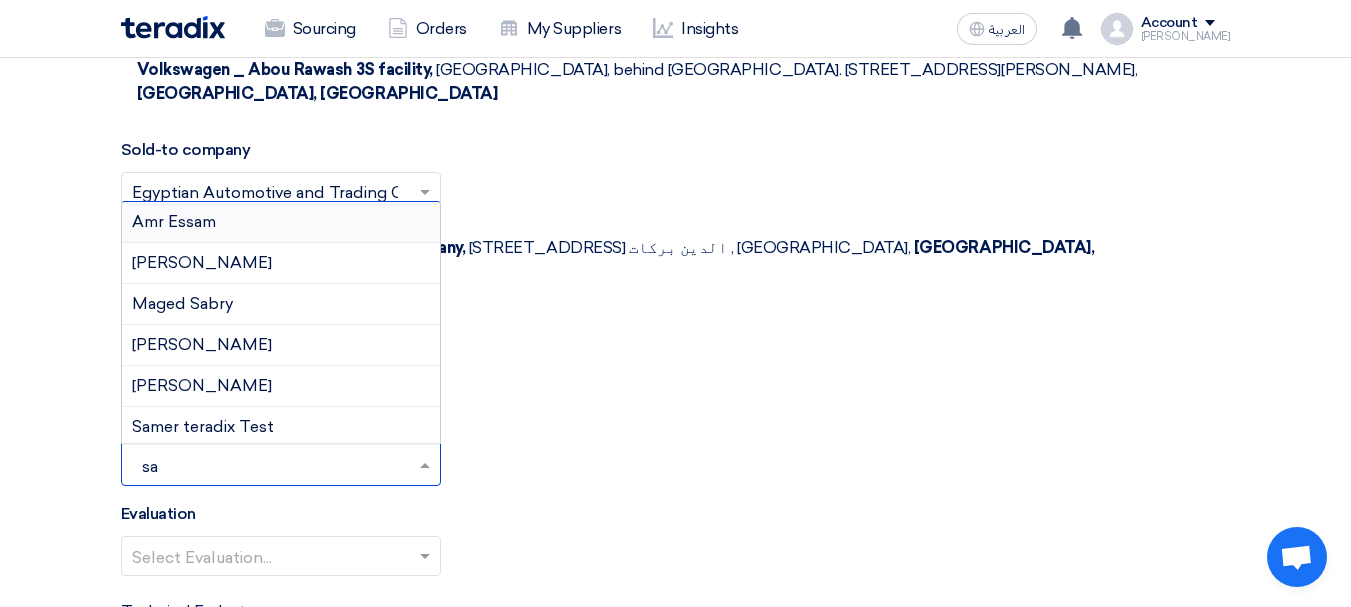 type on "s" 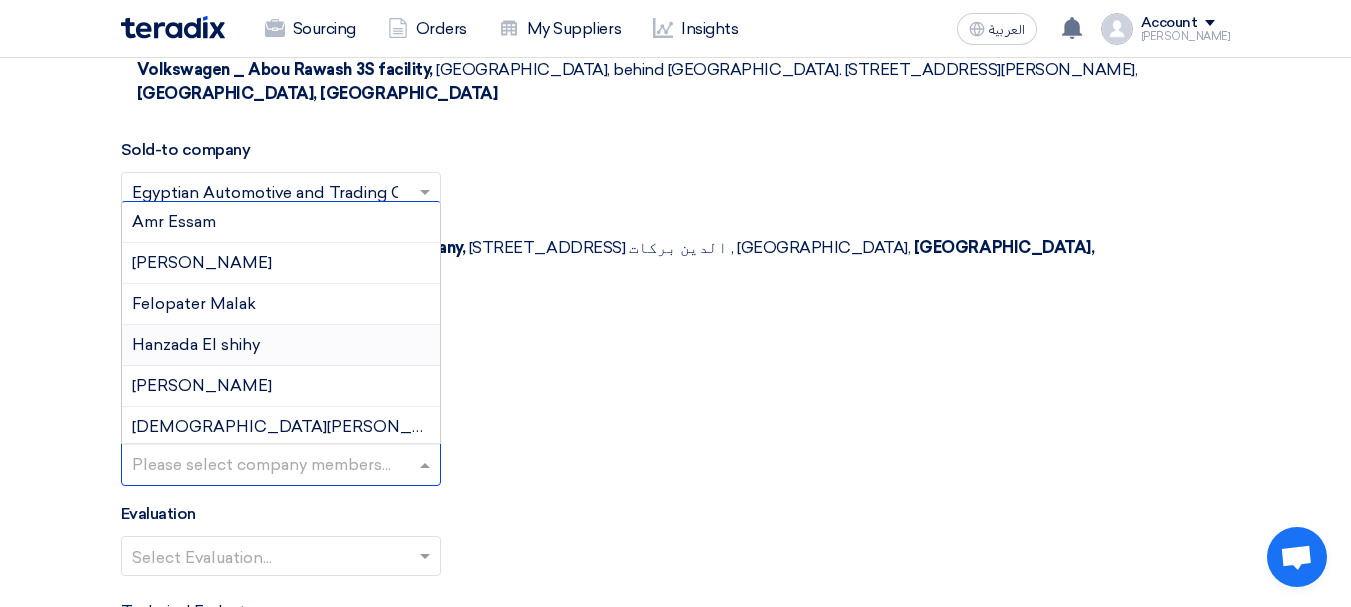 drag, startPoint x: 26, startPoint y: 266, endPoint x: 37, endPoint y: 256, distance: 14.866069 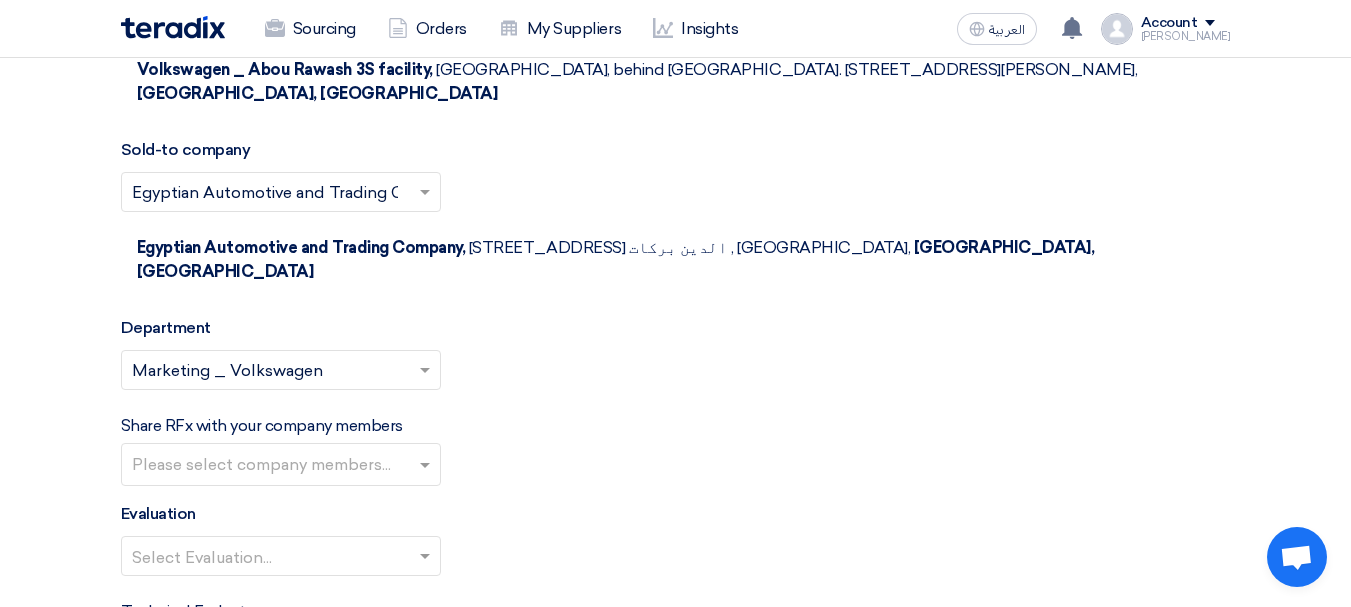 click 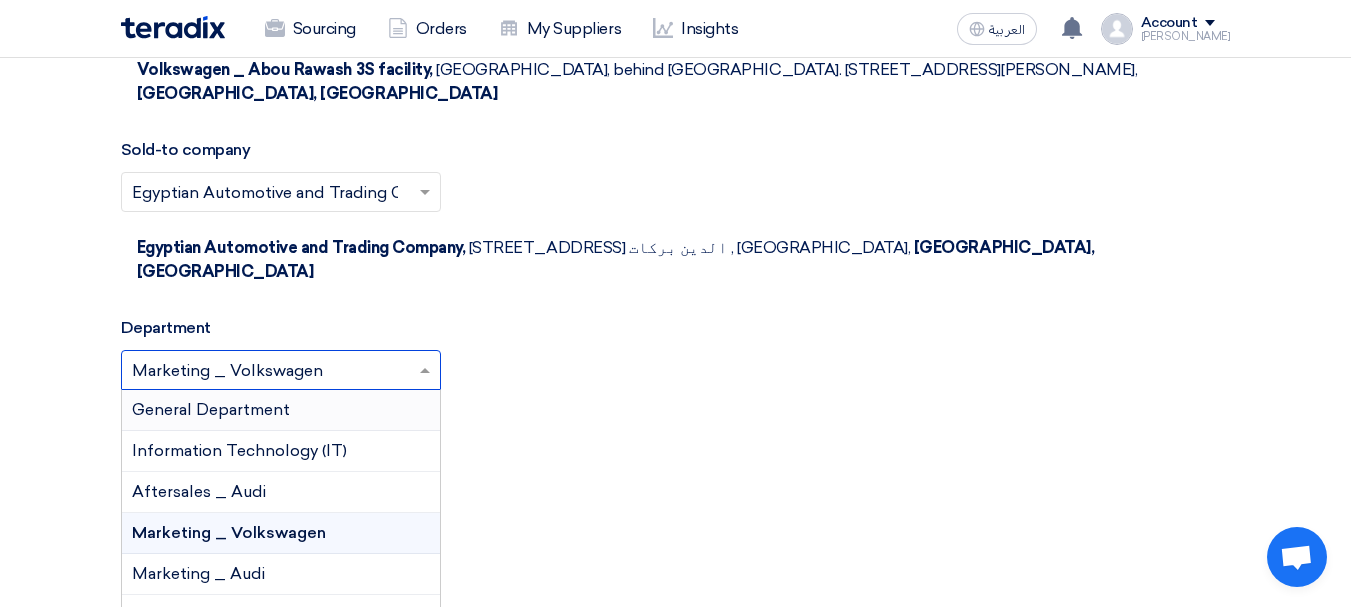 click on "General Department" at bounding box center [211, 409] 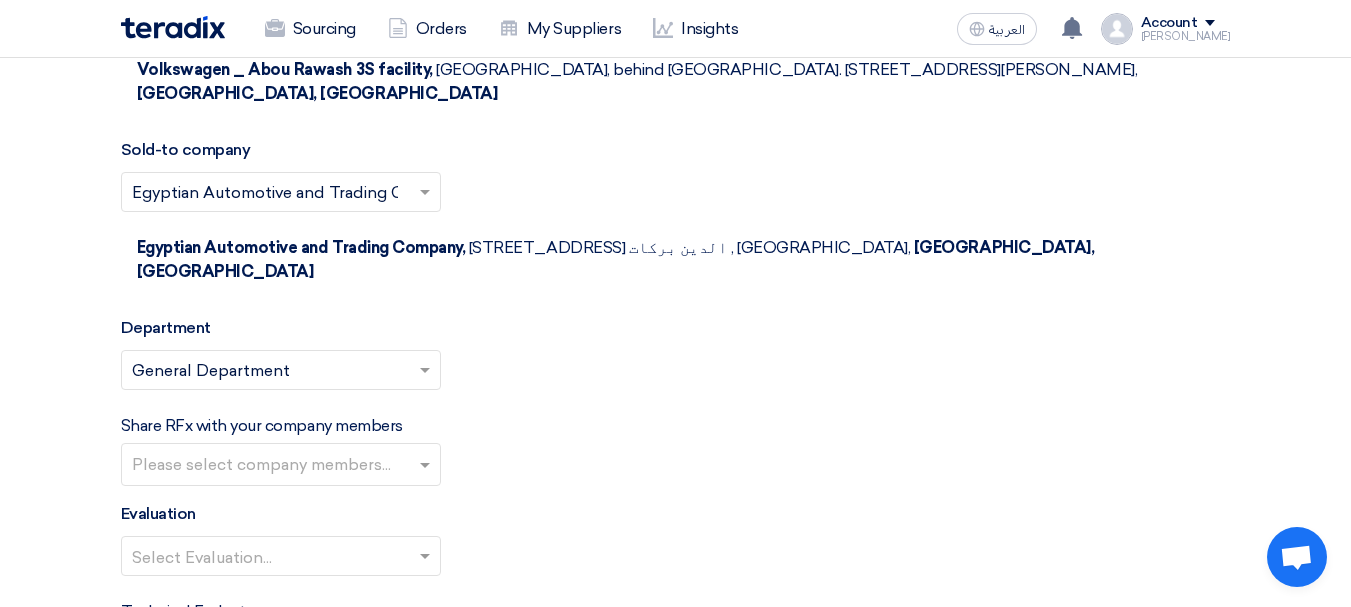 click at bounding box center [283, 466] 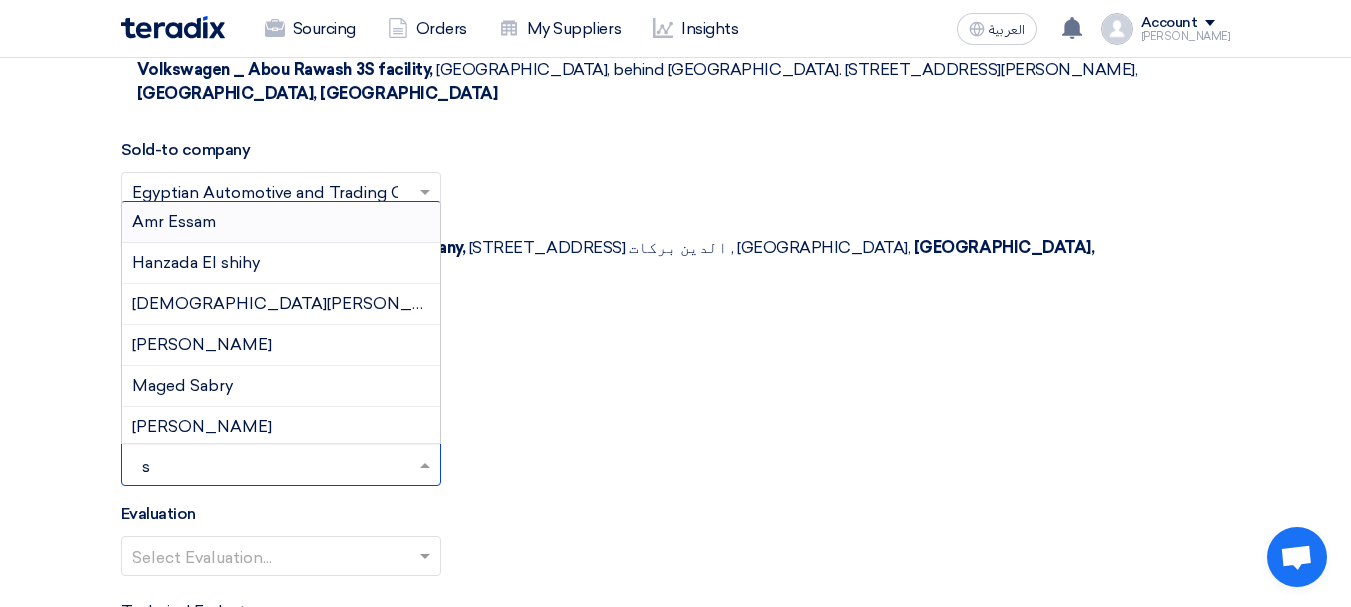type on "sa" 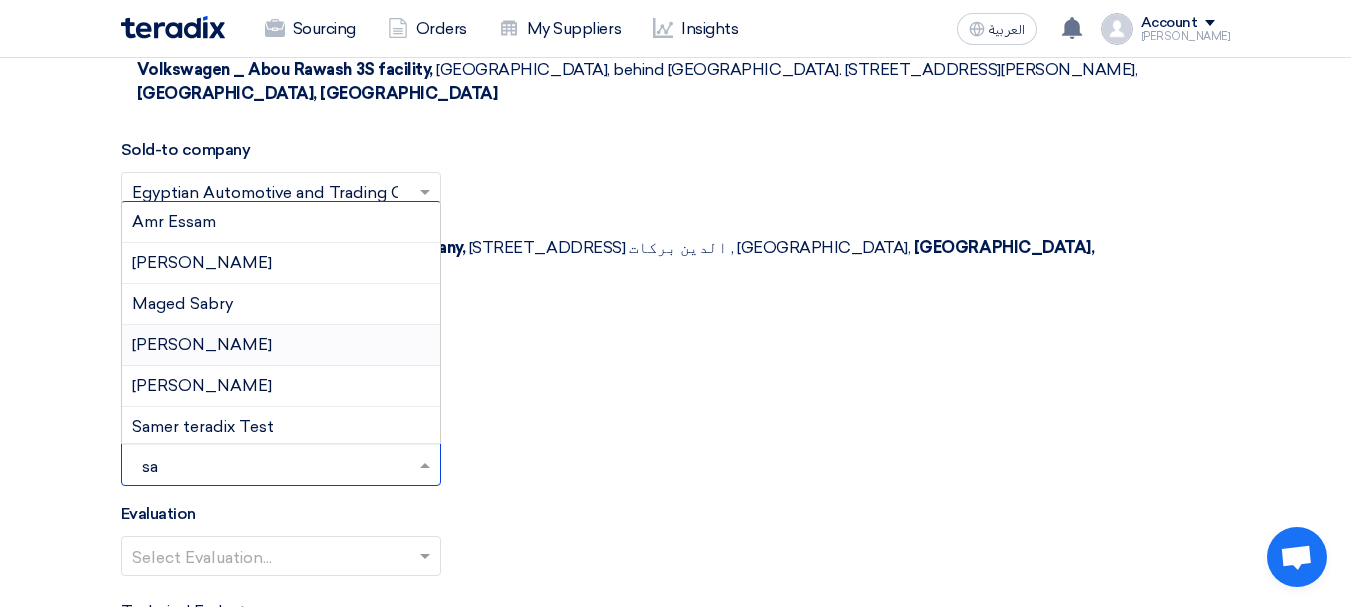 scroll, scrollTop: 5, scrollLeft: 0, axis: vertical 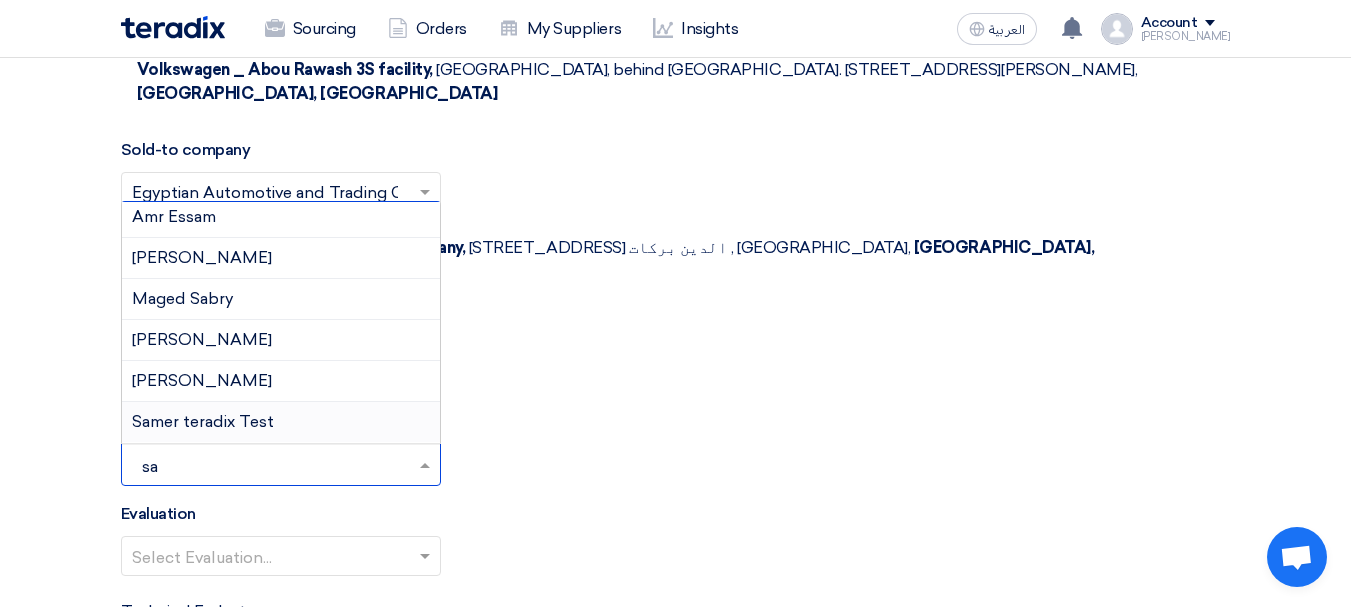 type 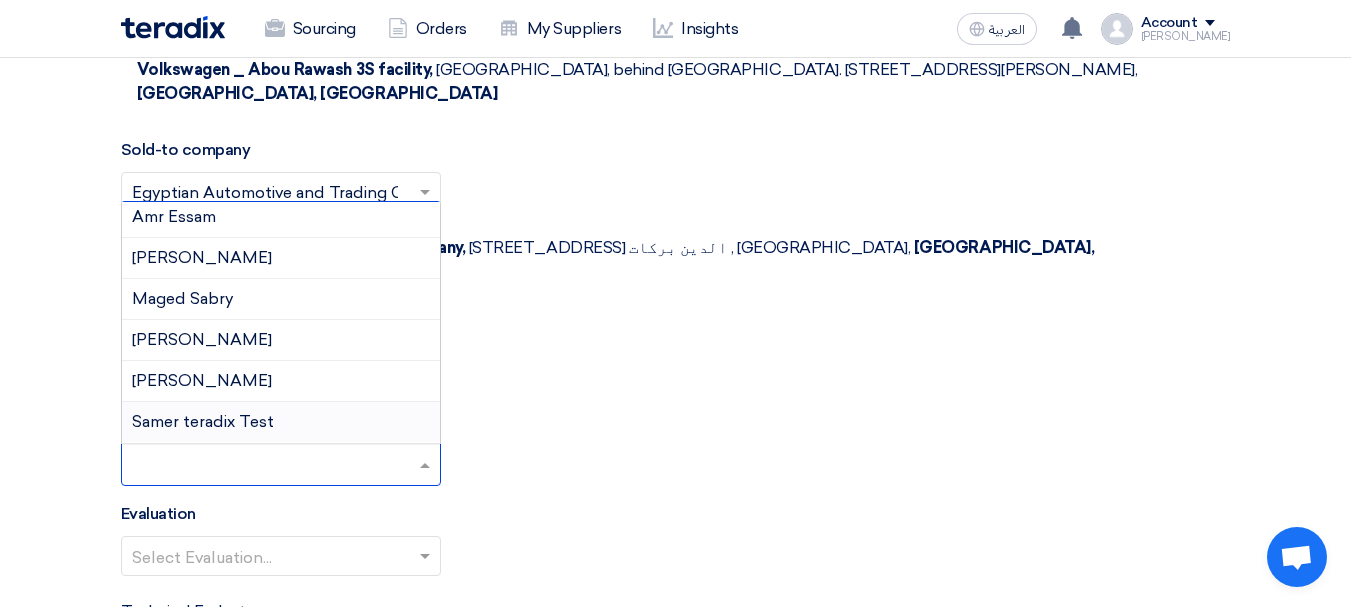 click on "Basic Information
RFx Title
Touareg giveaways
RFx Type
Normal RFQ
Sealed RFQ
RFP
Deadline to receive quotations
[DATE]
Pick a date
Time
Increment hours
03
Decrement hours
: 00" 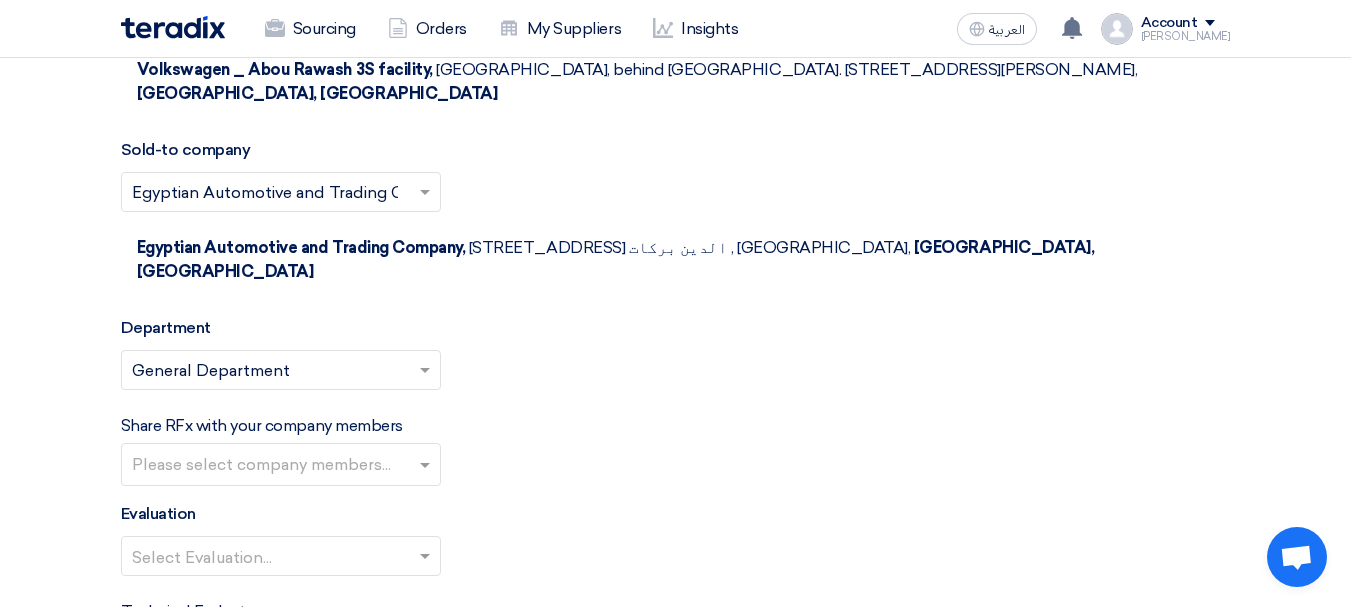 click 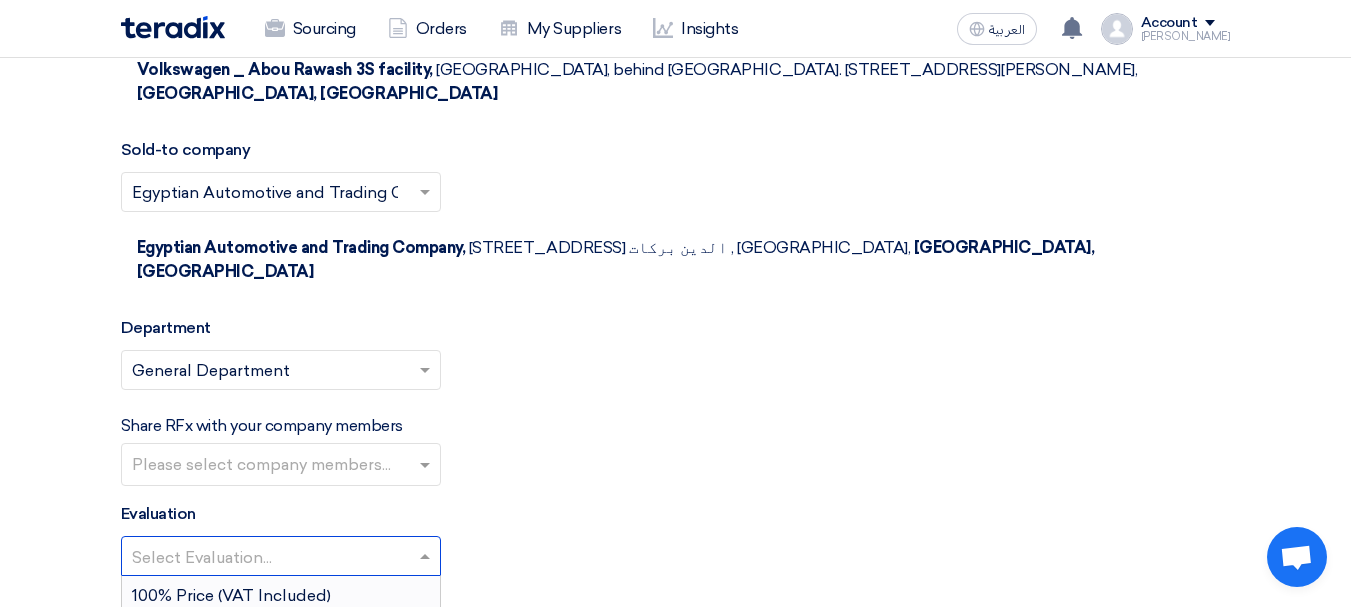 click on "100% Price (VAT Included)" at bounding box center [231, 595] 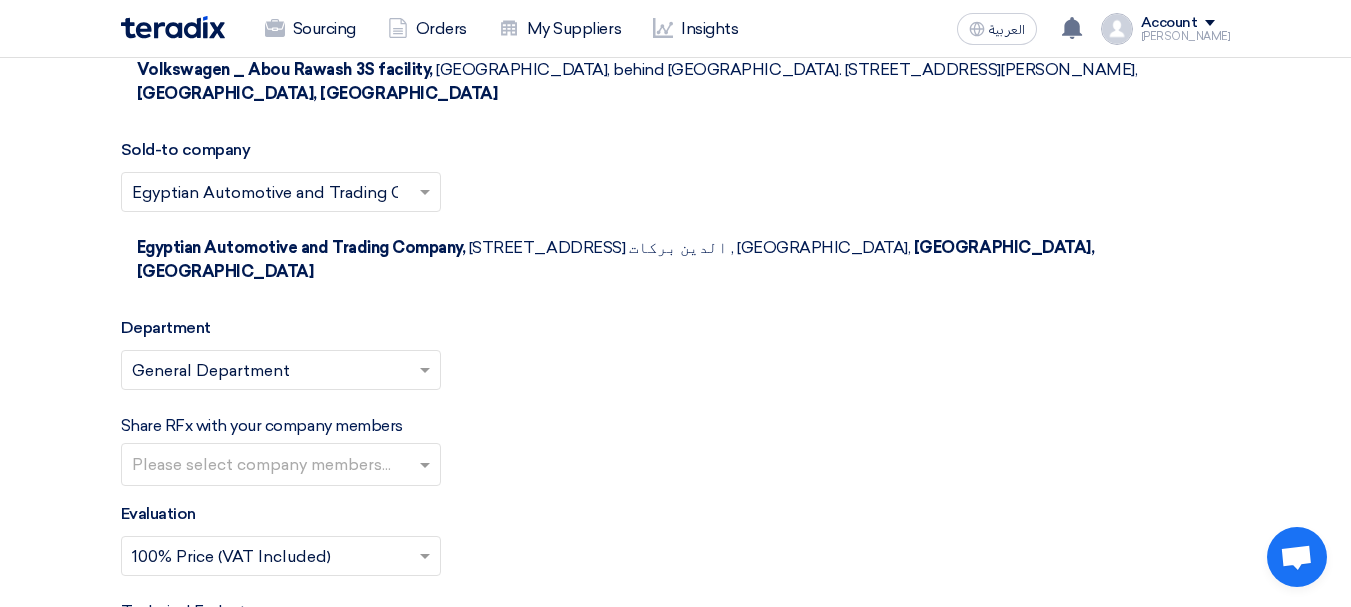 click on "Basic Information
RFx Title
Touareg giveaways
RFx Type
Normal RFQ
Sealed RFQ
RFP
Deadline to receive quotations
[DATE]
Pick a date
Time
Increment hours
03
Decrement hours
: 00" 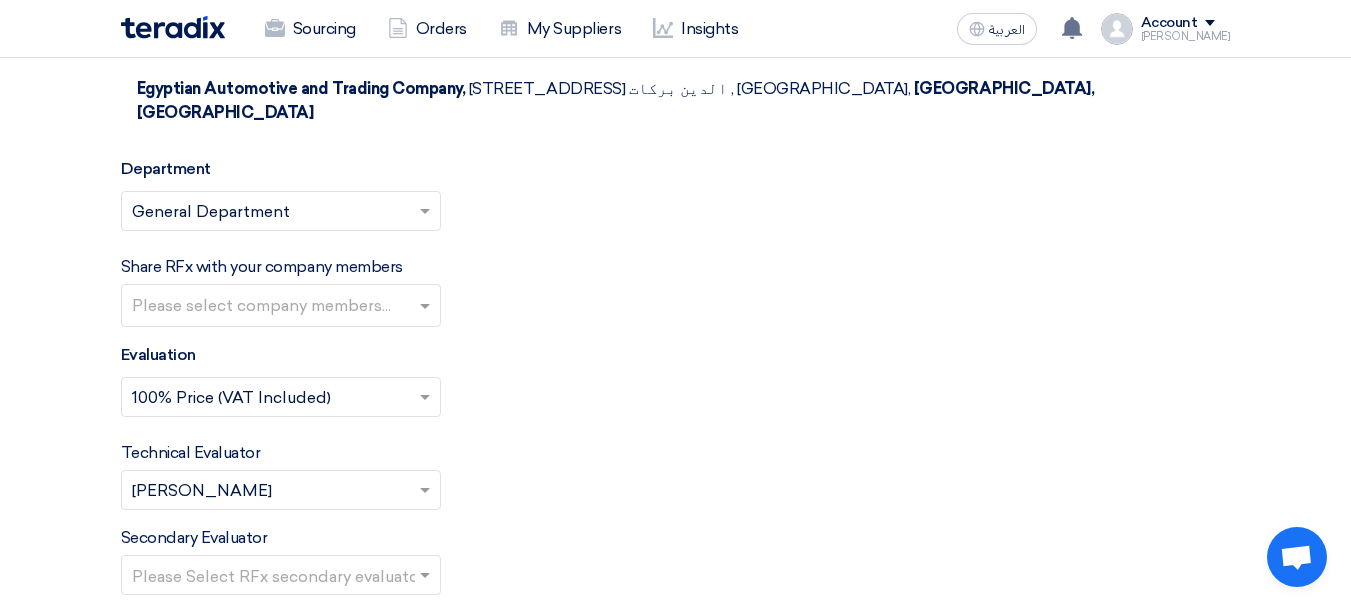 scroll, scrollTop: 2767, scrollLeft: 0, axis: vertical 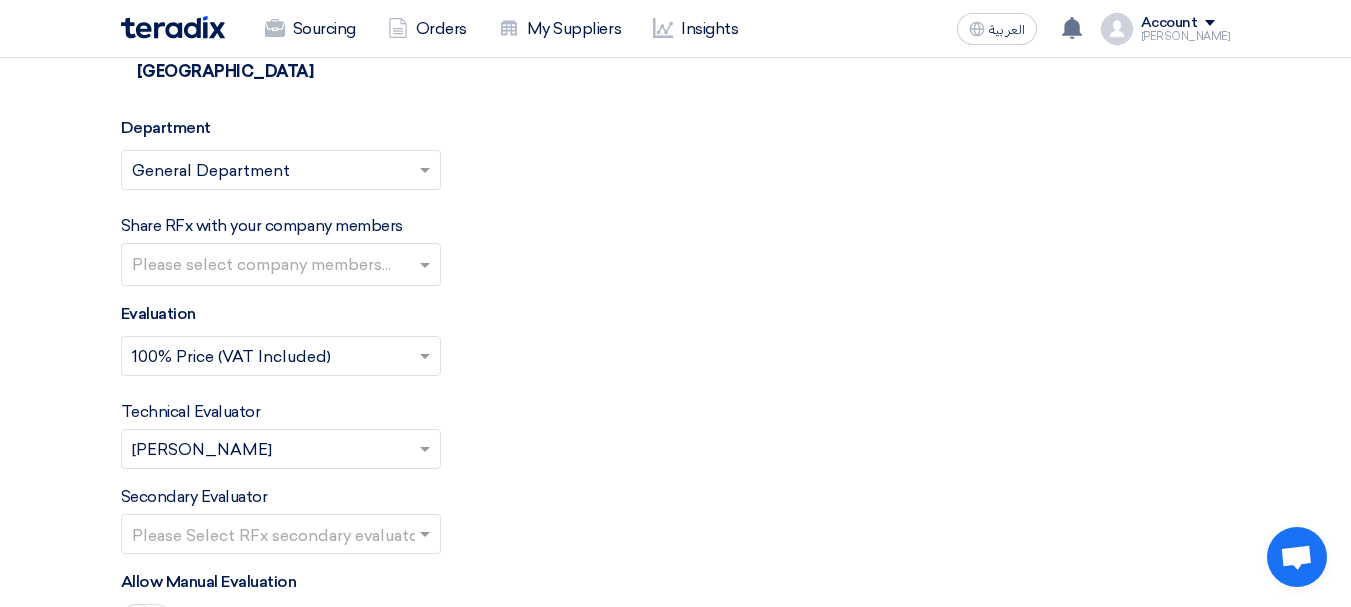 click at bounding box center (281, 449) 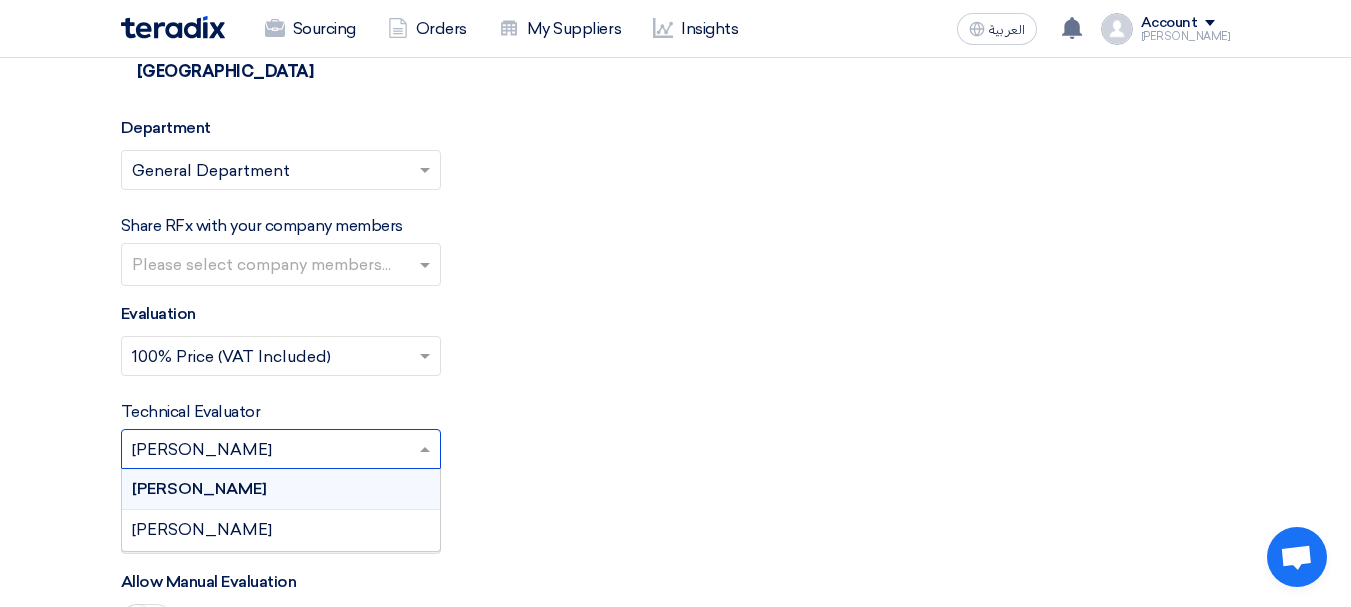 click at bounding box center [281, 449] 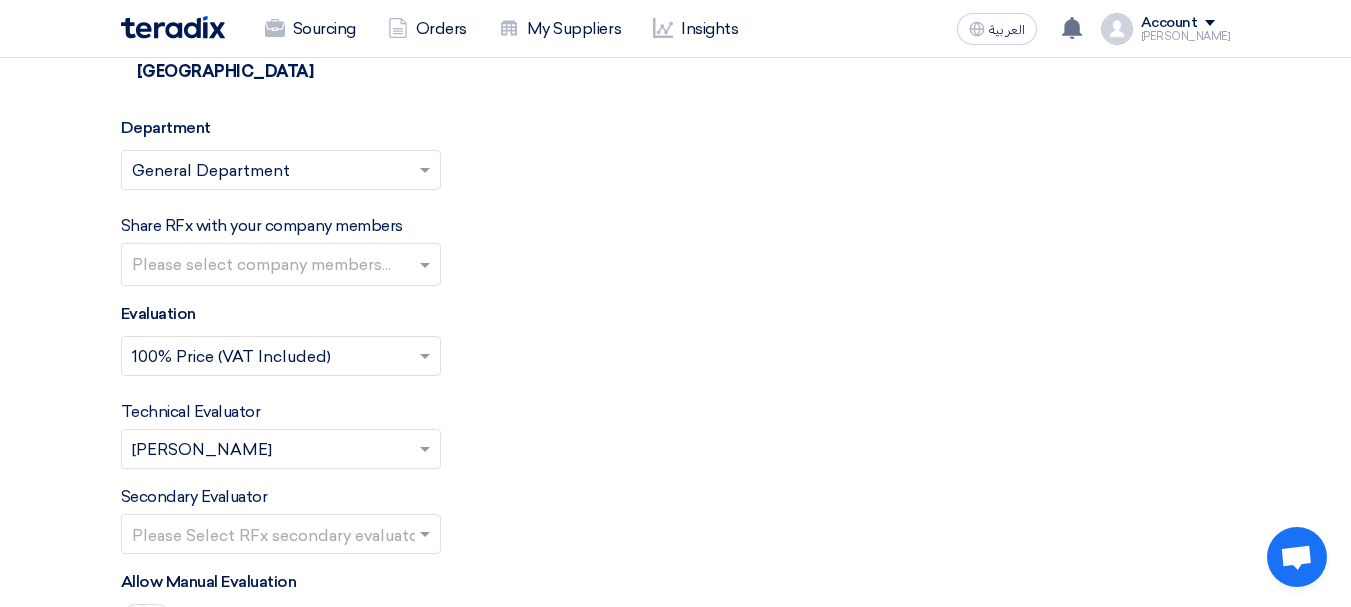 click at bounding box center (271, 536) 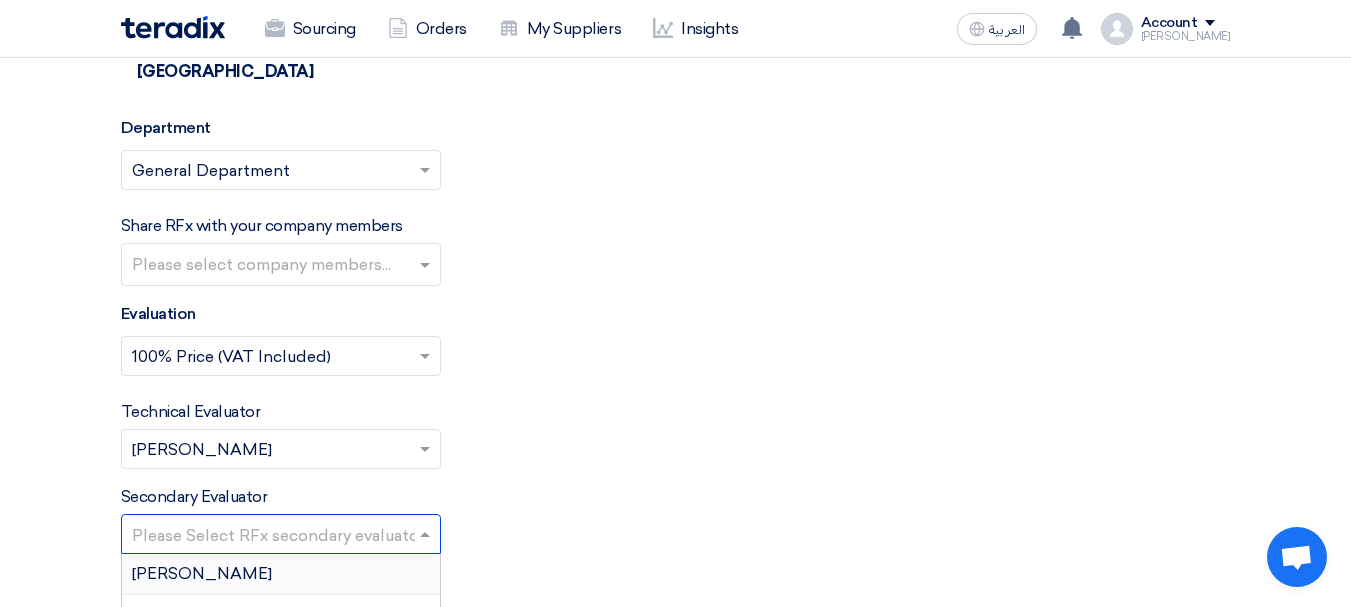 click at bounding box center (271, 536) 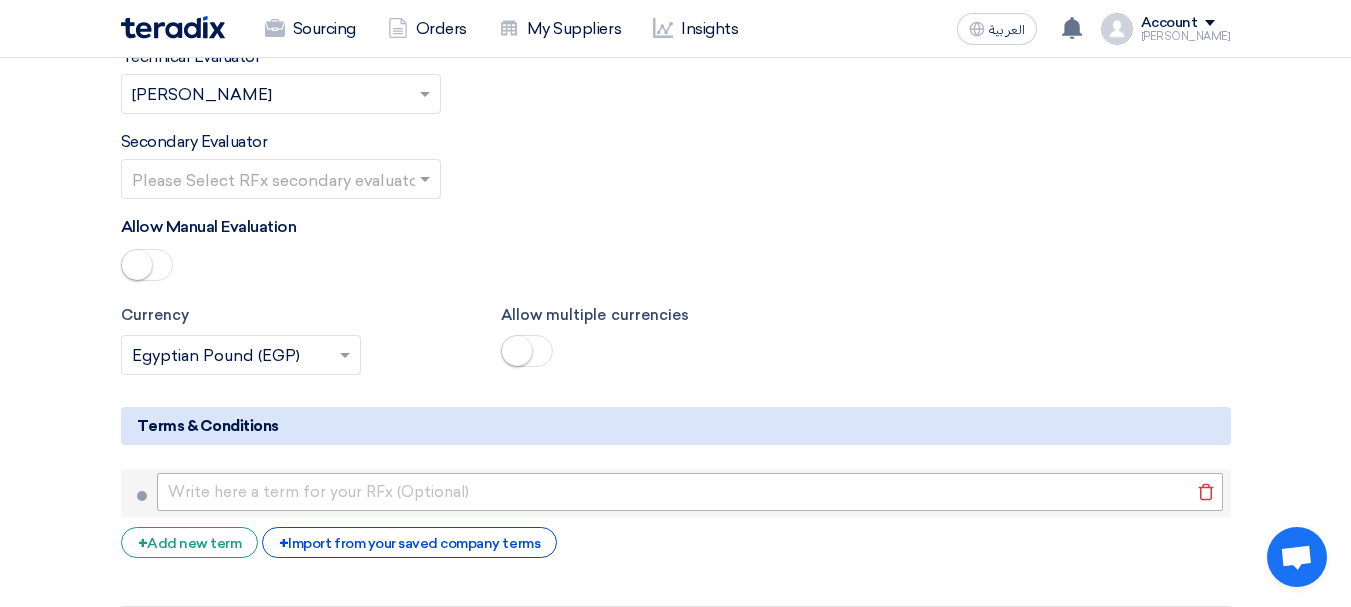scroll, scrollTop: 3167, scrollLeft: 0, axis: vertical 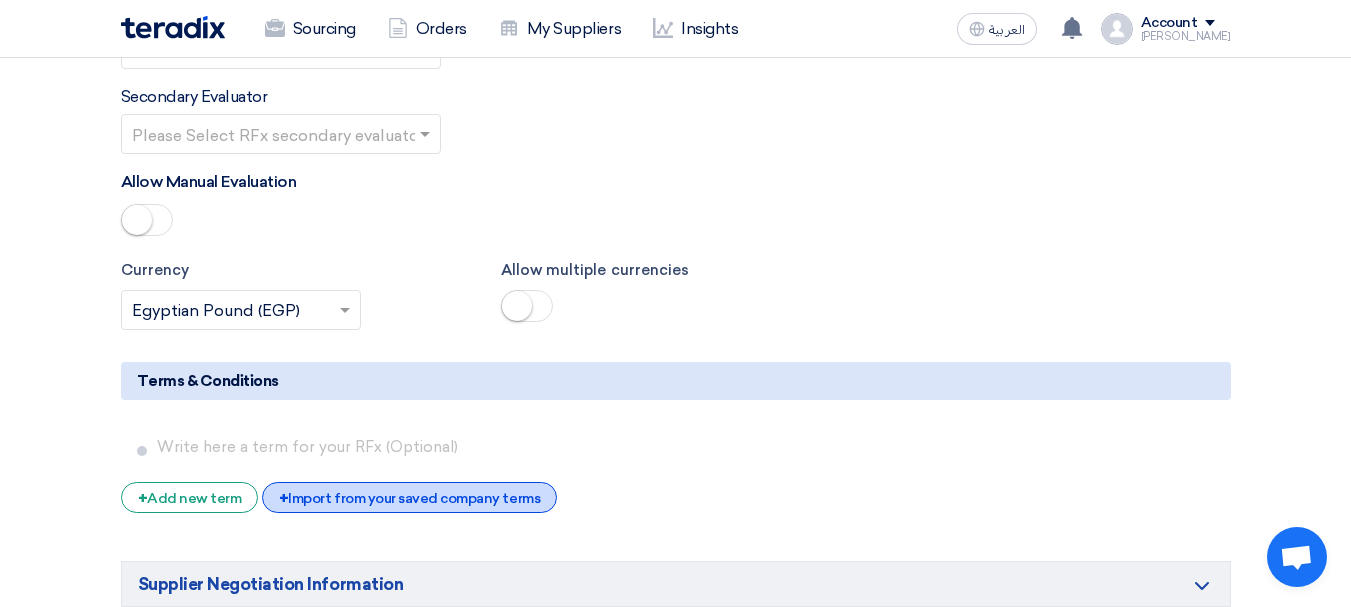 click on "+
Import from your saved company terms" 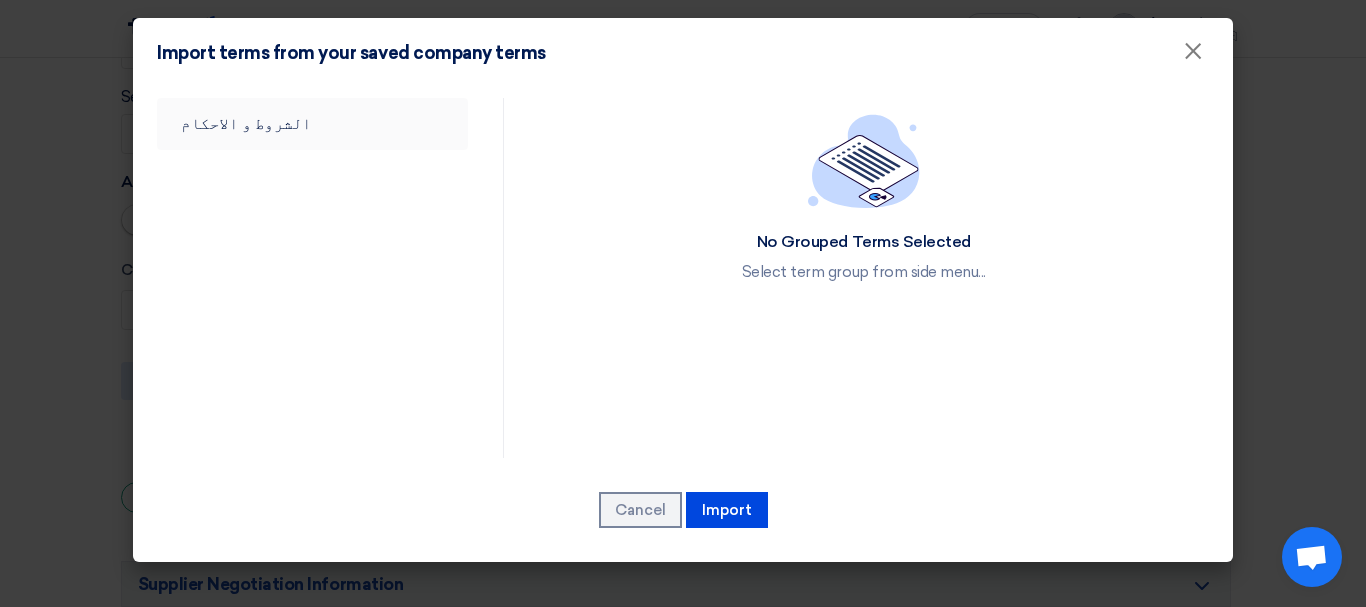 click on "الشروط و الاحكام" 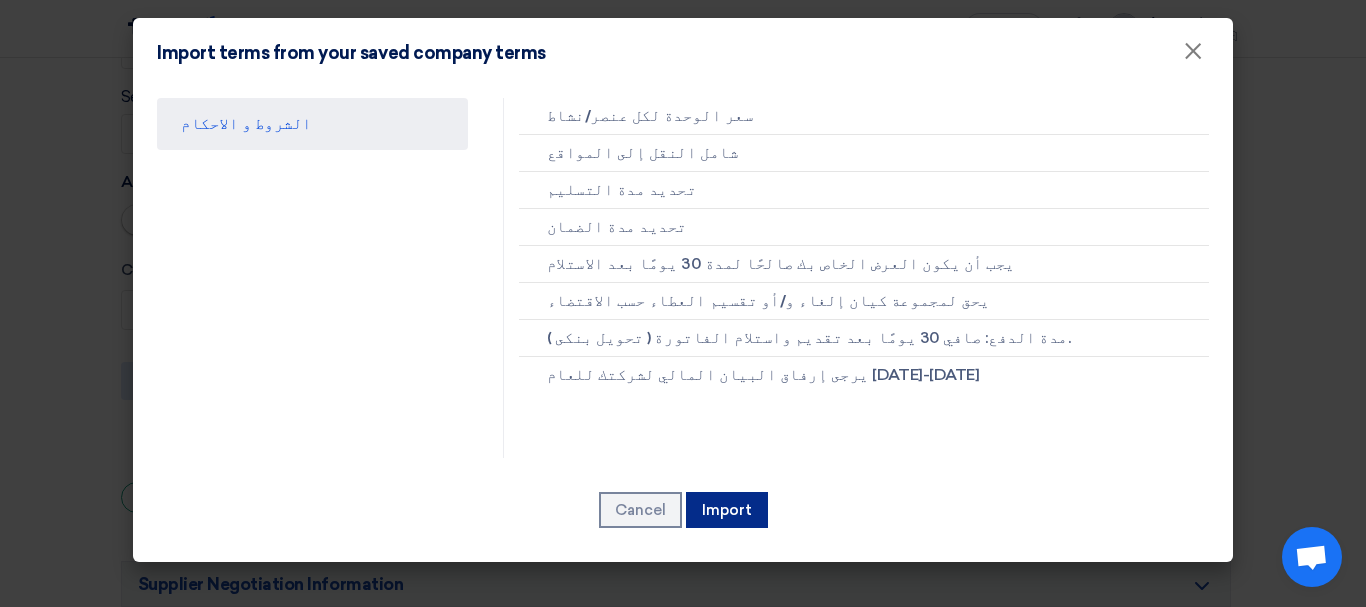 click on "Import" 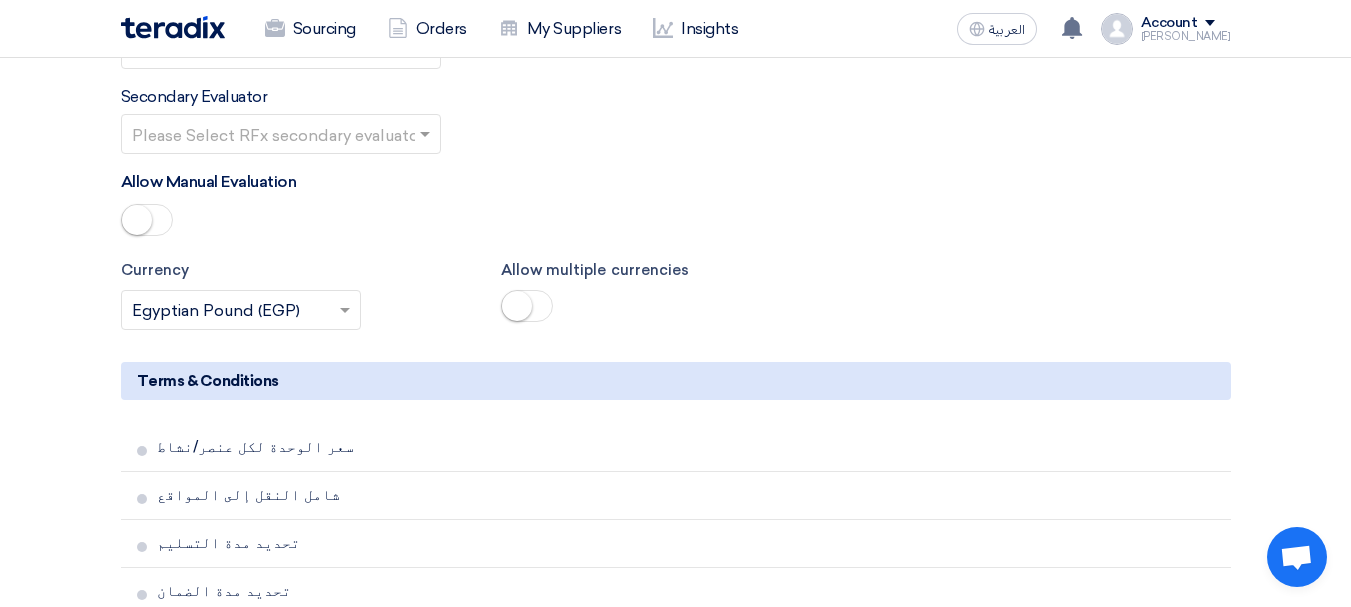 click on "Basic Information
RFx Title
Touareg giveaways
RFx Type
Normal RFQ
Sealed RFQ
RFP
Deadline to receive quotations
[DATE]
Pick a date
Time
Increment hours
03
Decrement hours
: 00" 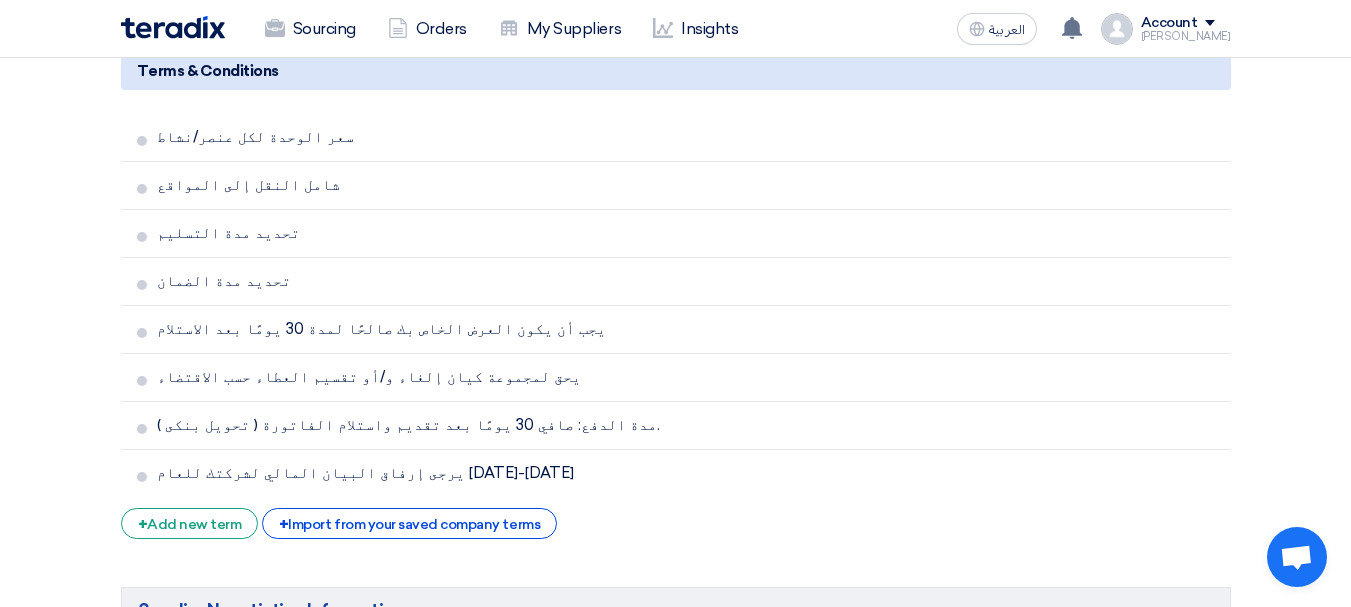 scroll, scrollTop: 3767, scrollLeft: 0, axis: vertical 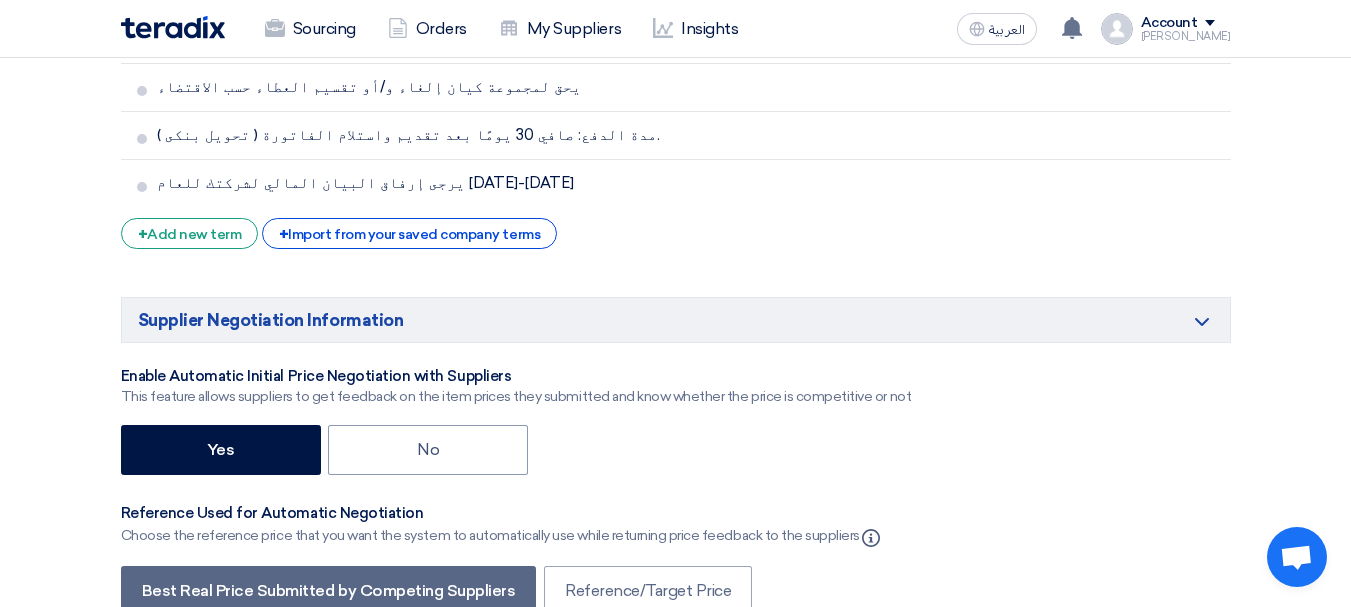click on "Next" 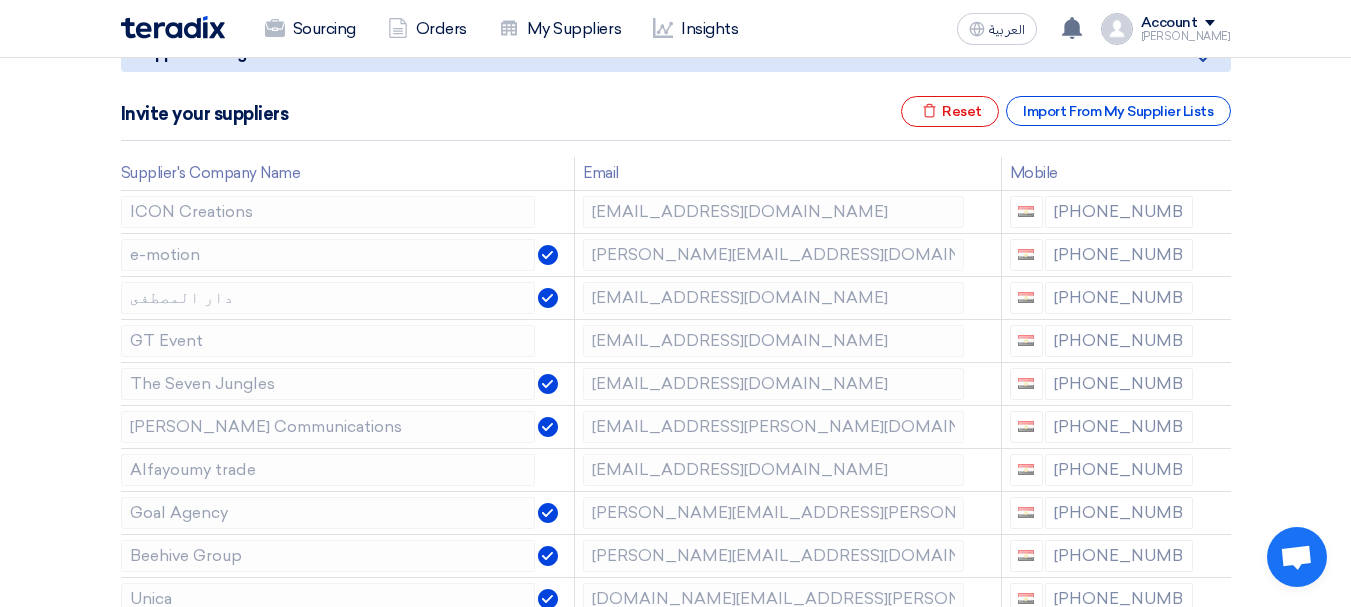 scroll, scrollTop: 249, scrollLeft: 0, axis: vertical 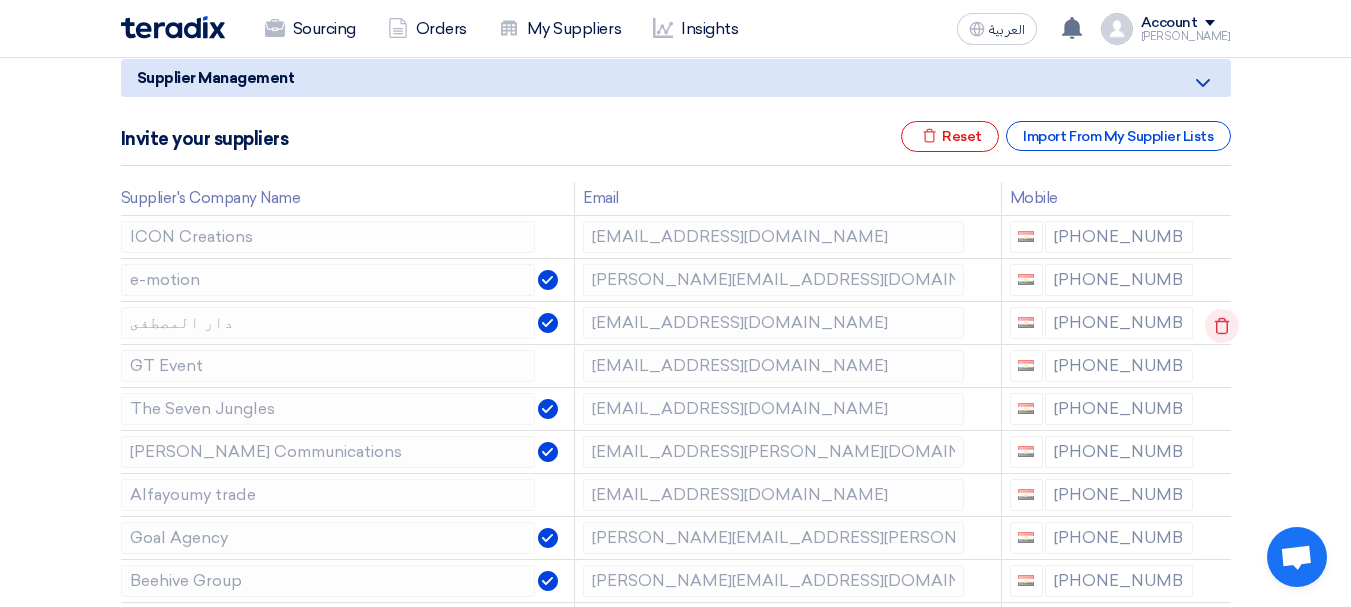 click 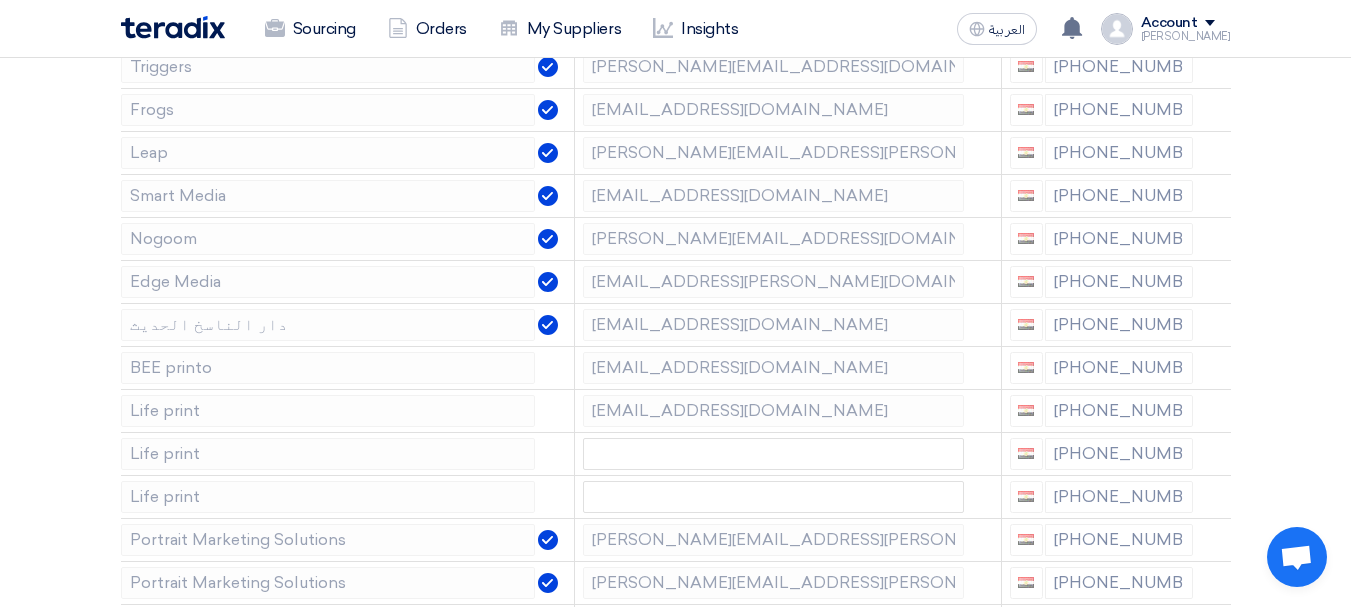 scroll, scrollTop: 1495, scrollLeft: 0, axis: vertical 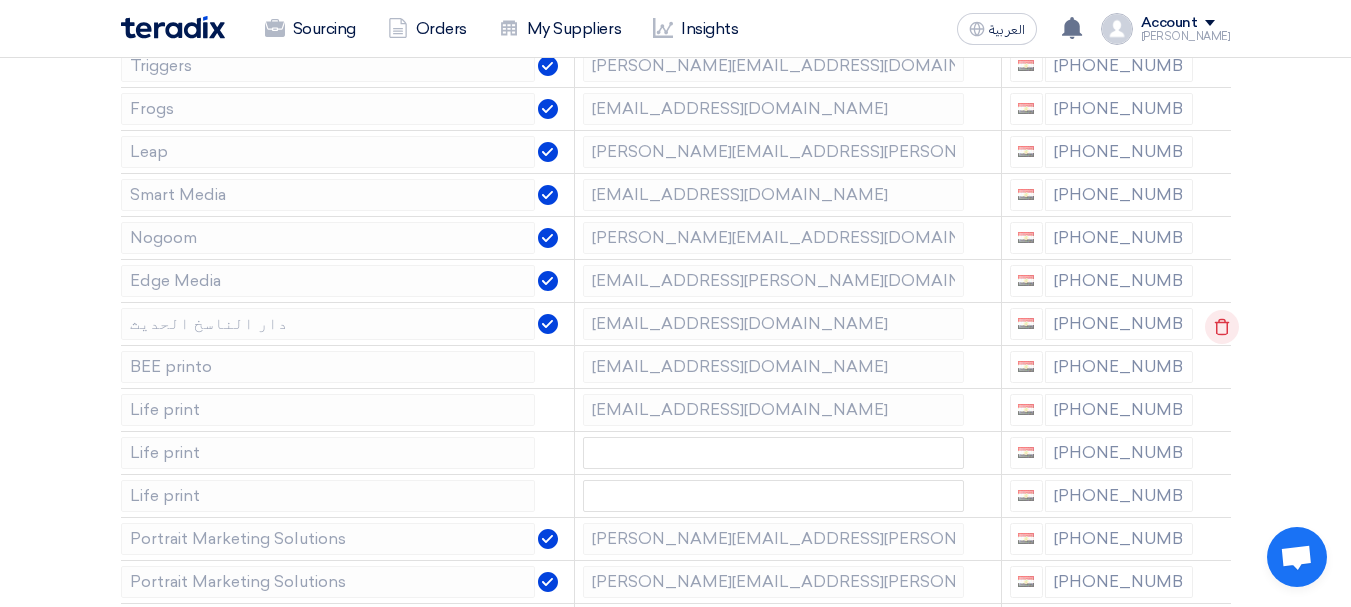 click 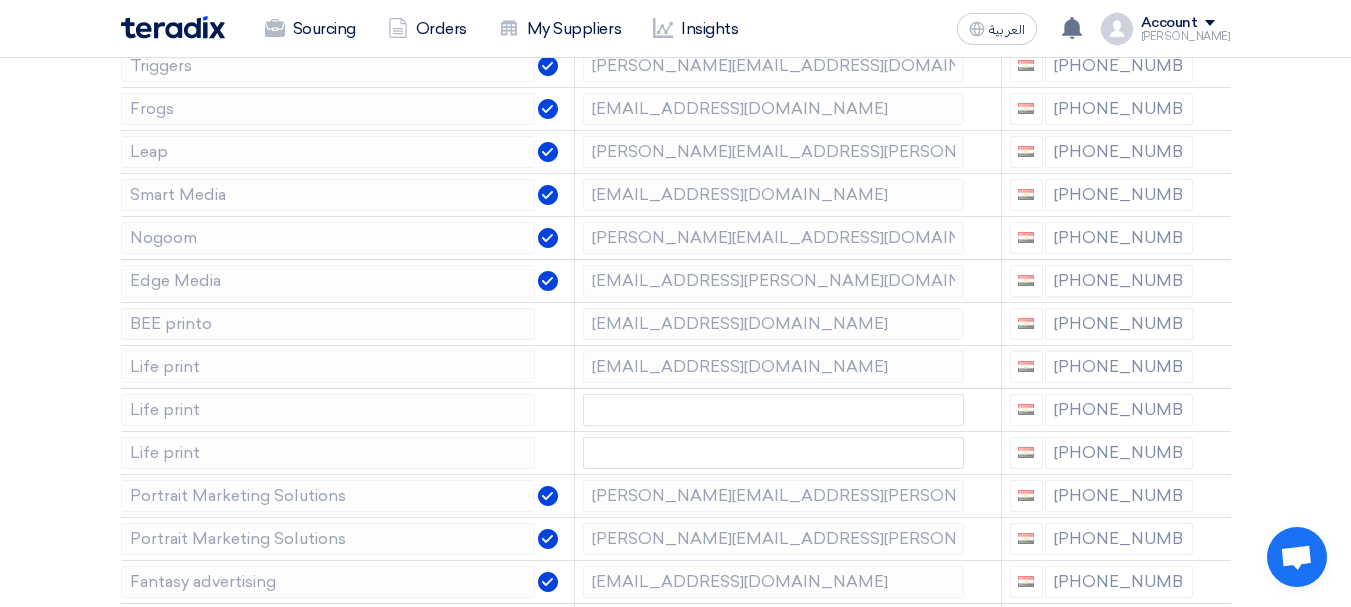 click 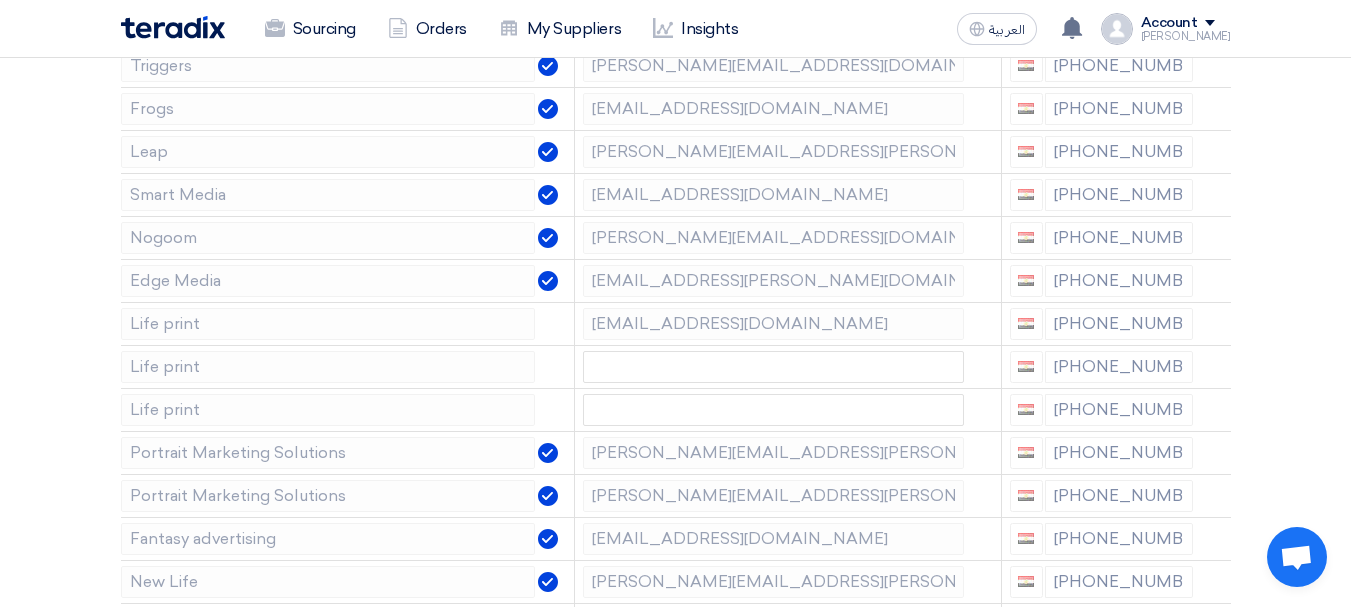 click 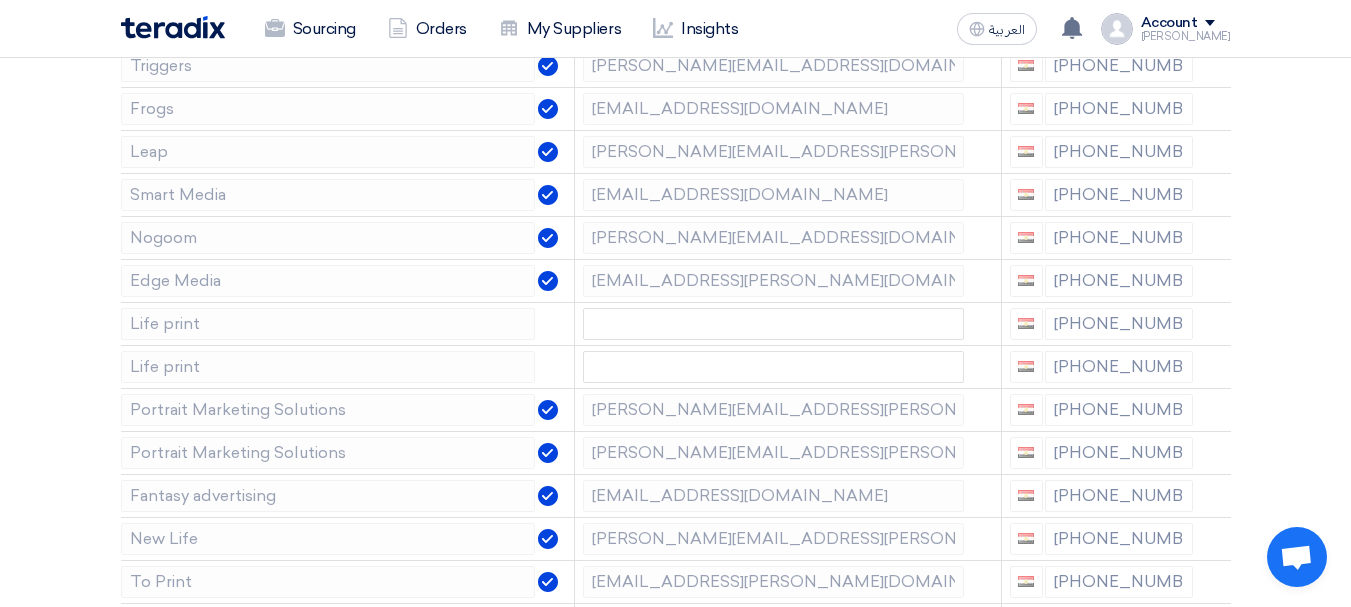 click 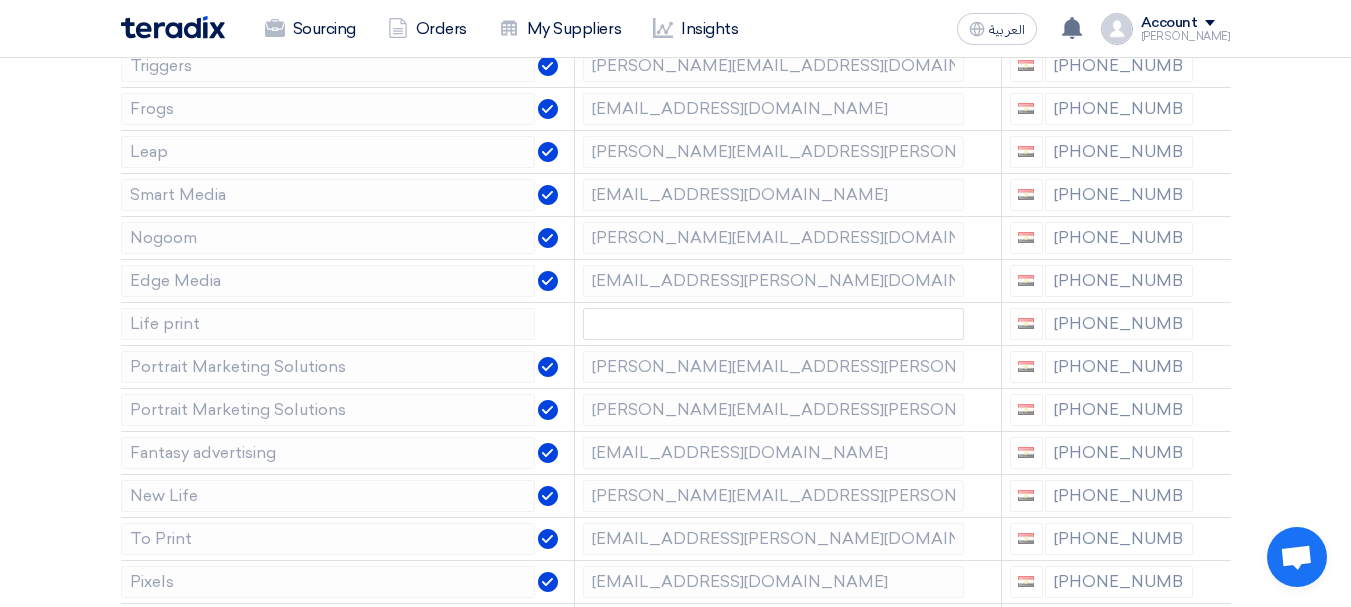 click 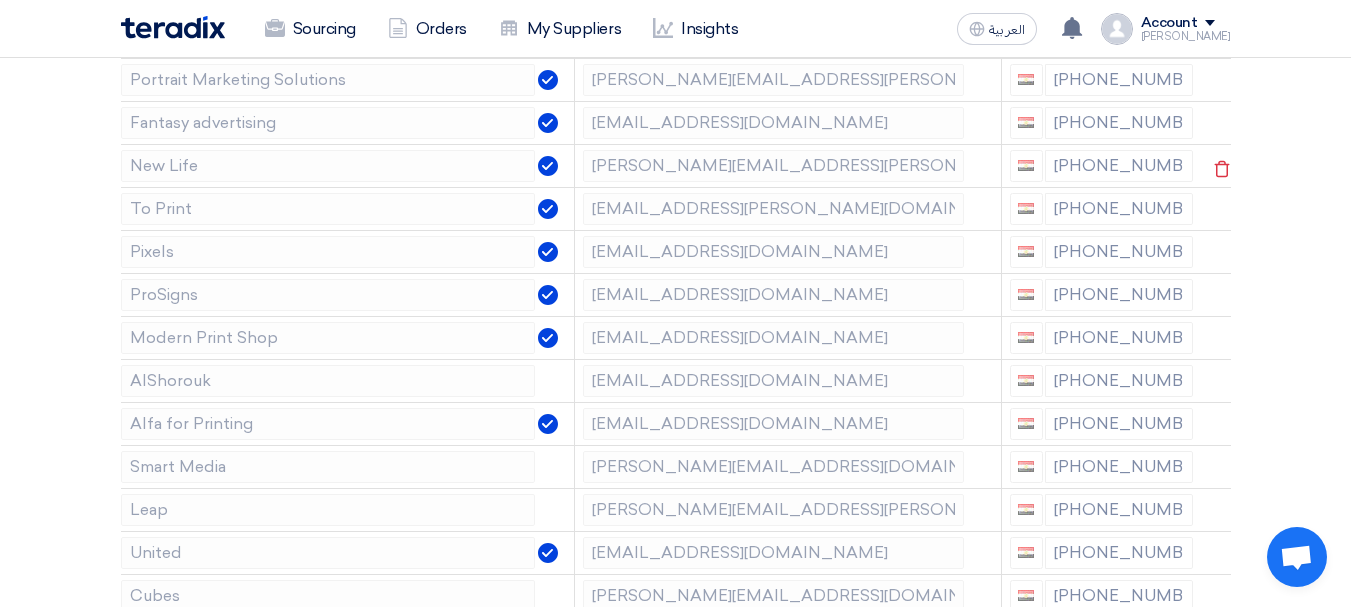 scroll, scrollTop: 1785, scrollLeft: 0, axis: vertical 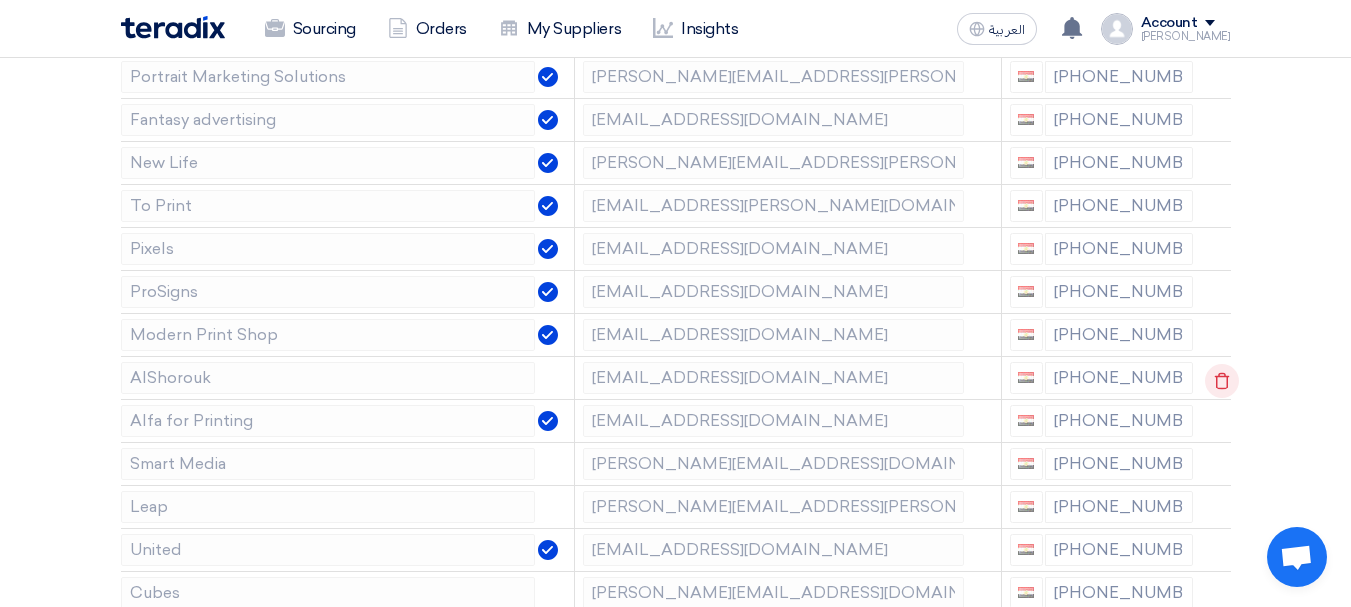 click 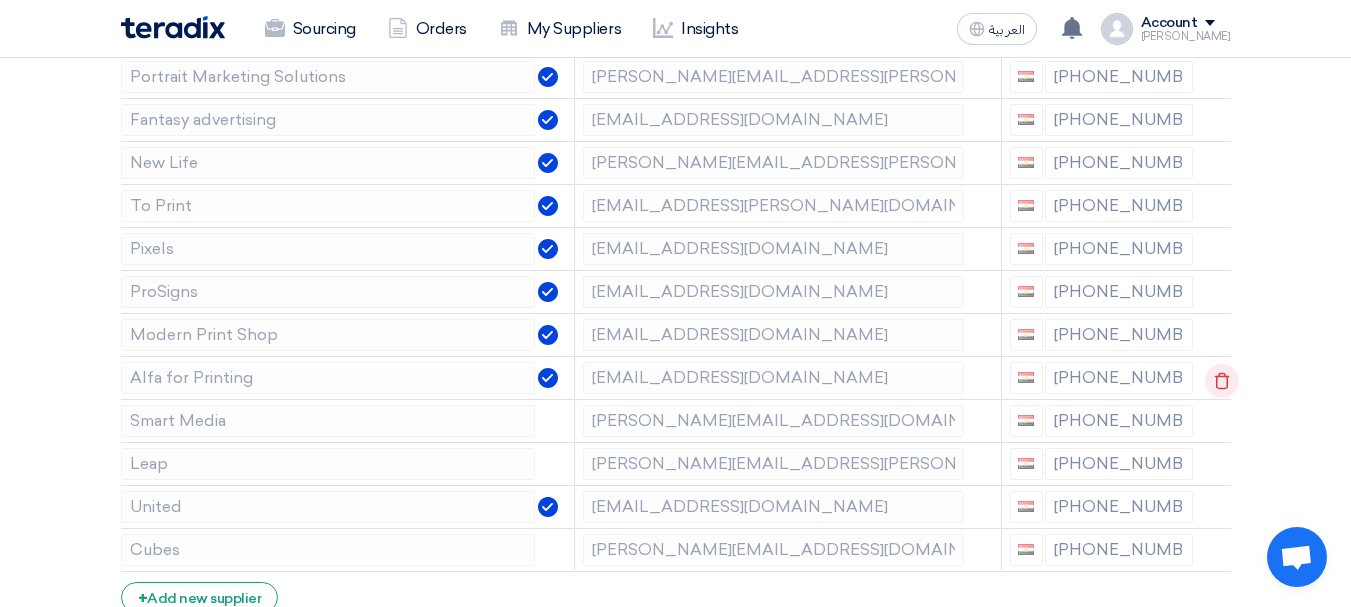 click 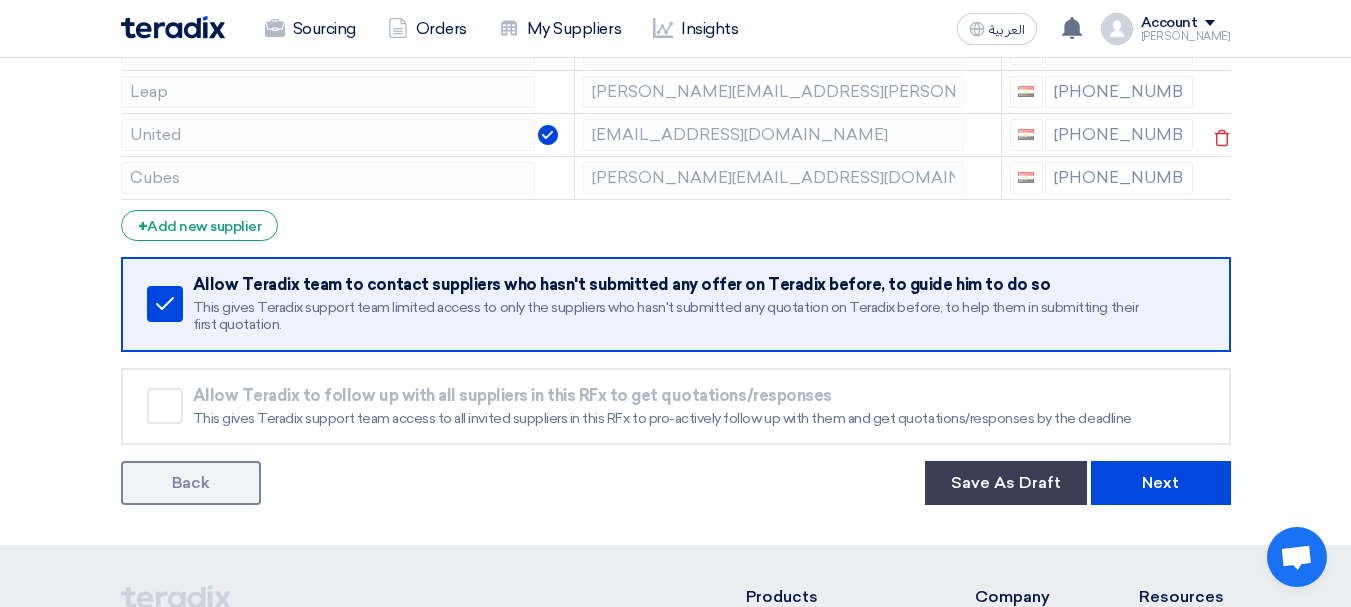 scroll, scrollTop: 2194, scrollLeft: 0, axis: vertical 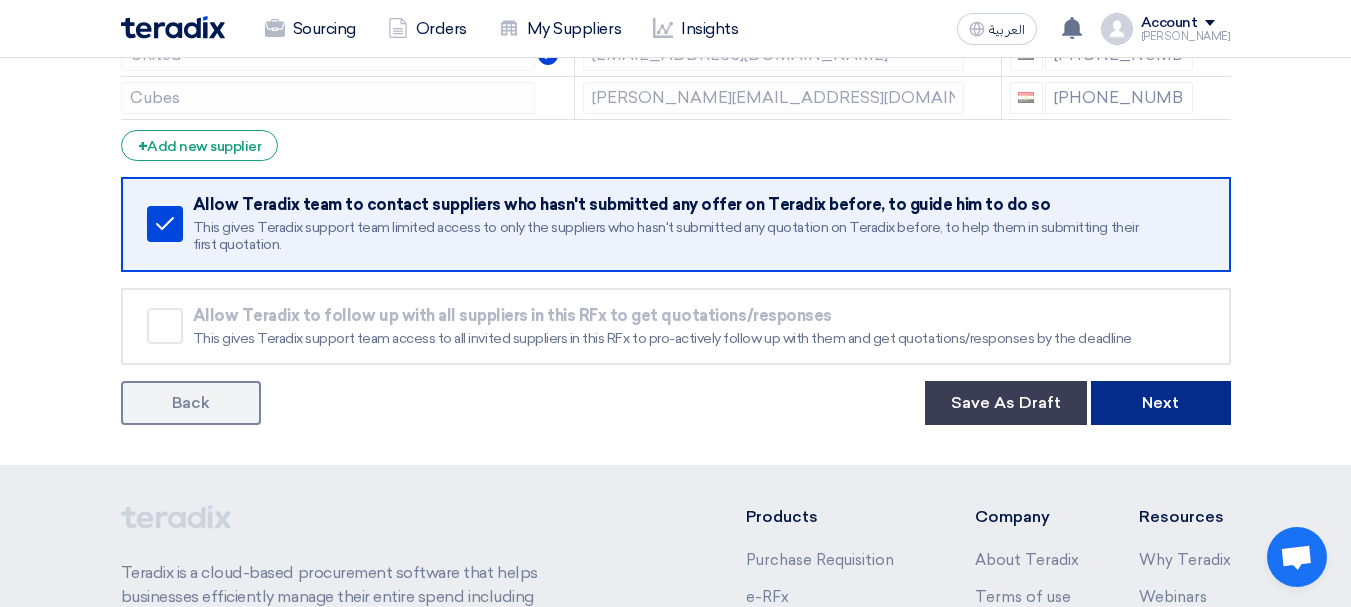 click on "Next" 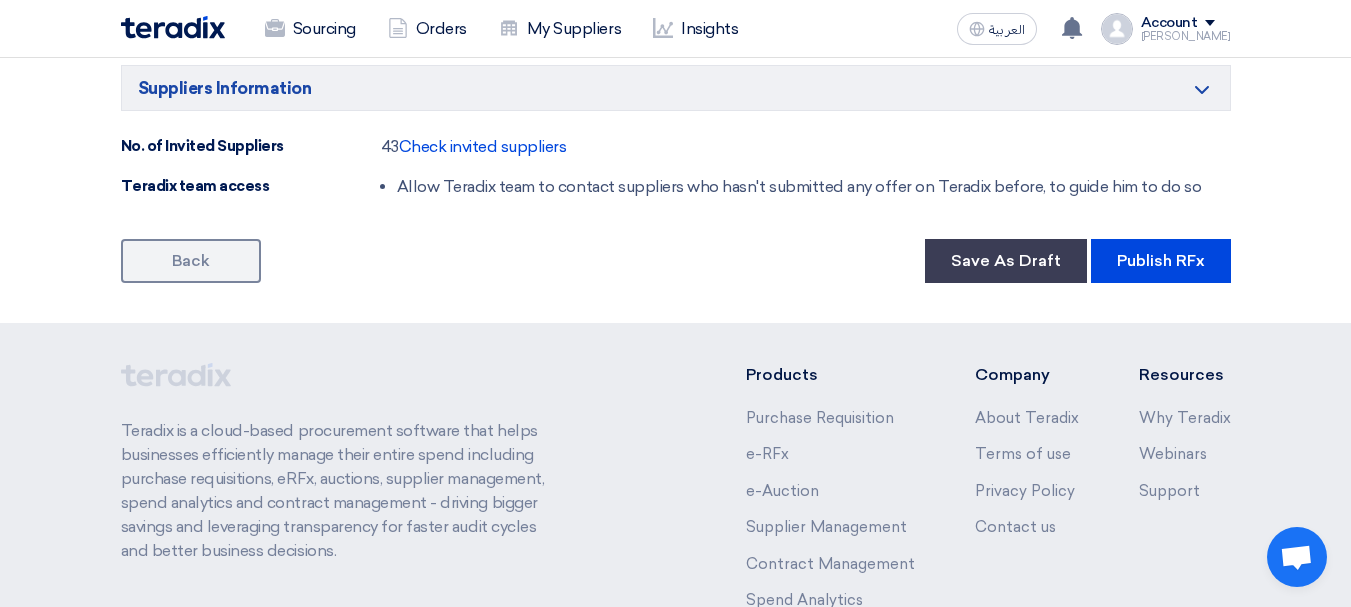 scroll, scrollTop: 1820, scrollLeft: 0, axis: vertical 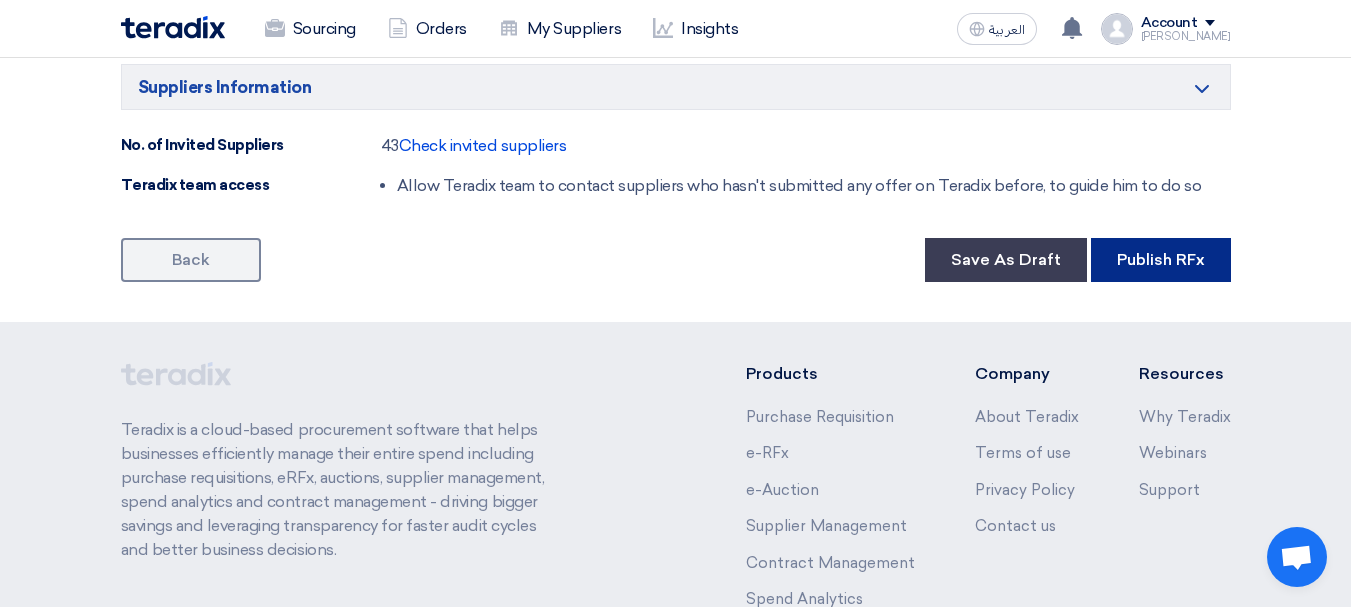 click on "Publish RFx" 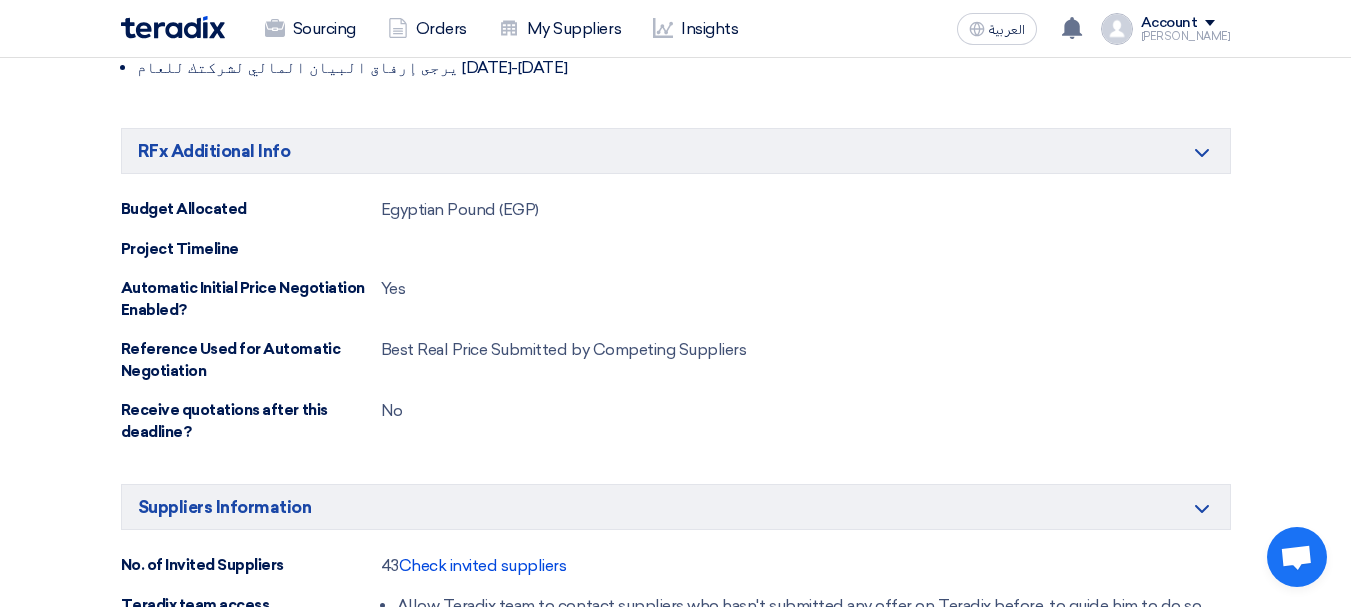 scroll, scrollTop: 1963, scrollLeft: 0, axis: vertical 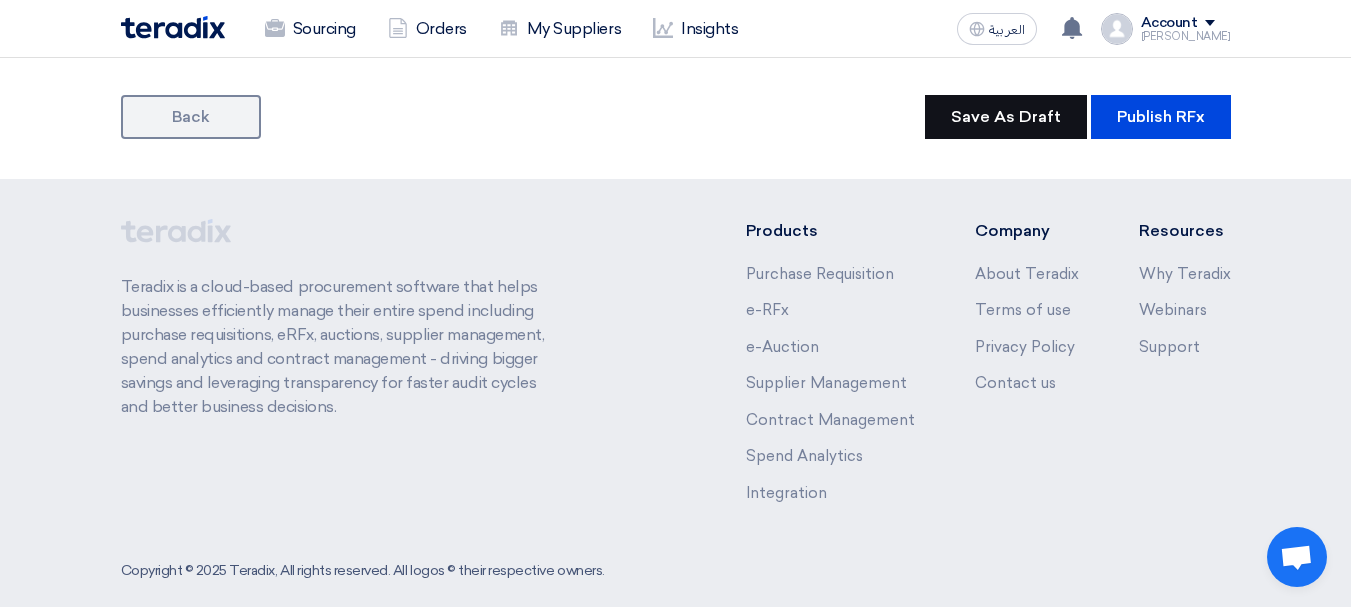 click on "Save As Draft" 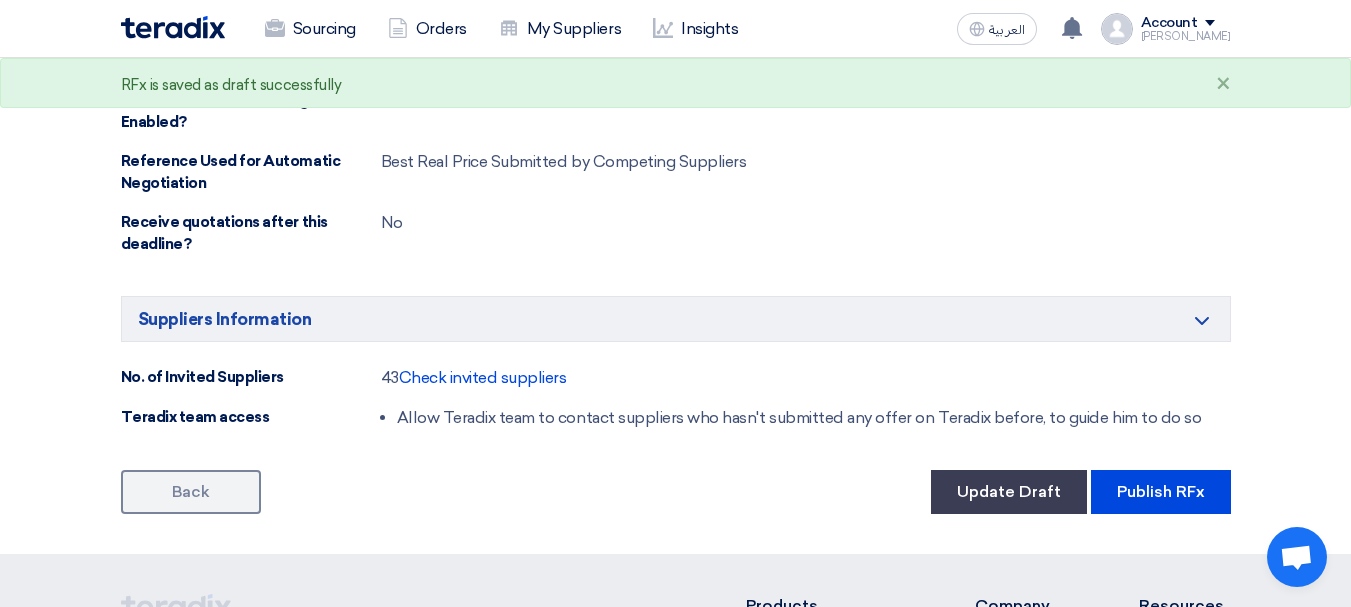 scroll, scrollTop: 1563, scrollLeft: 0, axis: vertical 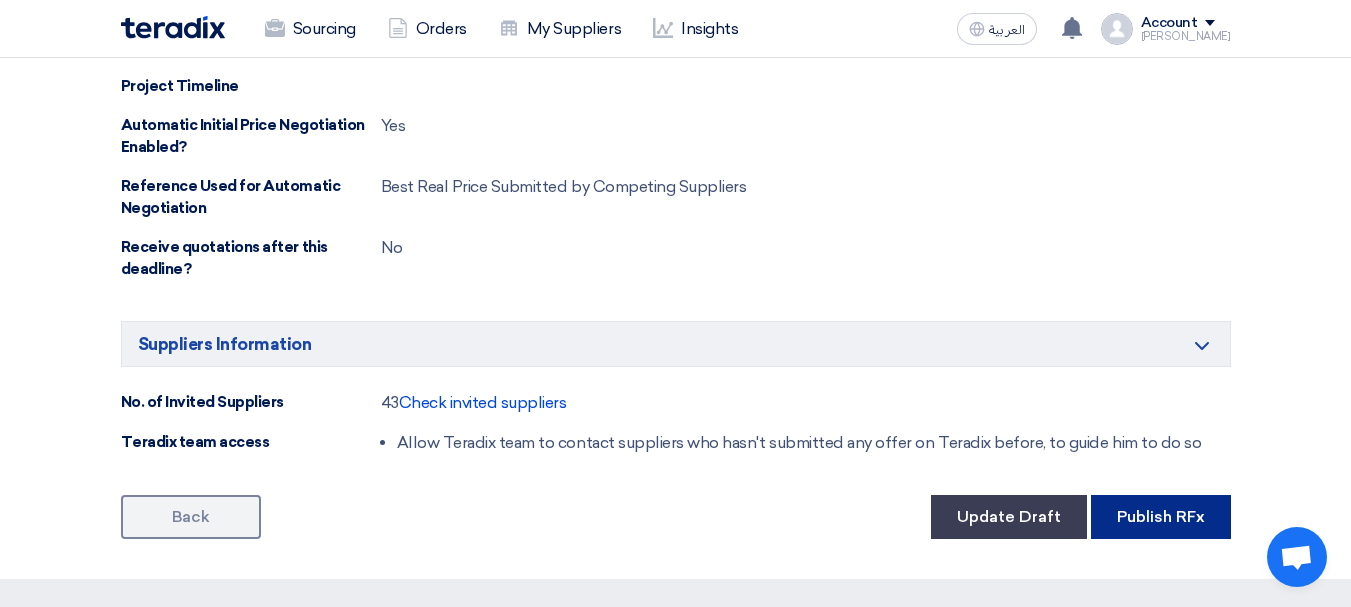 click on "Publish RFx" 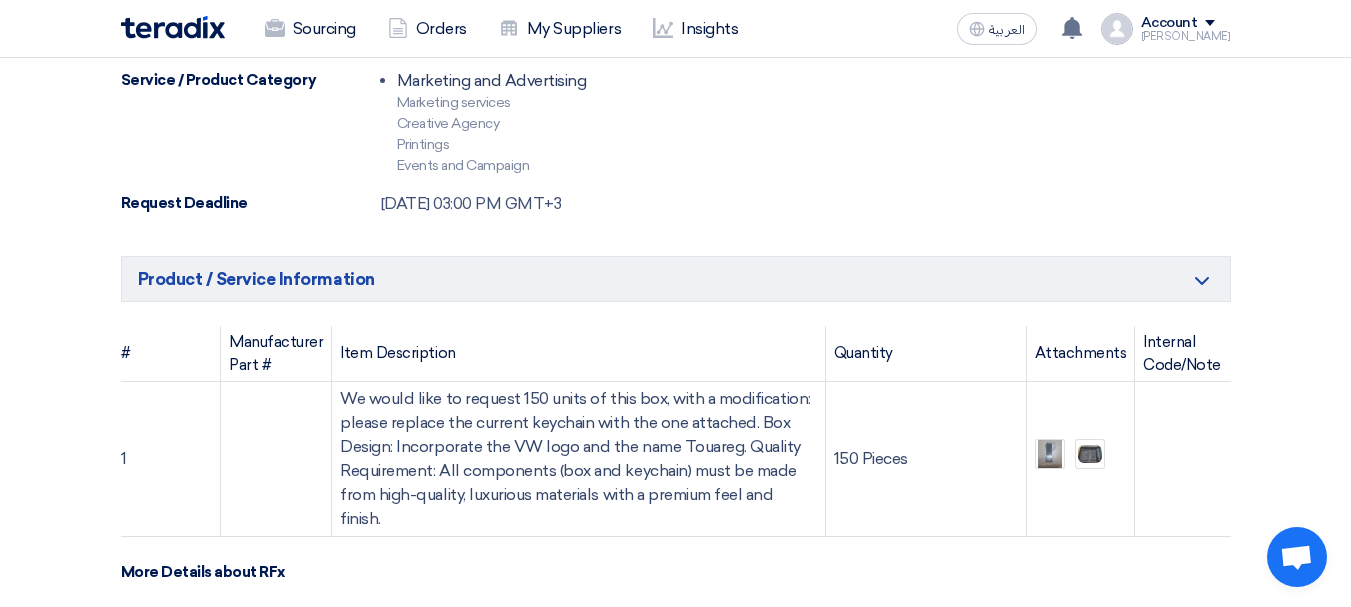 scroll, scrollTop: 0, scrollLeft: 0, axis: both 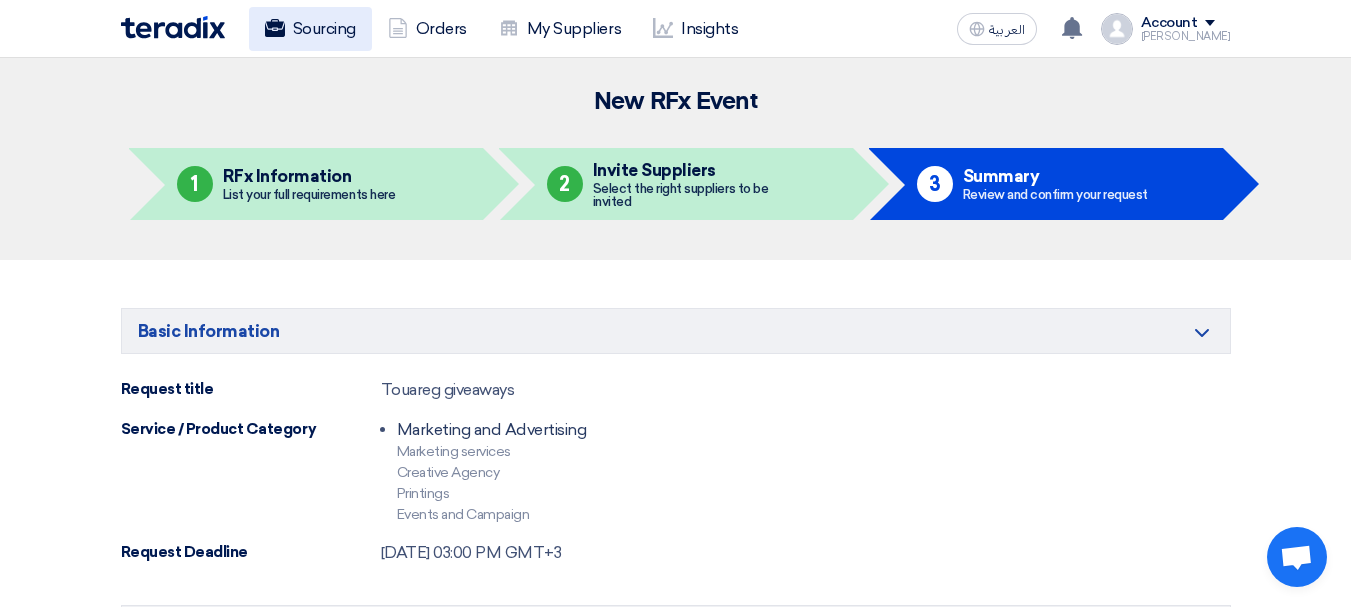 click on "Sourcing" 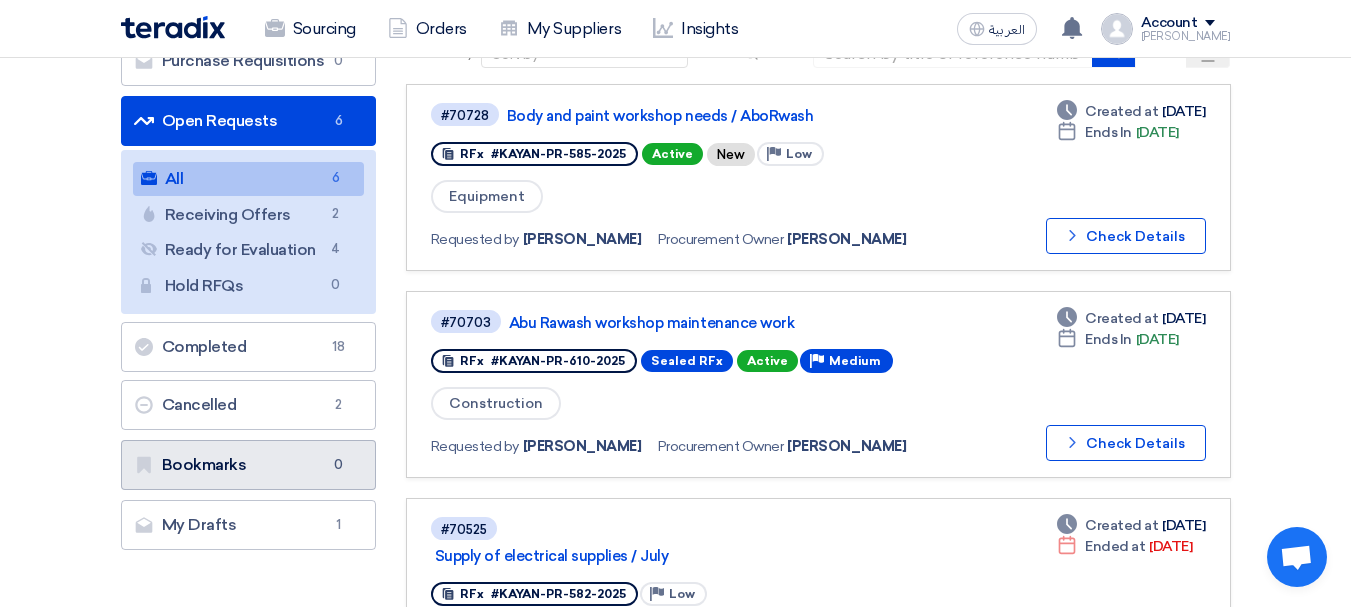 scroll, scrollTop: 200, scrollLeft: 0, axis: vertical 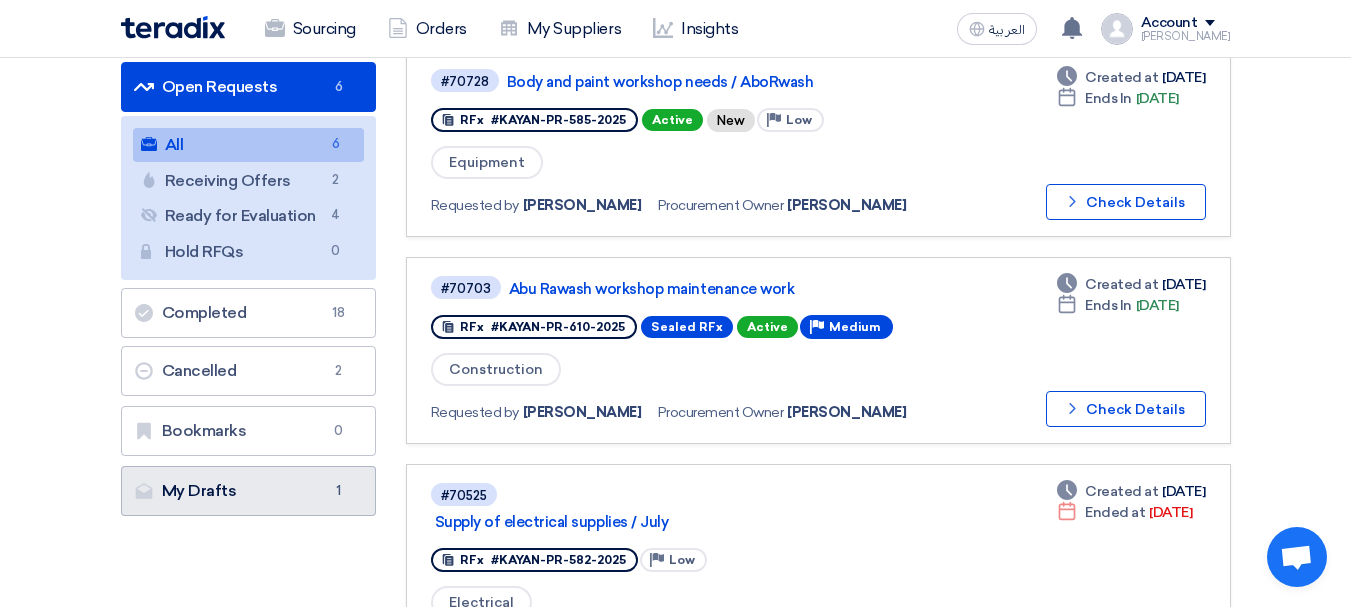 click on "My Drafts
My Drafts
1" 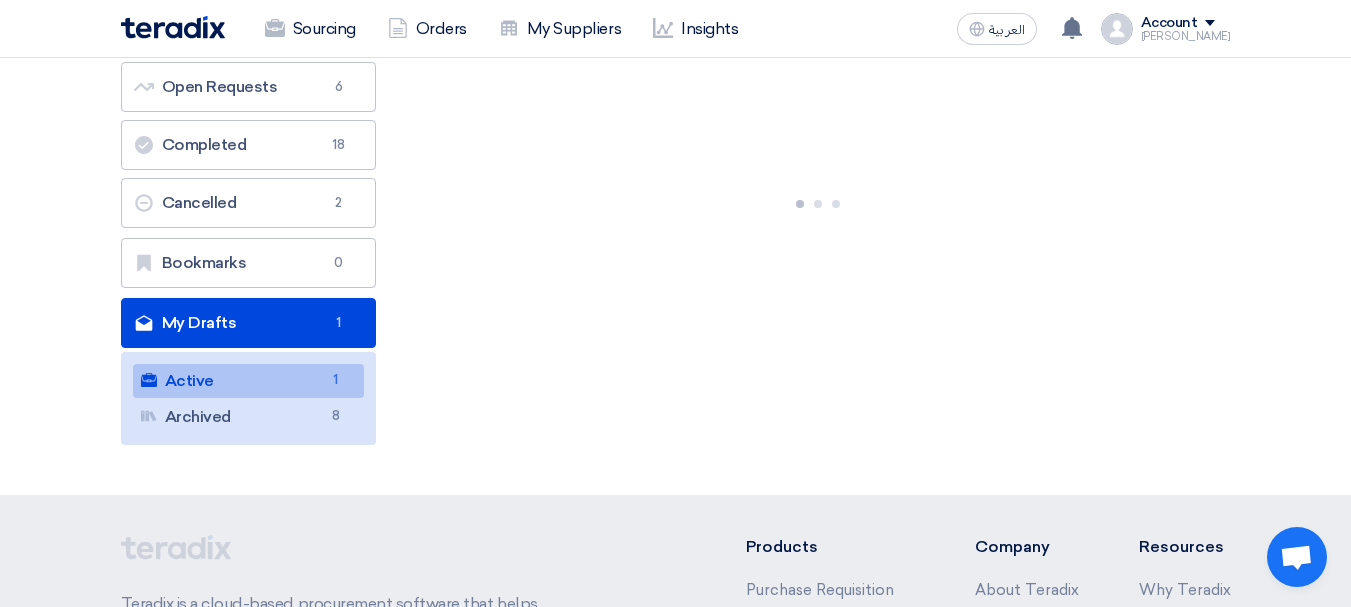 scroll, scrollTop: 0, scrollLeft: 0, axis: both 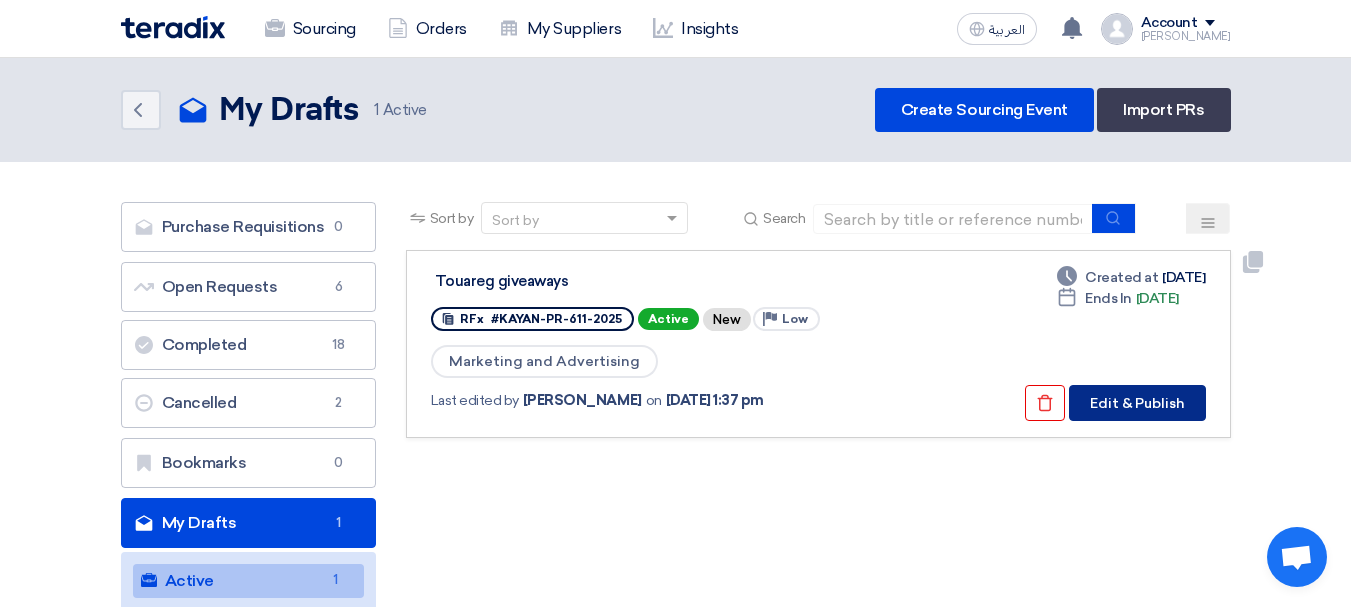 click on "Edit & Publish" 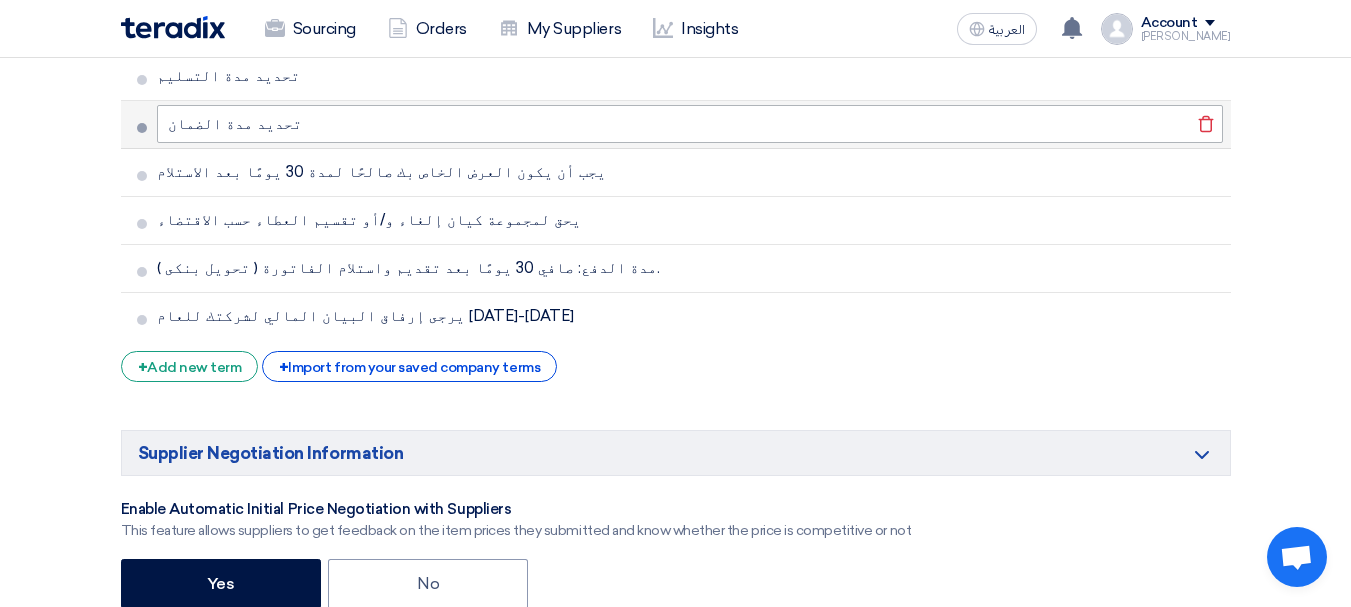 scroll, scrollTop: 3800, scrollLeft: 0, axis: vertical 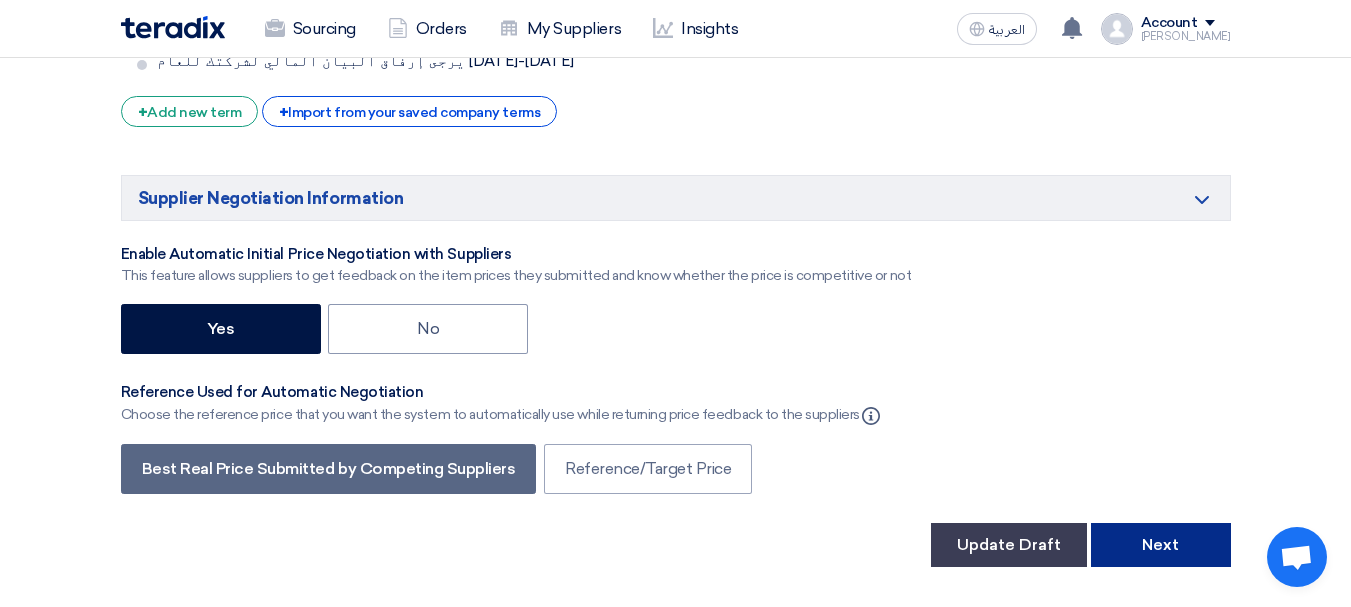 click on "Next" 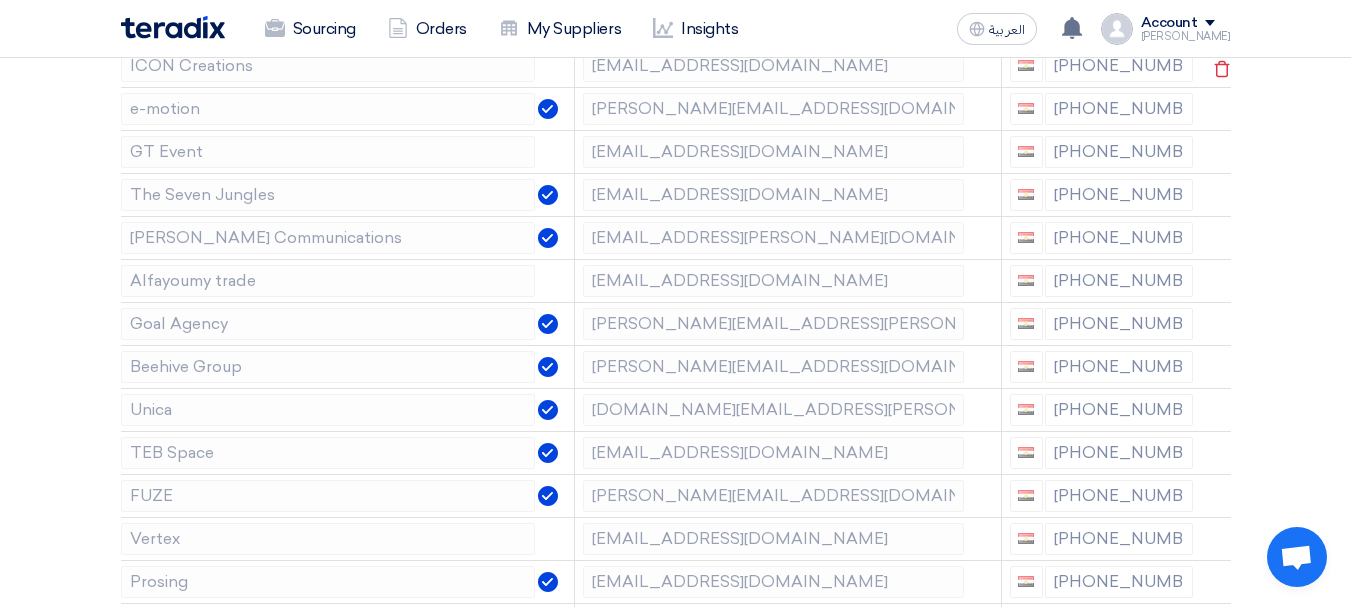 scroll, scrollTop: 600, scrollLeft: 0, axis: vertical 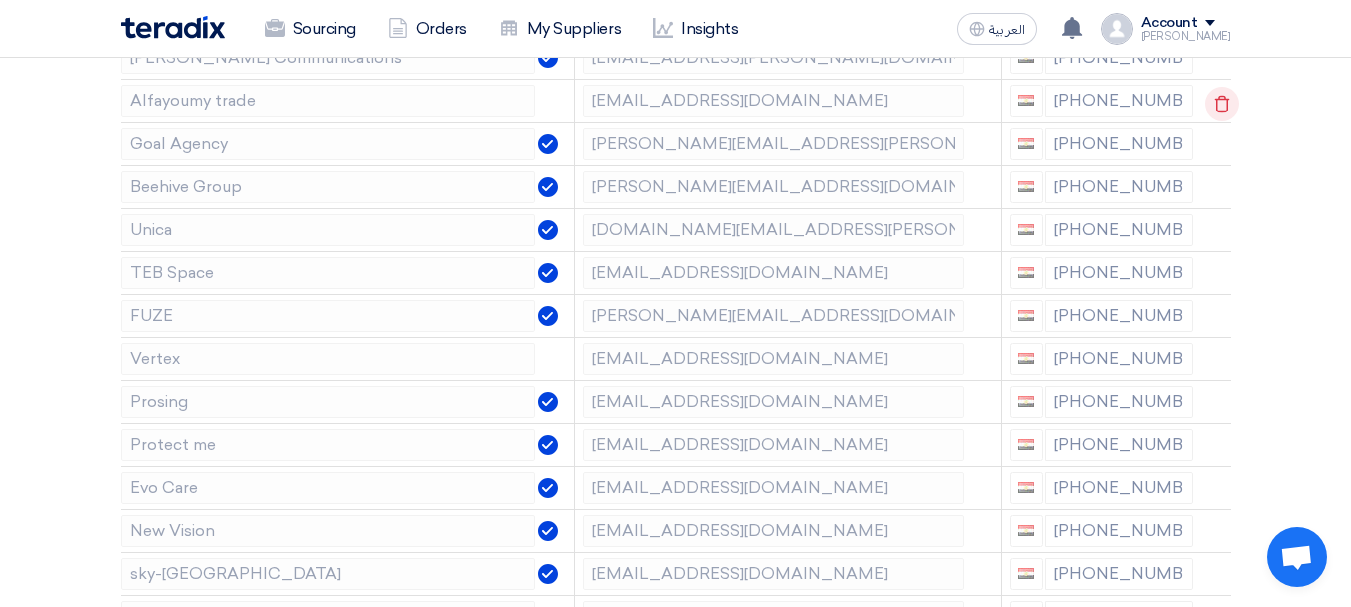 click 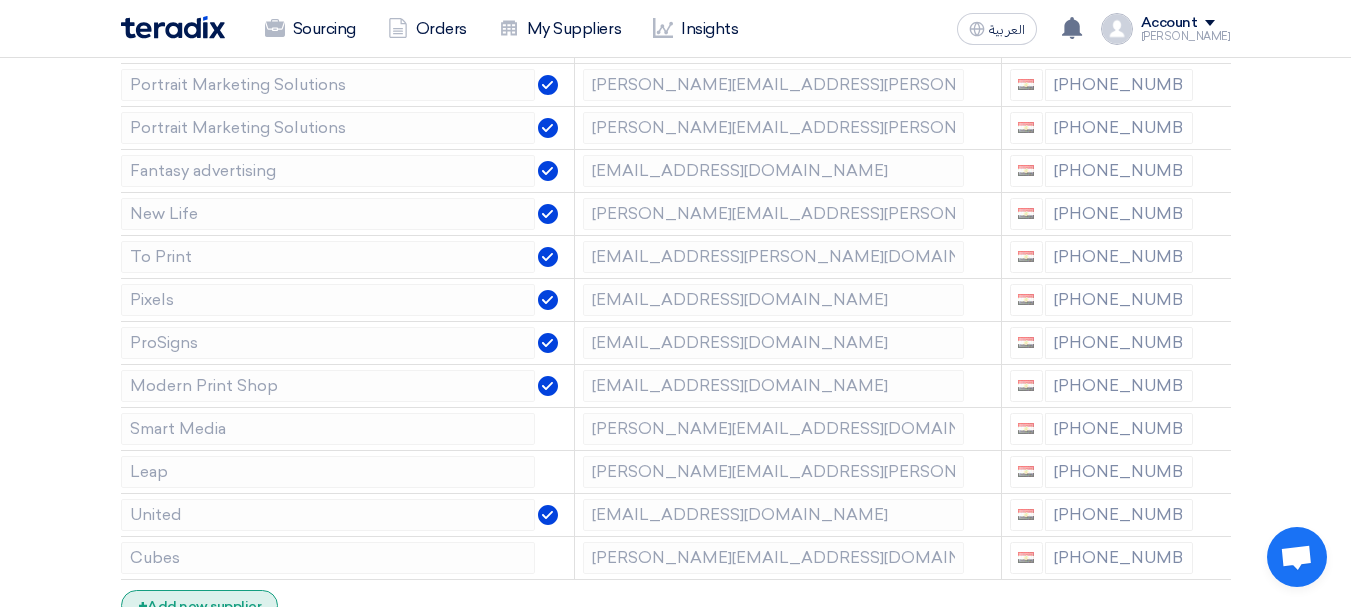 scroll, scrollTop: 1800, scrollLeft: 0, axis: vertical 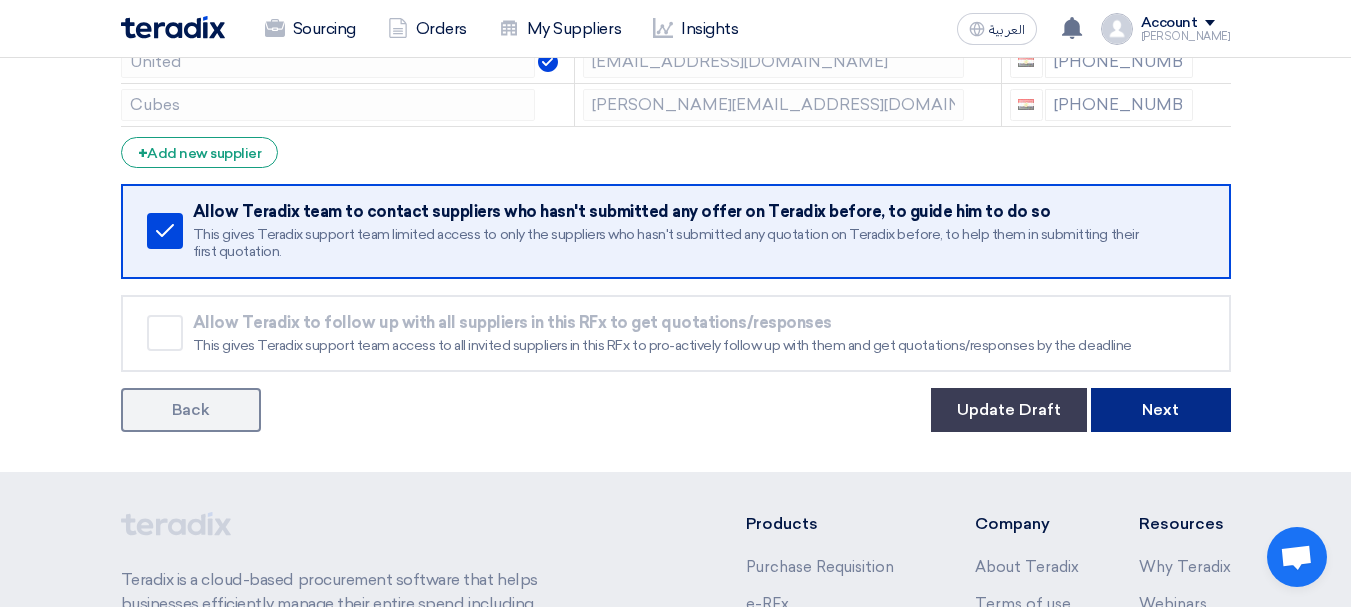 click on "Next" 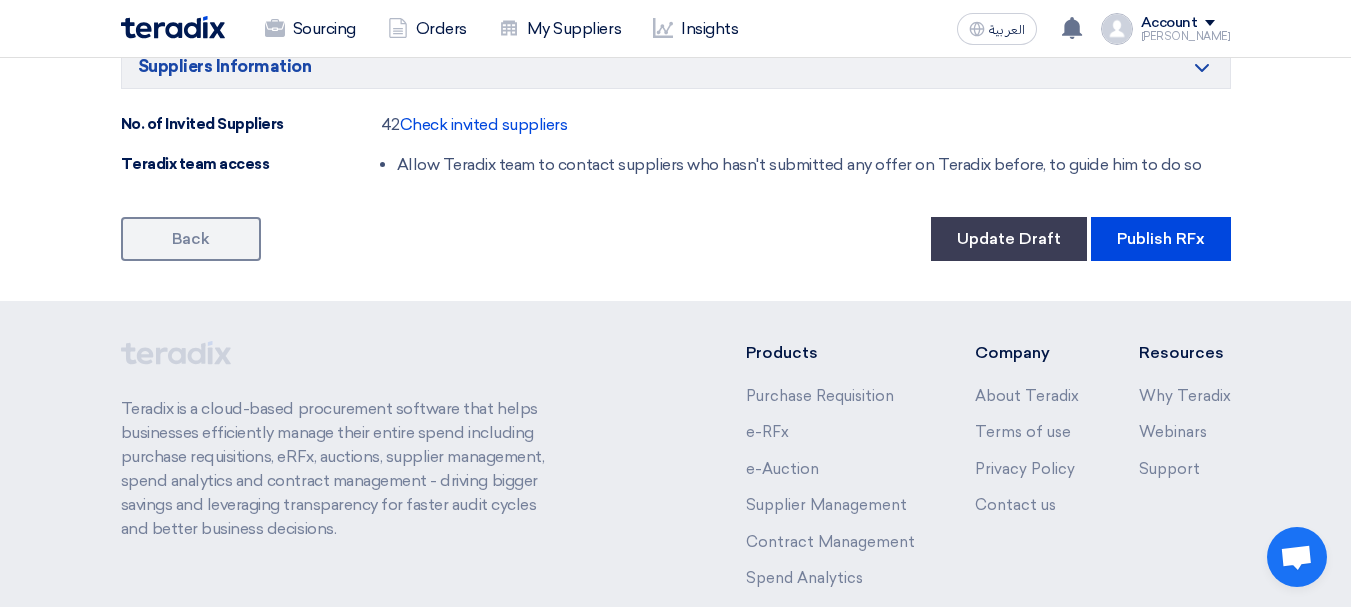 scroll, scrollTop: 1950, scrollLeft: 0, axis: vertical 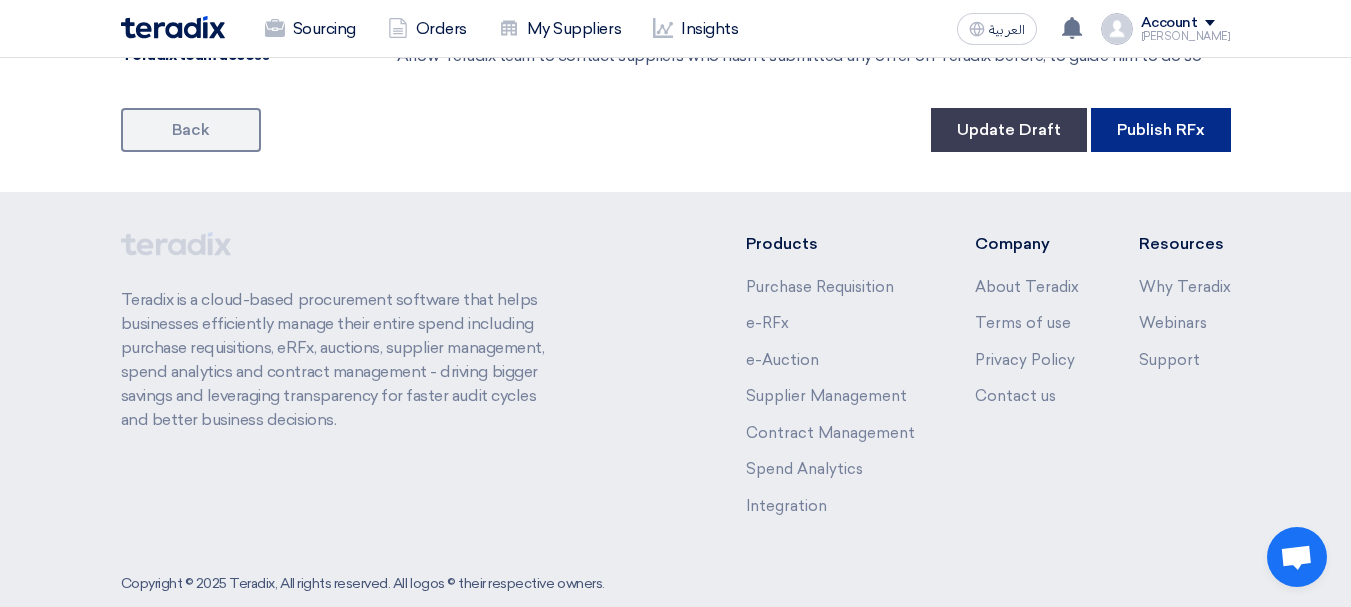 click on "Publish RFx" 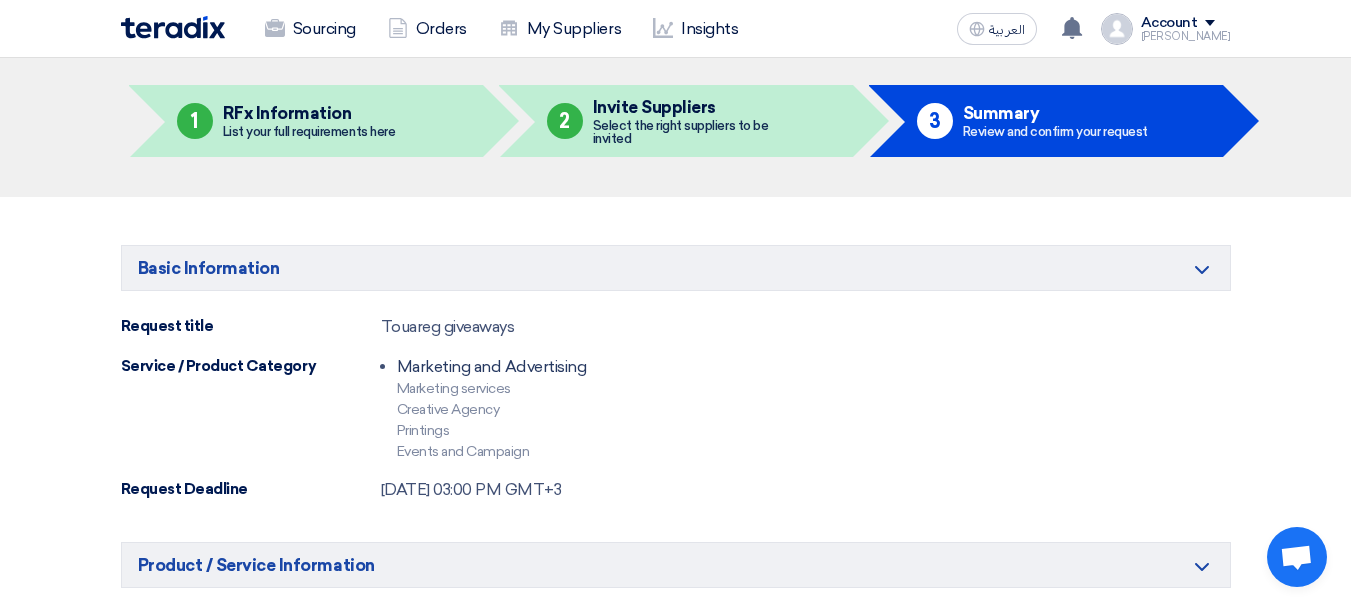 scroll, scrollTop: 0, scrollLeft: 0, axis: both 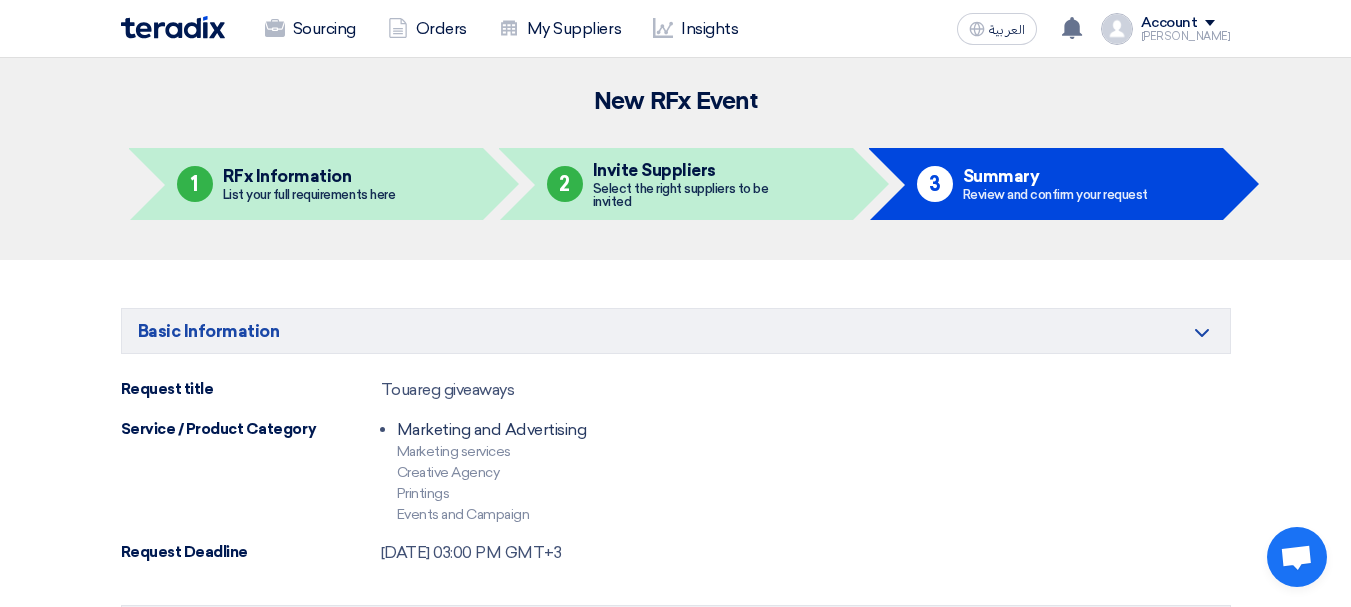 click on "Invite Suppliers" 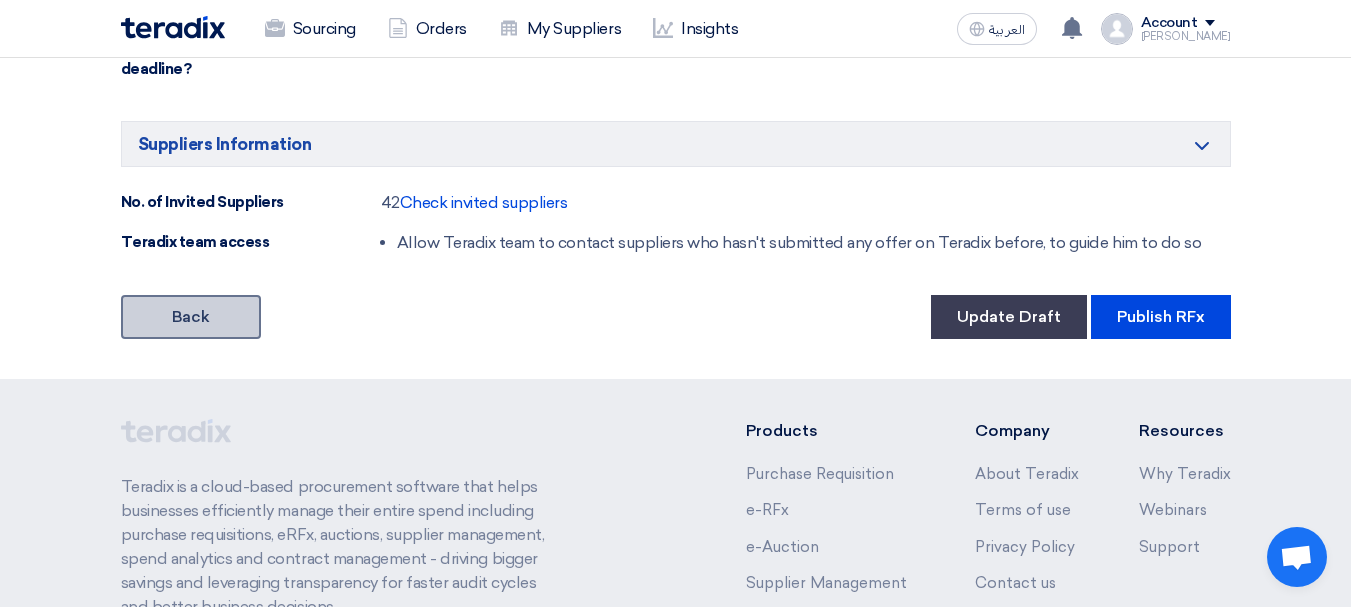 click on "Back" 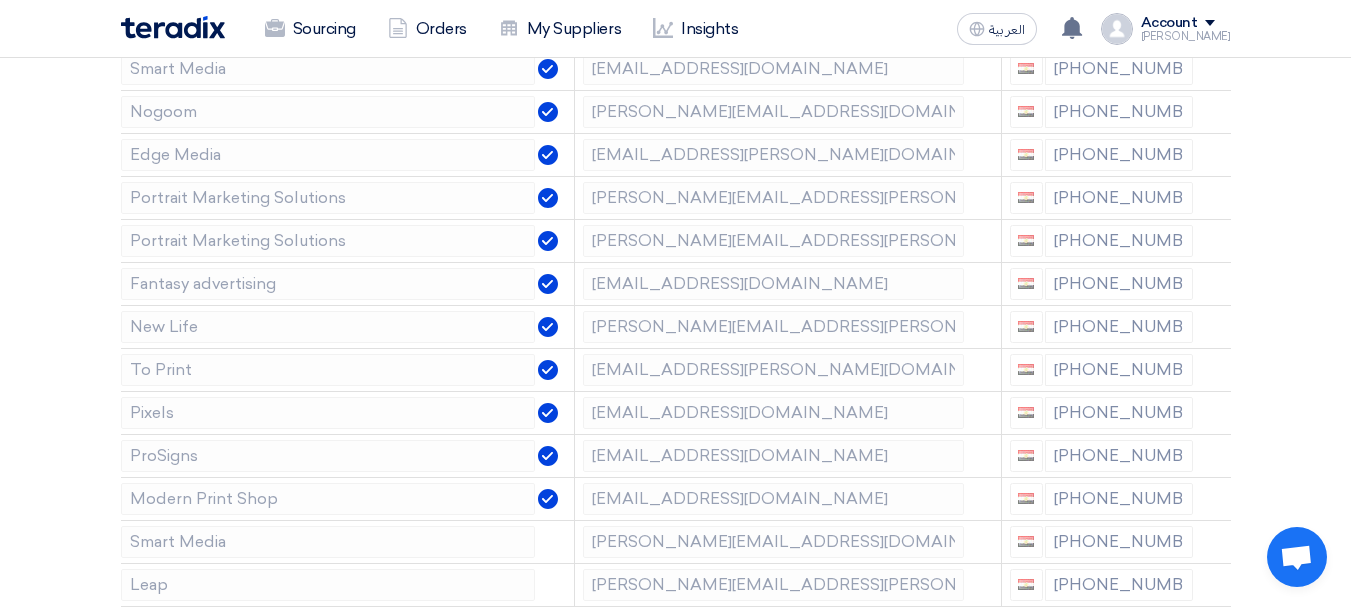scroll, scrollTop: 1577, scrollLeft: 0, axis: vertical 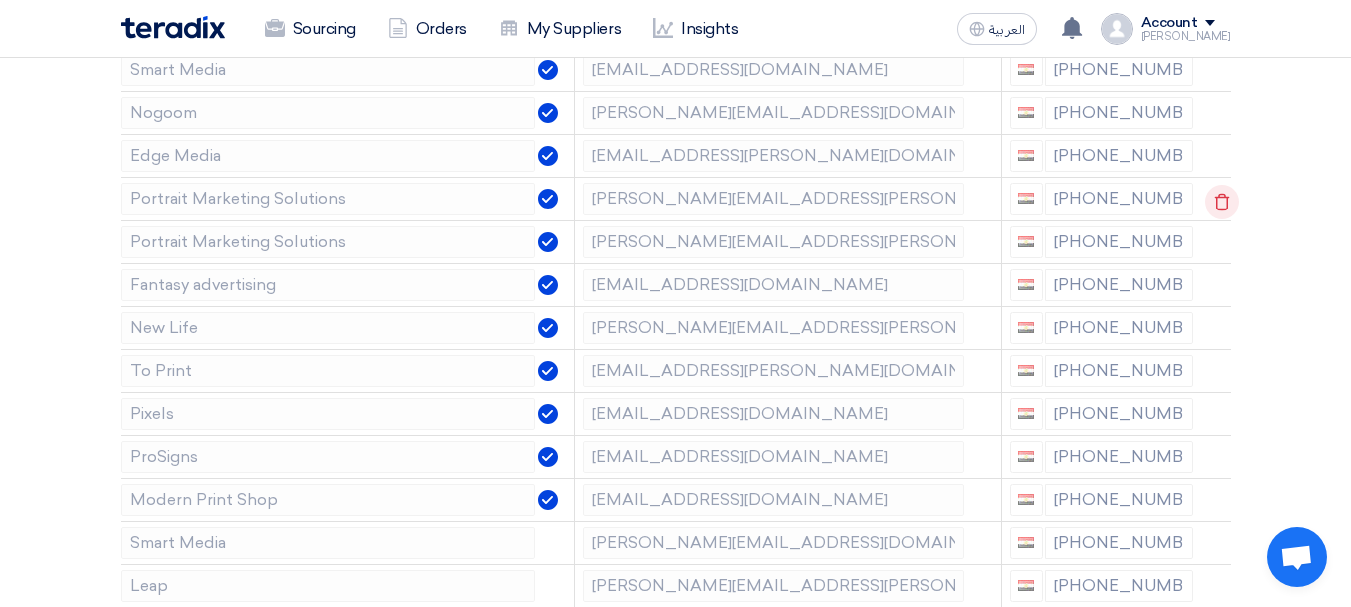 click 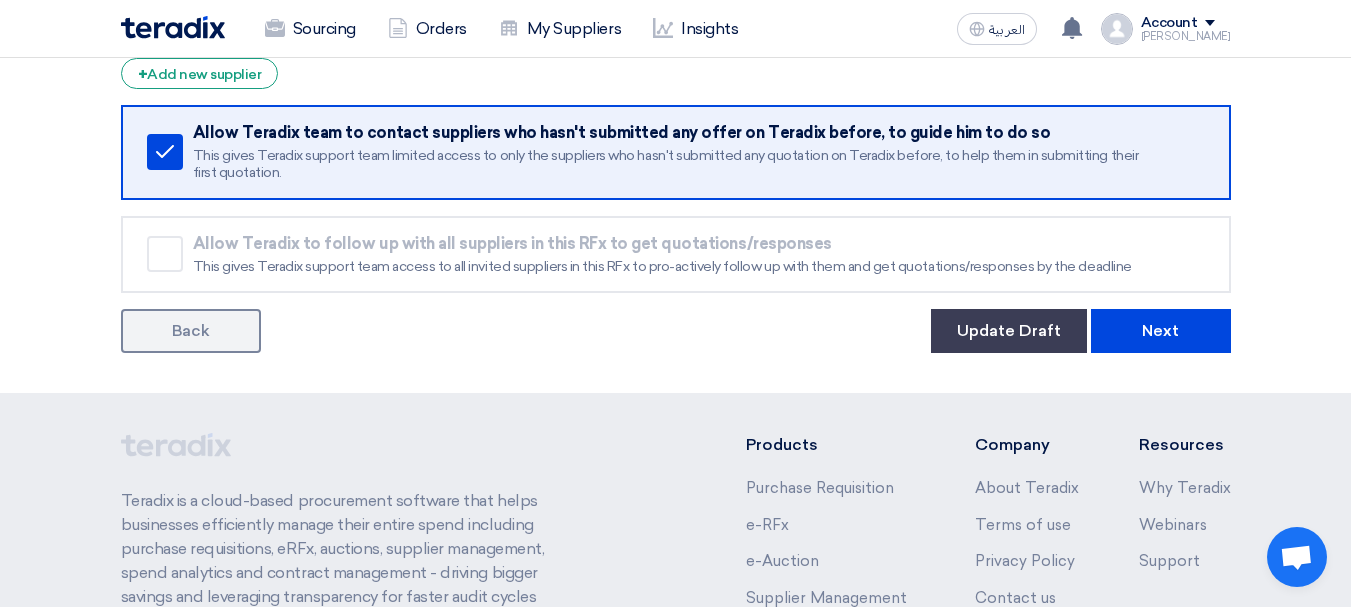 scroll, scrollTop: 2244, scrollLeft: 0, axis: vertical 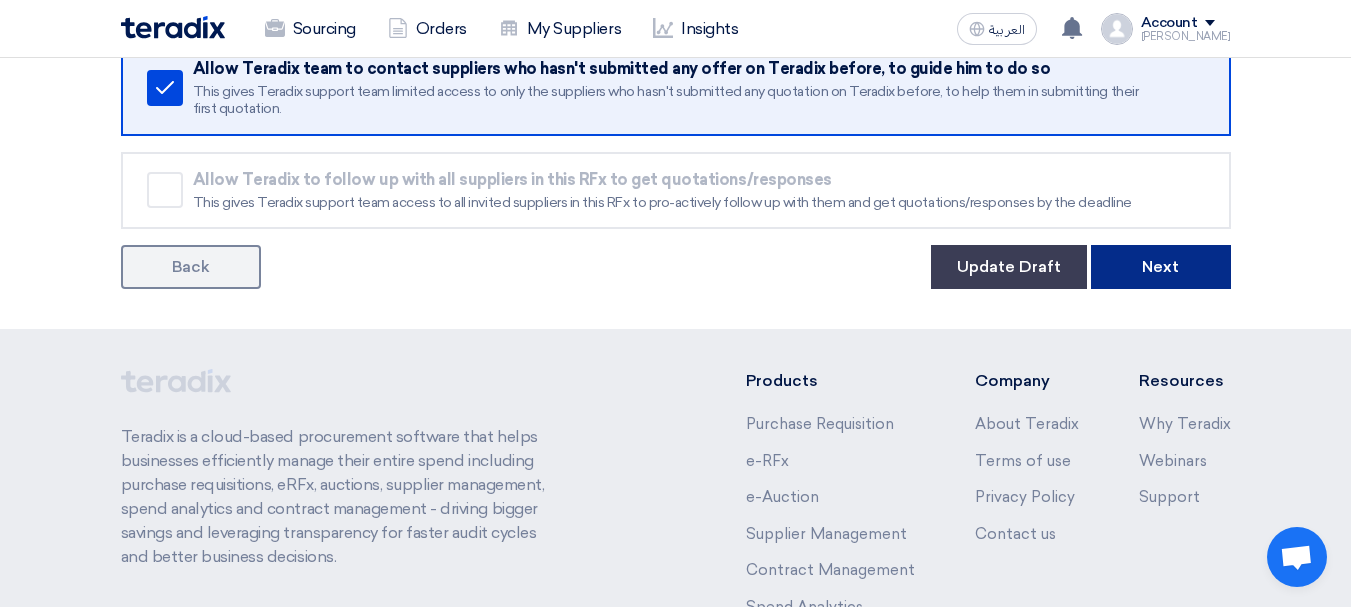 click on "Next" 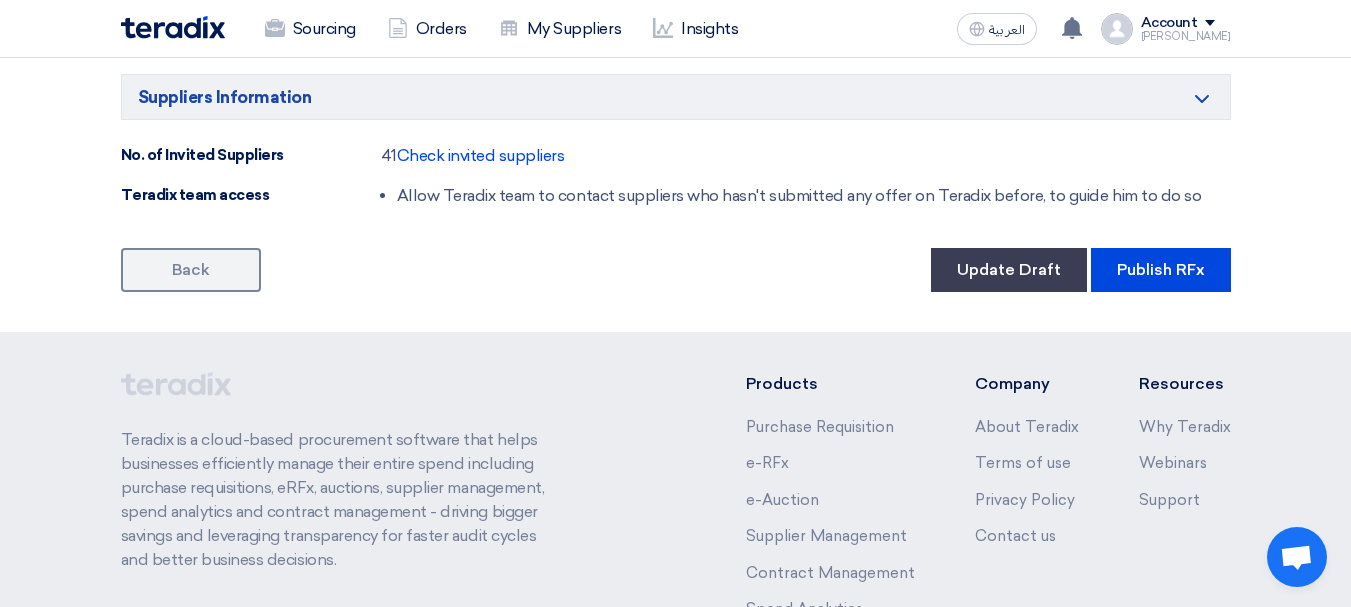 scroll, scrollTop: 1963, scrollLeft: 0, axis: vertical 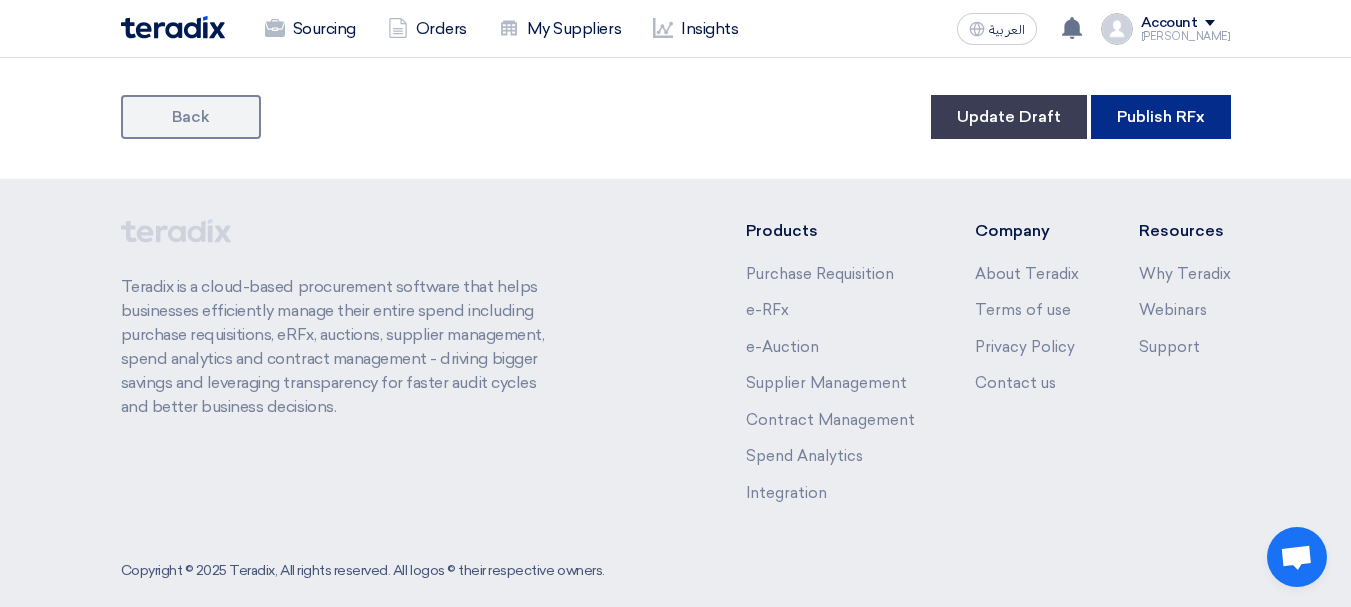 click on "Publish RFx" 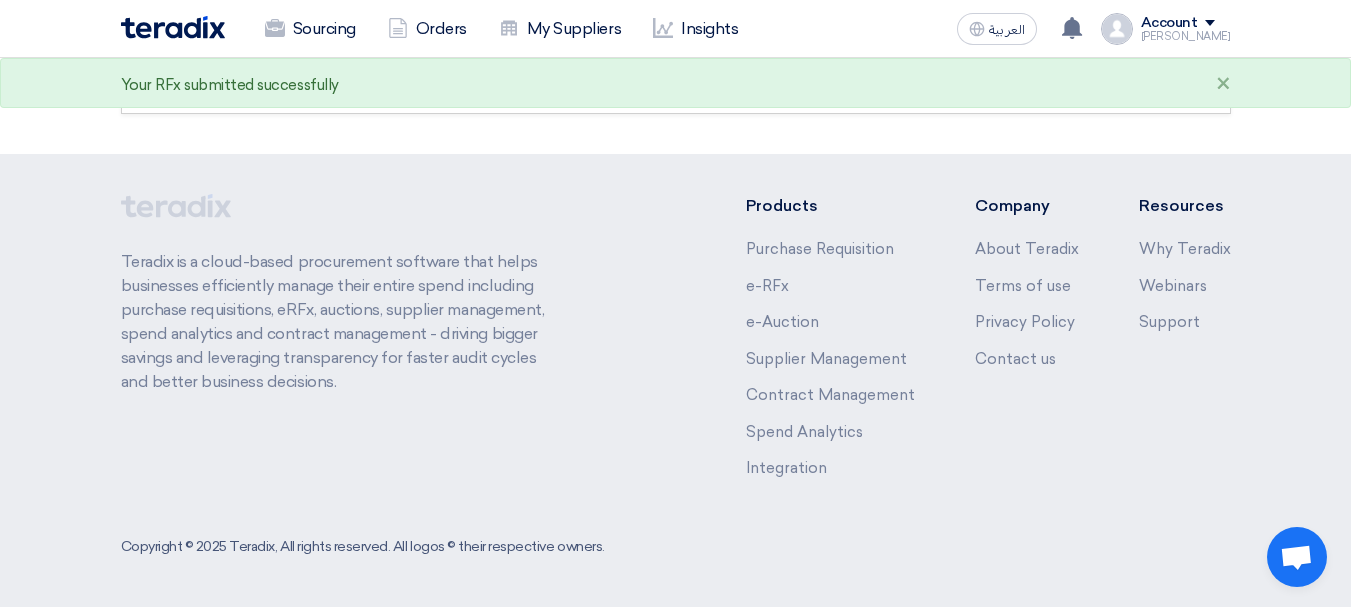 scroll, scrollTop: 0, scrollLeft: 0, axis: both 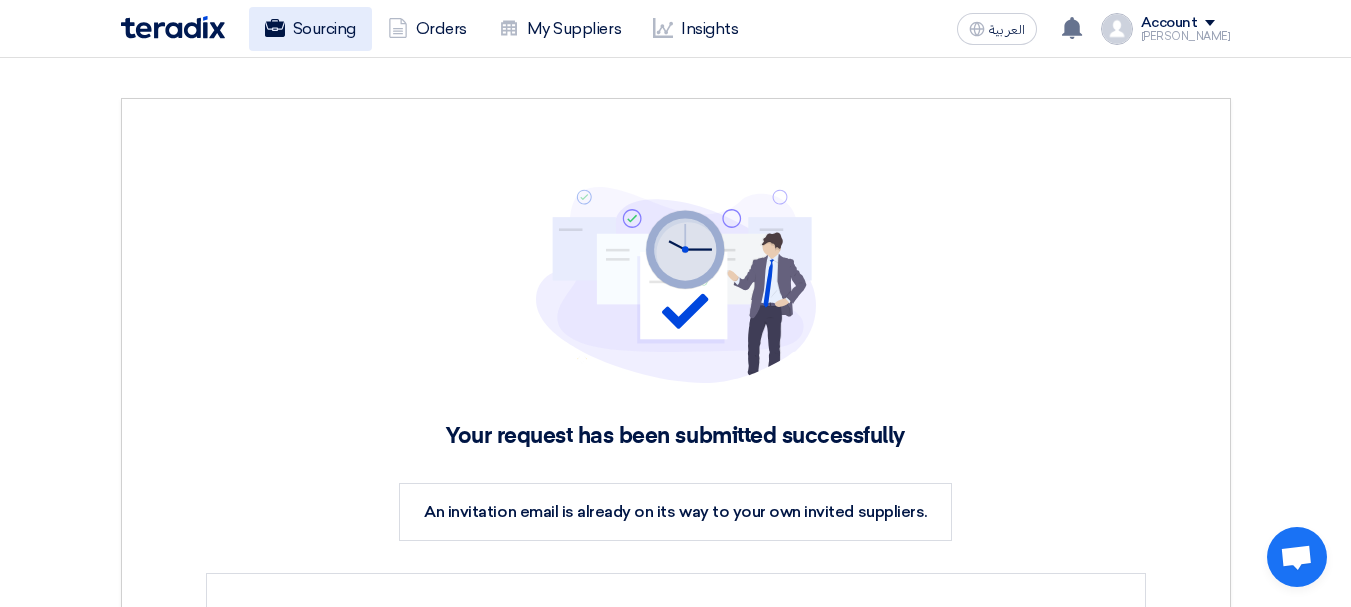 click on "Sourcing" 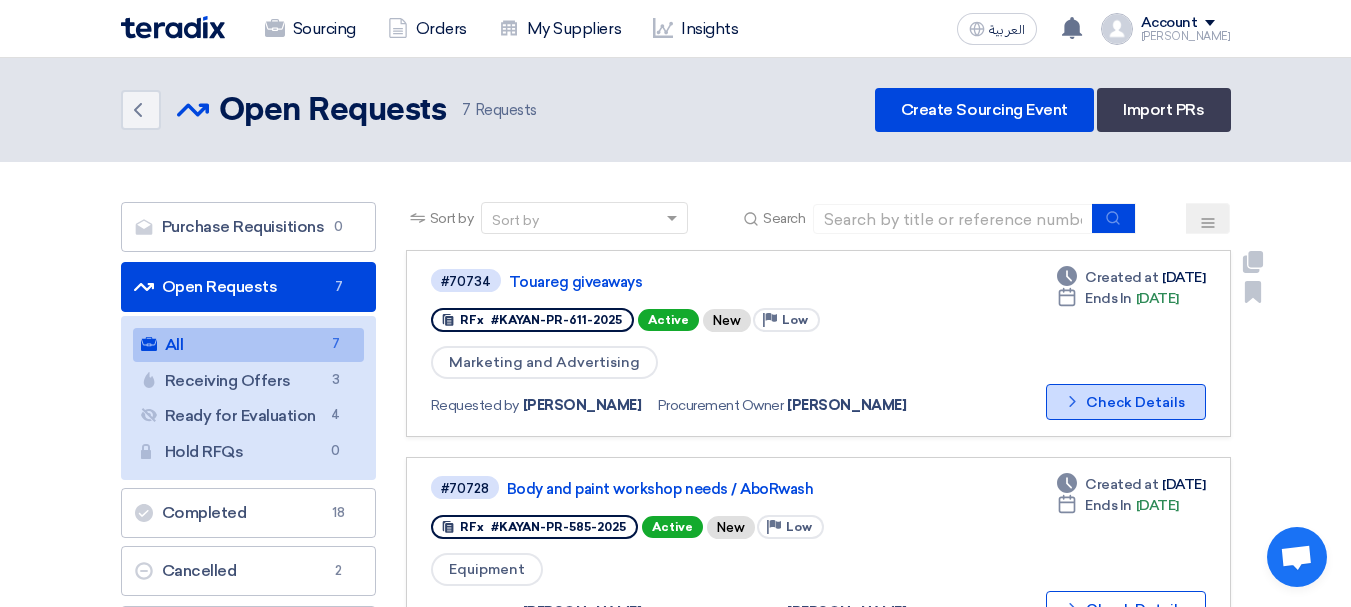 click on "Check details
Check Details" 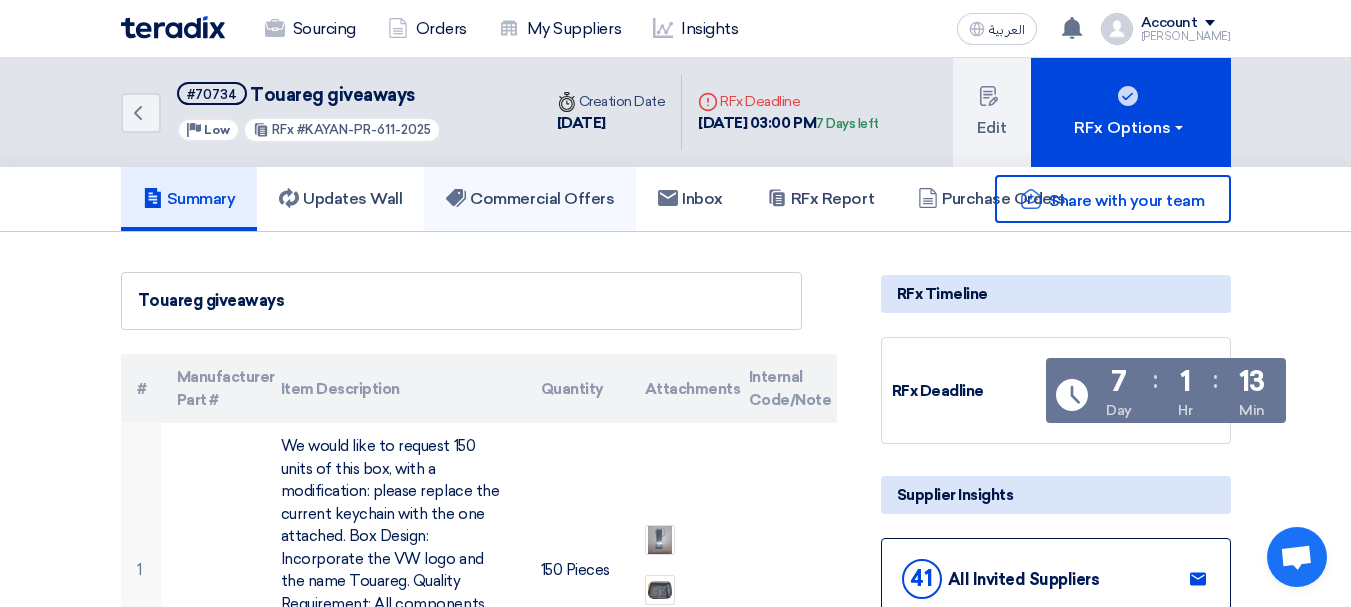 click on "Commercial Offers" 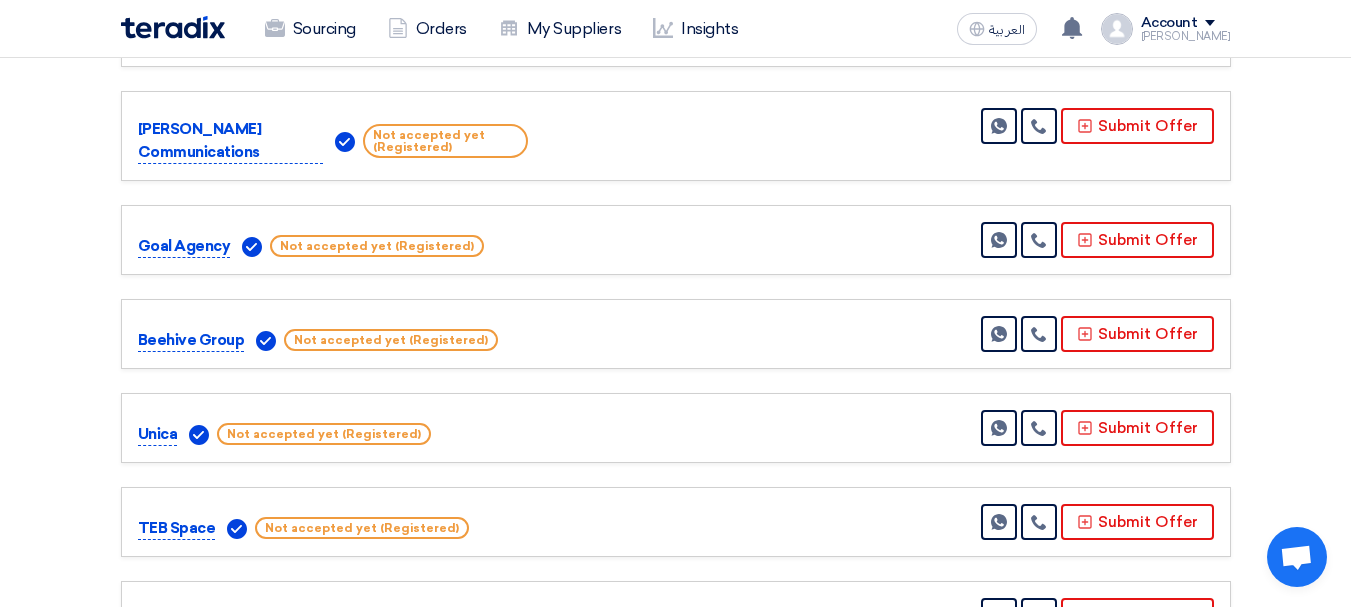 scroll, scrollTop: 720, scrollLeft: 0, axis: vertical 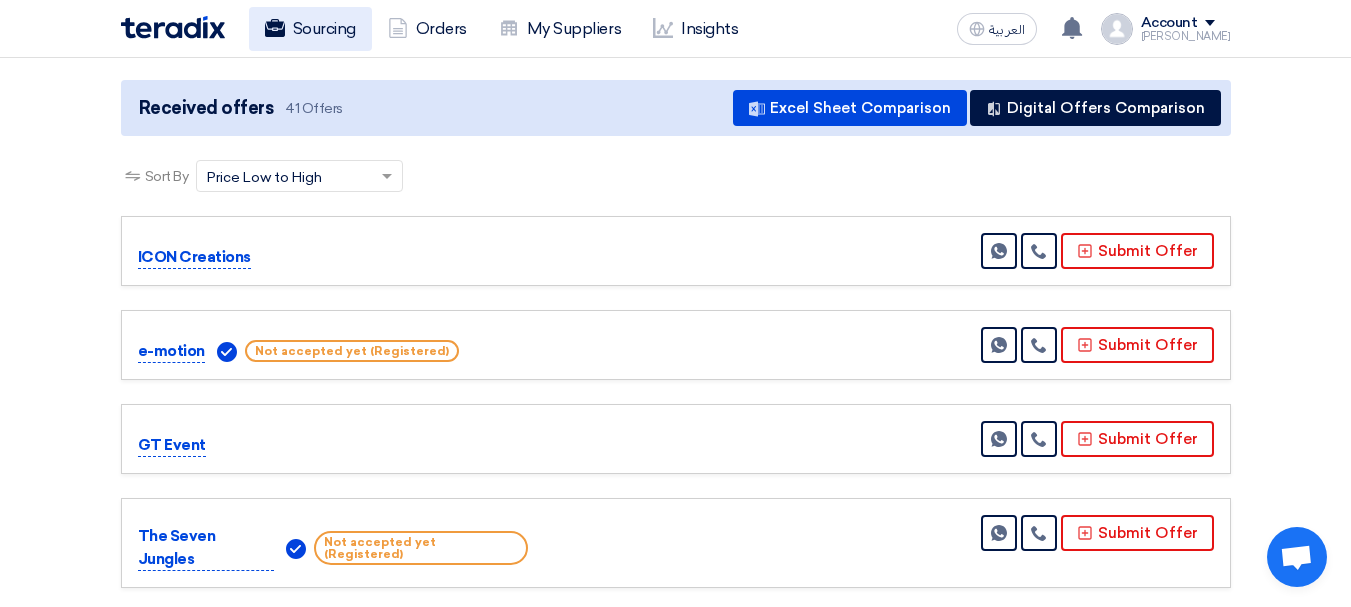 click on "Sourcing" 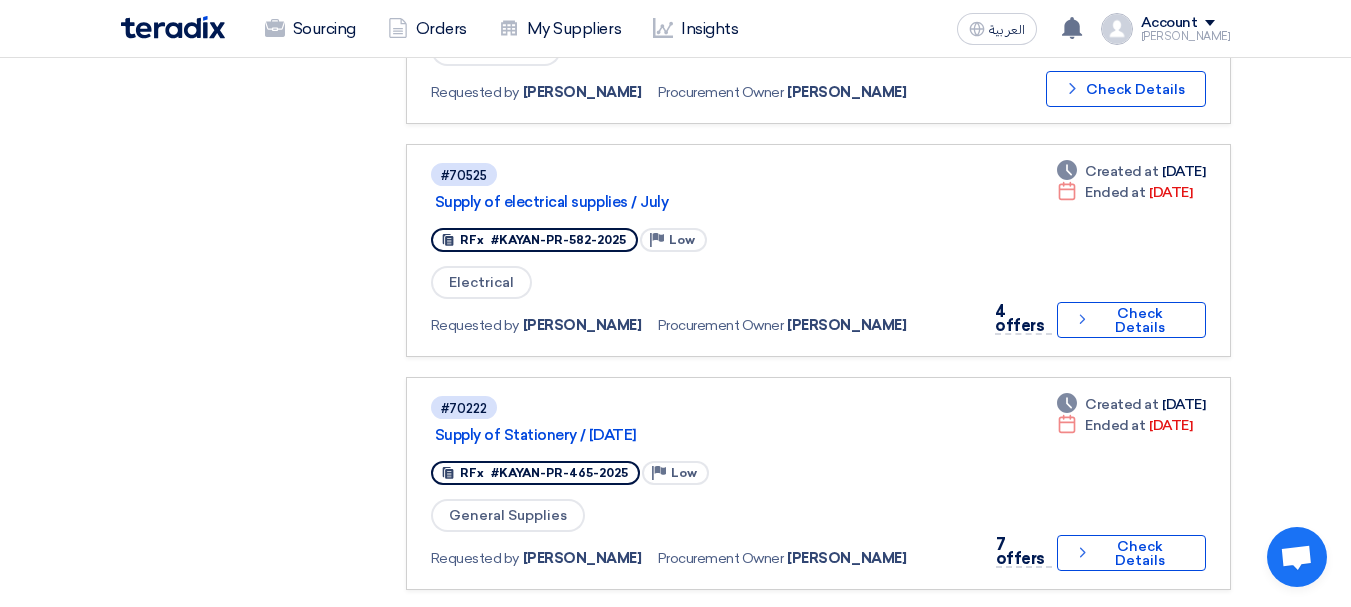 scroll, scrollTop: 800, scrollLeft: 0, axis: vertical 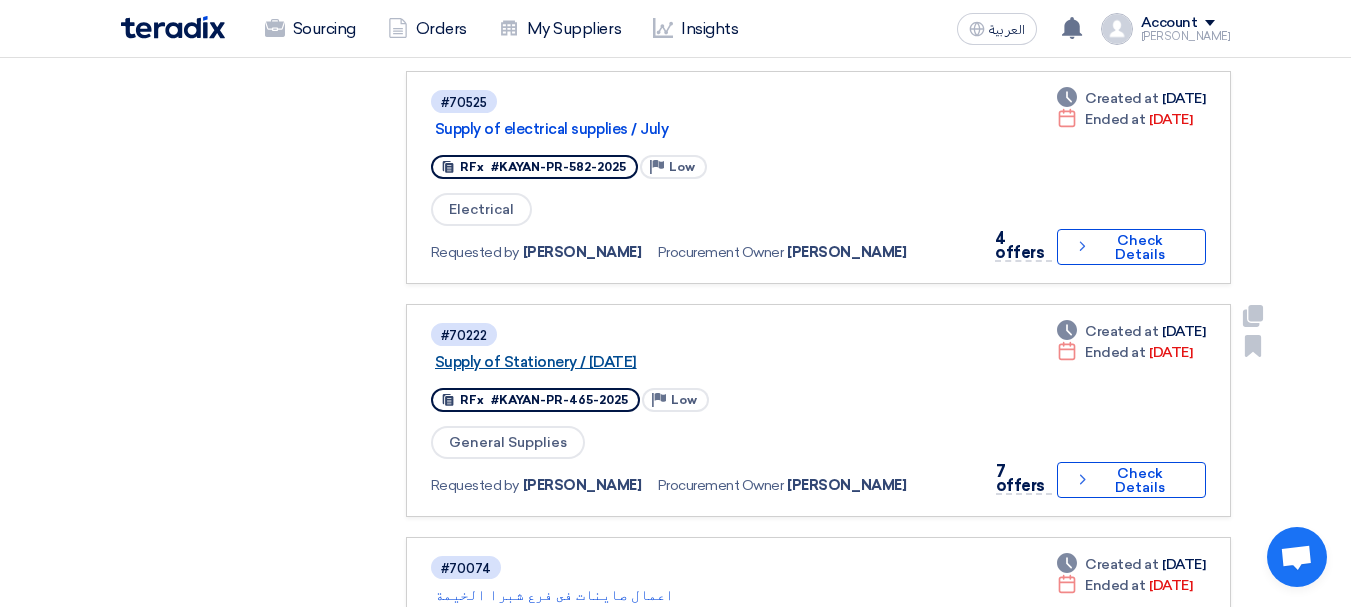 click on "Supply of Stationery / [DATE]" 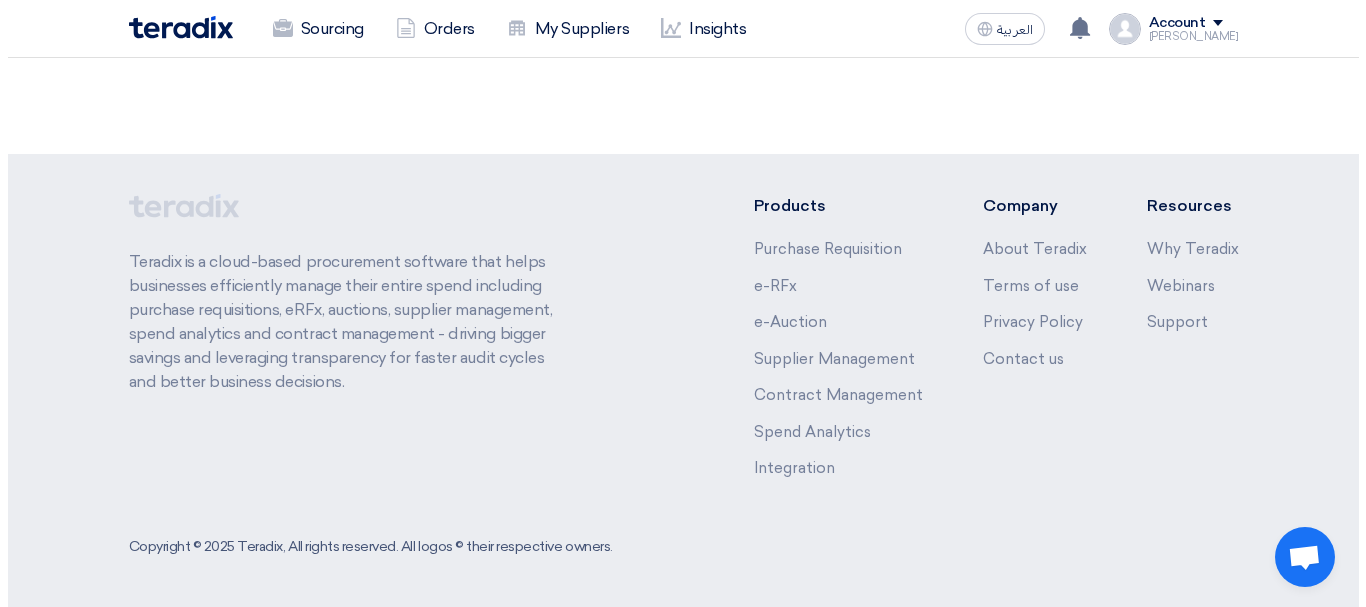 scroll, scrollTop: 0, scrollLeft: 0, axis: both 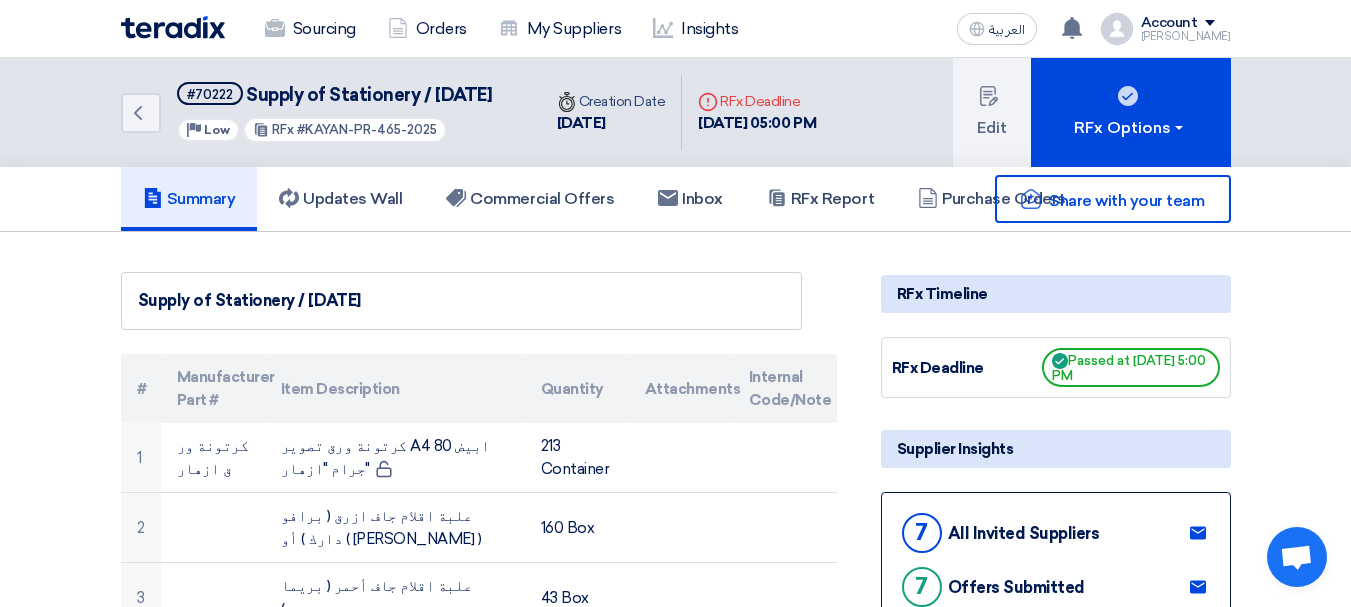 click on "Internal Code/Note" 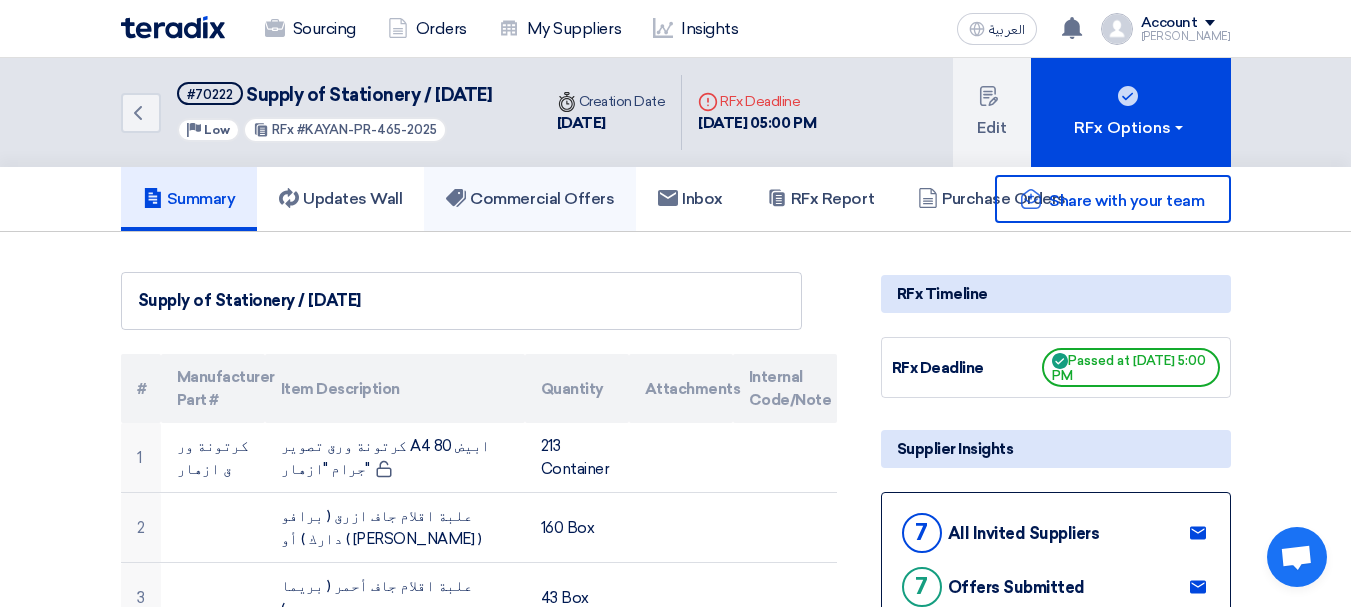 click on "Commercial Offers" 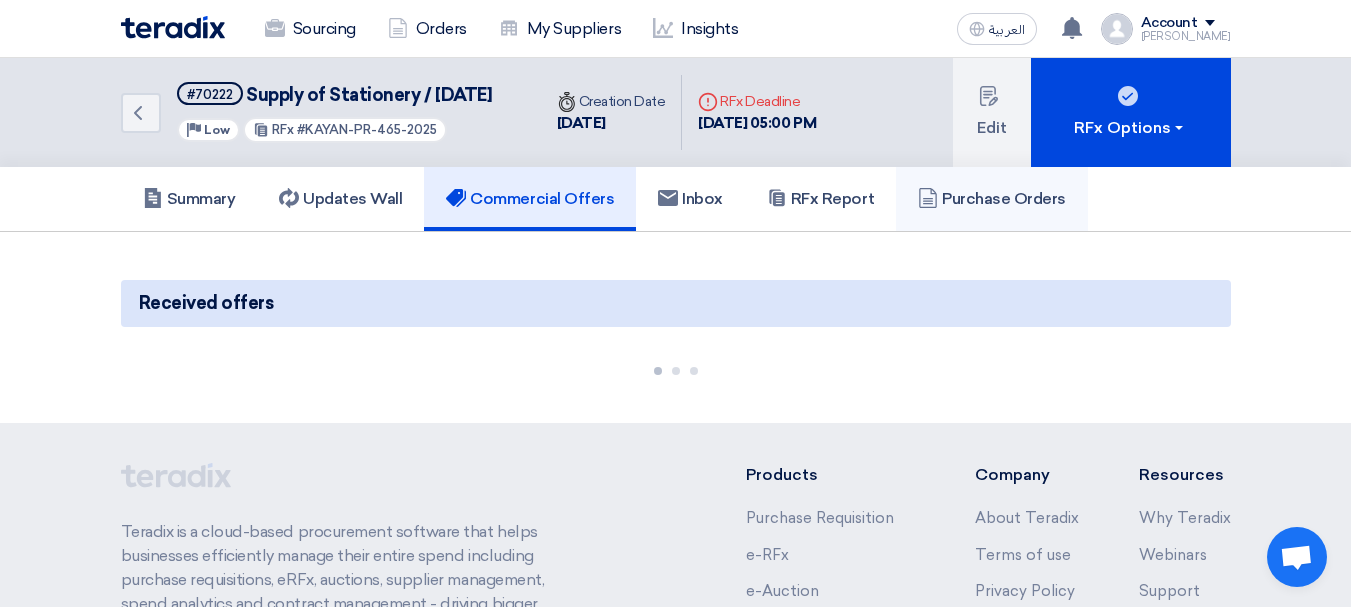 click 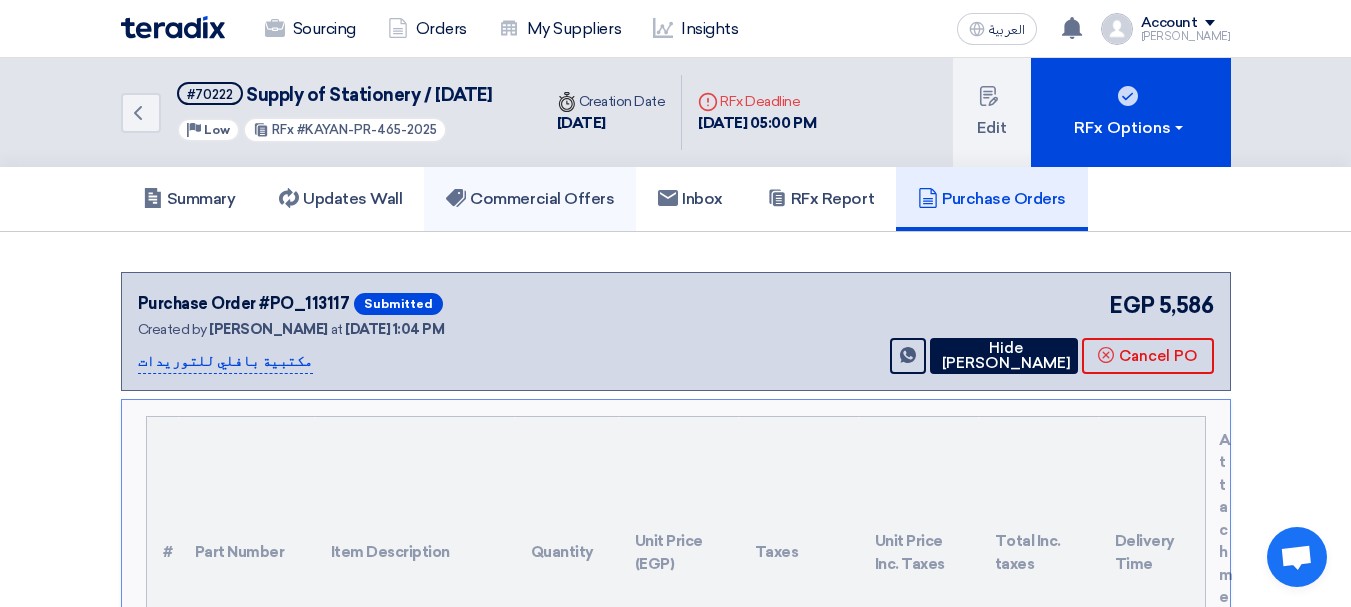 click on "Commercial Offers" 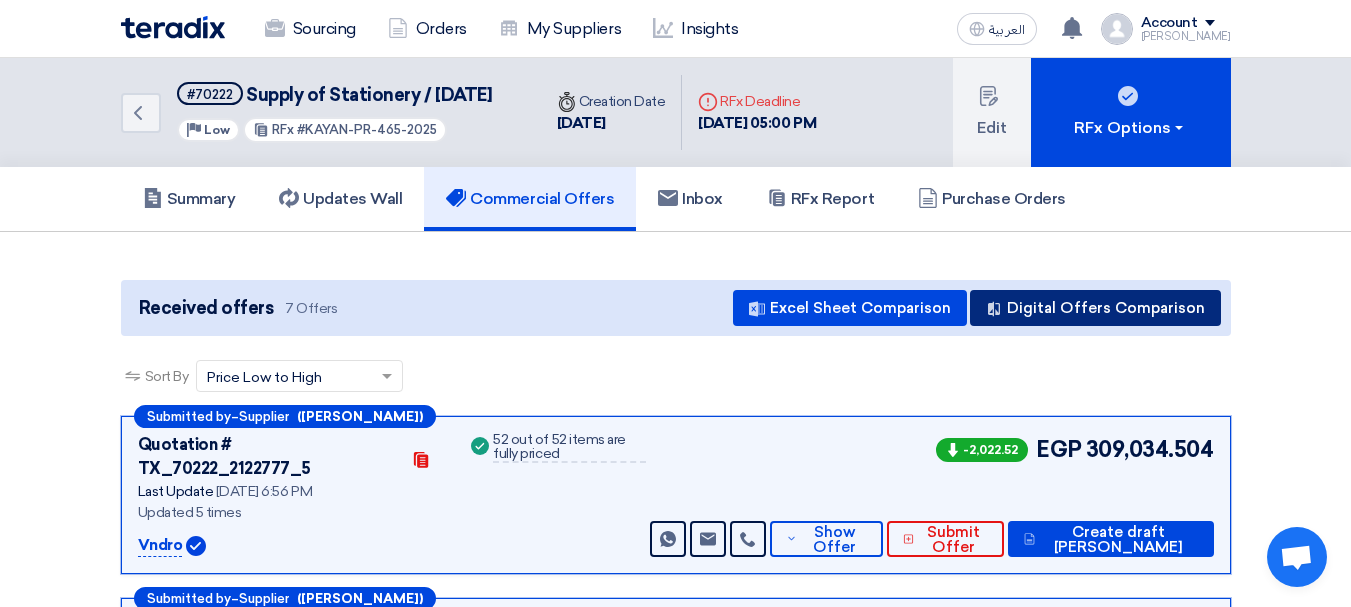 click on "Digital Offers Comparison" 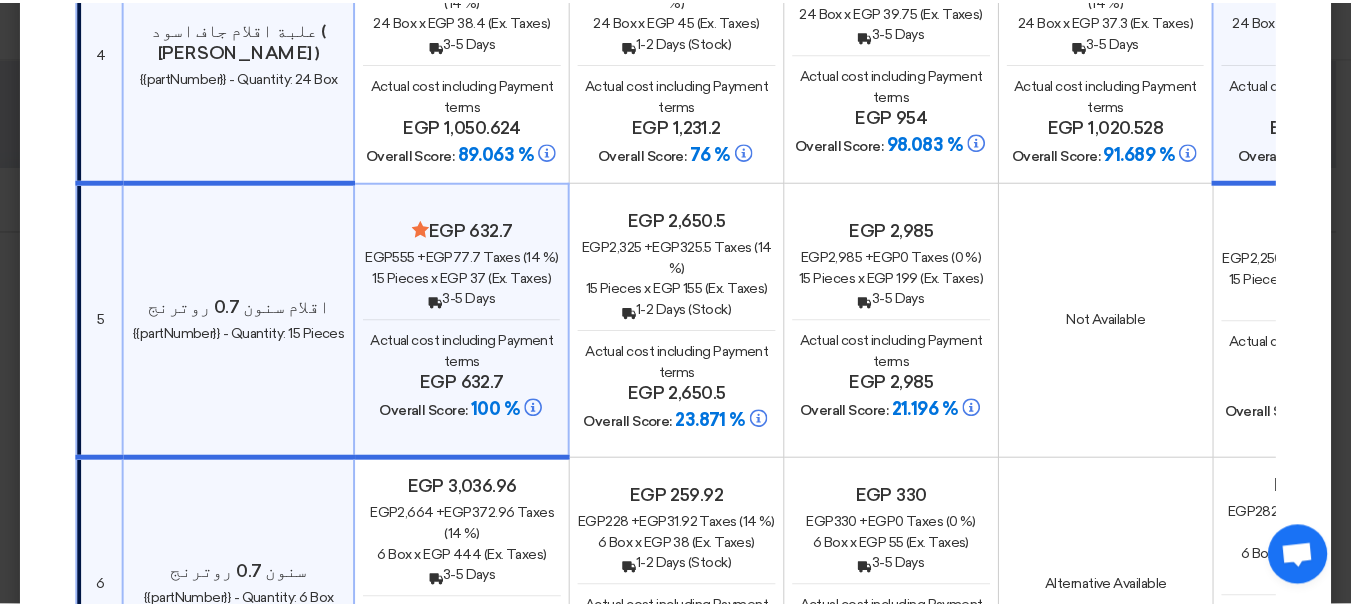 scroll, scrollTop: 1663, scrollLeft: 0, axis: vertical 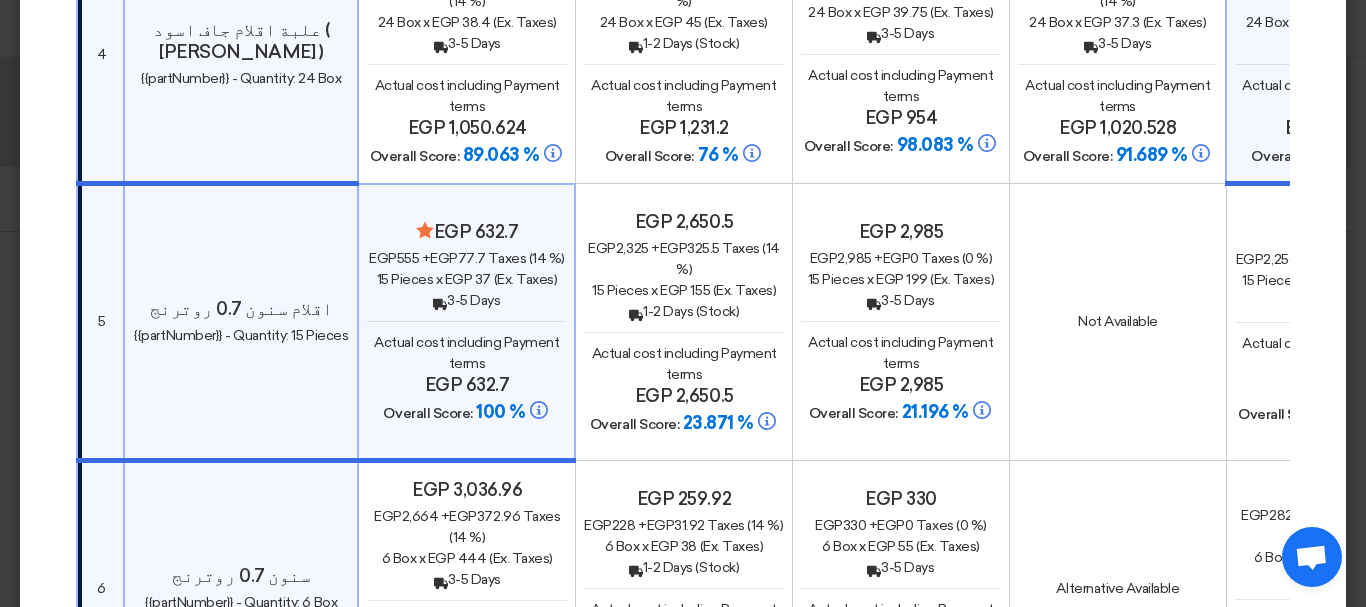 click on "×
Offers Comparison Table
100% Price (VAT Included)
×
Overall
×
Export as PDF
Magic Selection
#
vndro
(In. Taxes)" 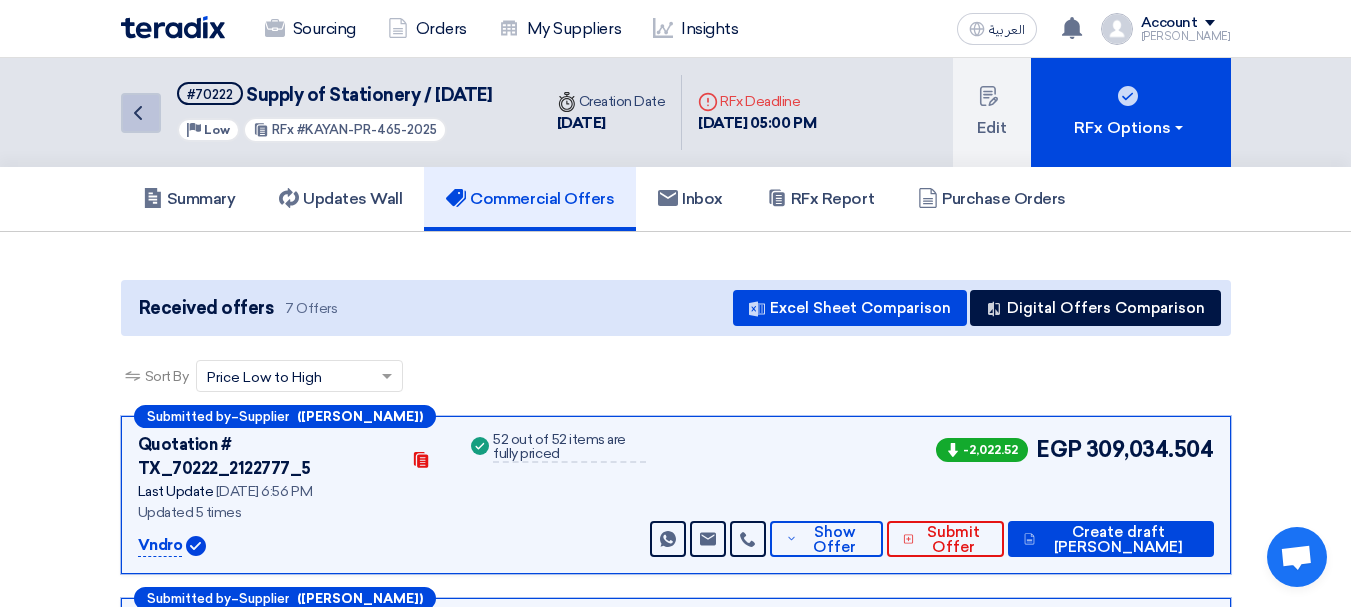 click on "Back" 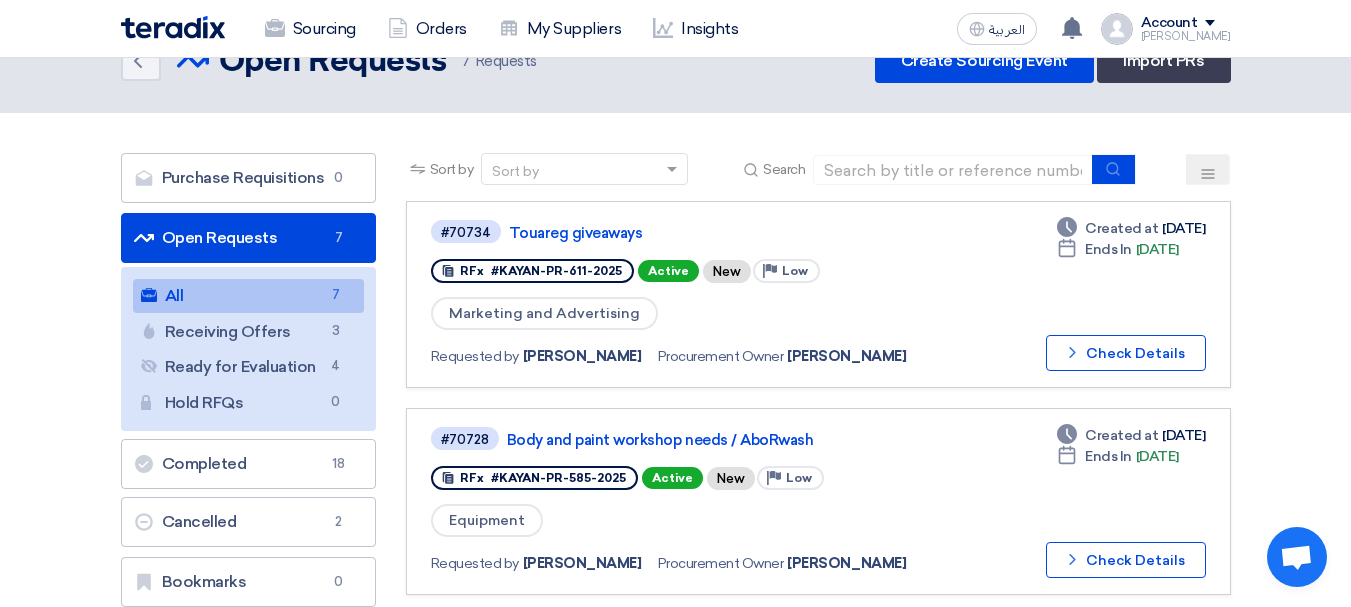 scroll, scrollTop: 0, scrollLeft: 0, axis: both 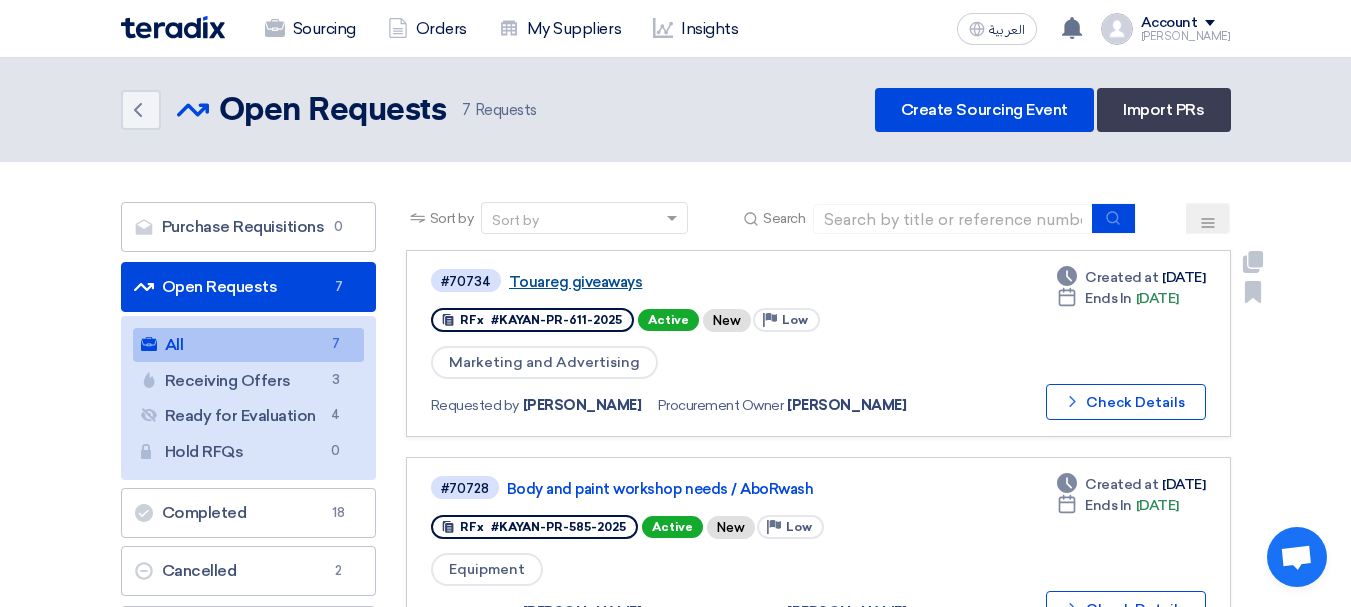 click on "Touareg giveaways" 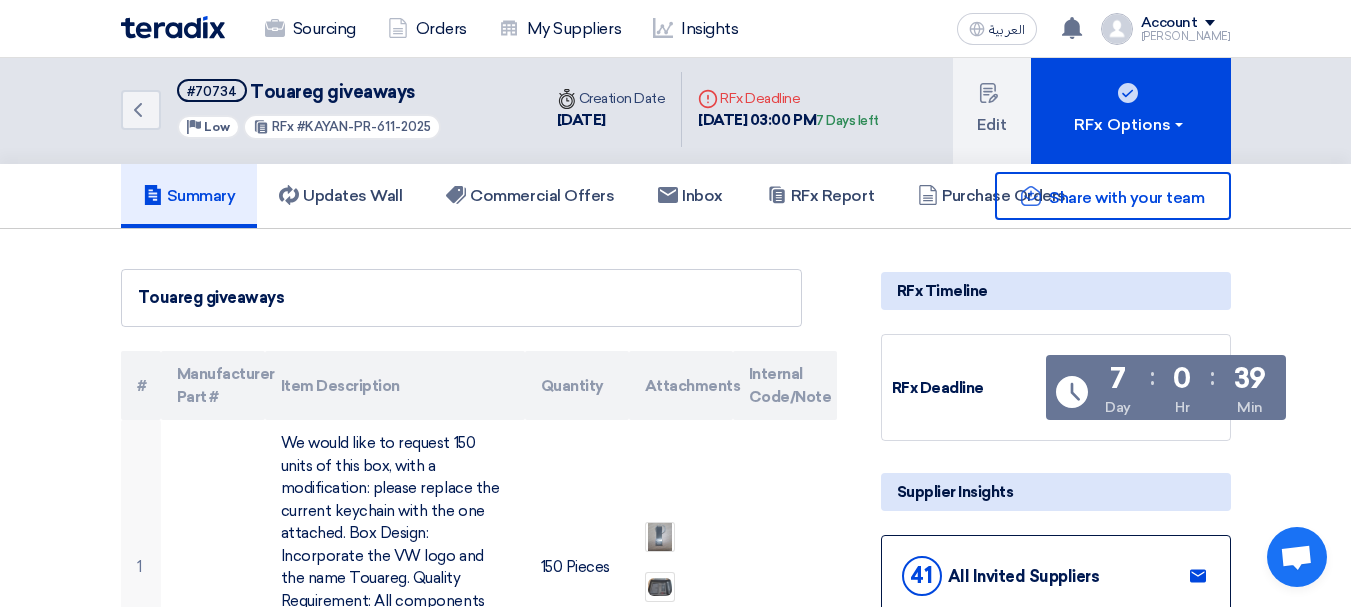 scroll, scrollTop: 0, scrollLeft: 0, axis: both 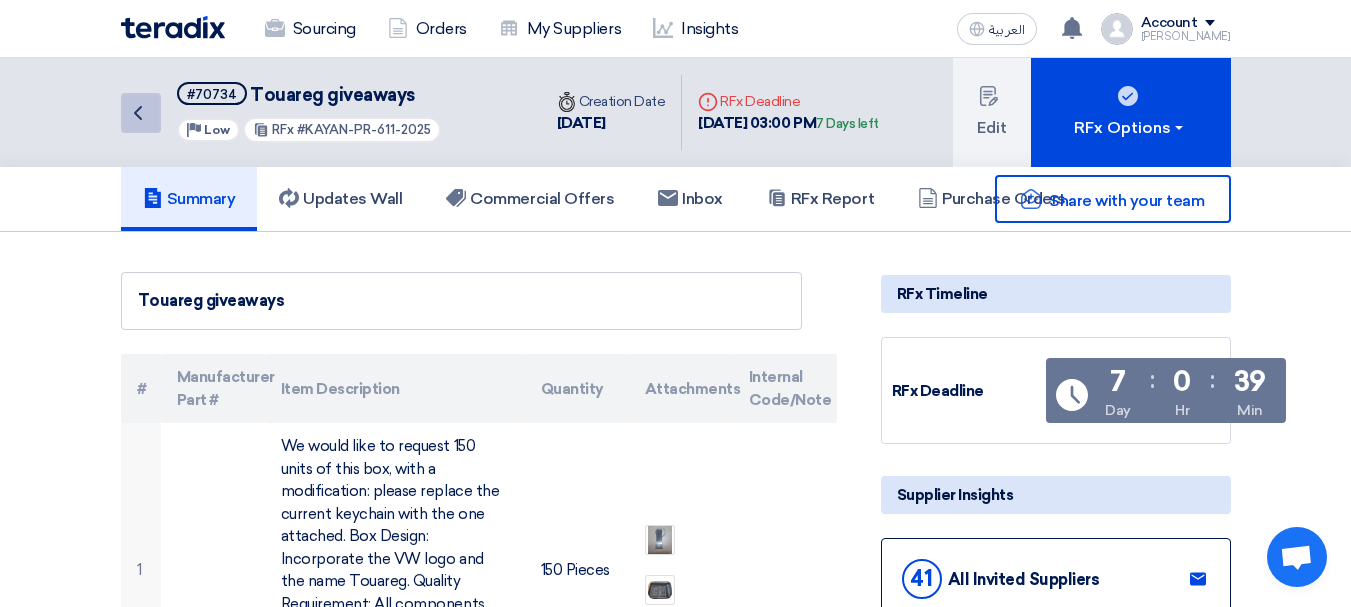 click on "Back" 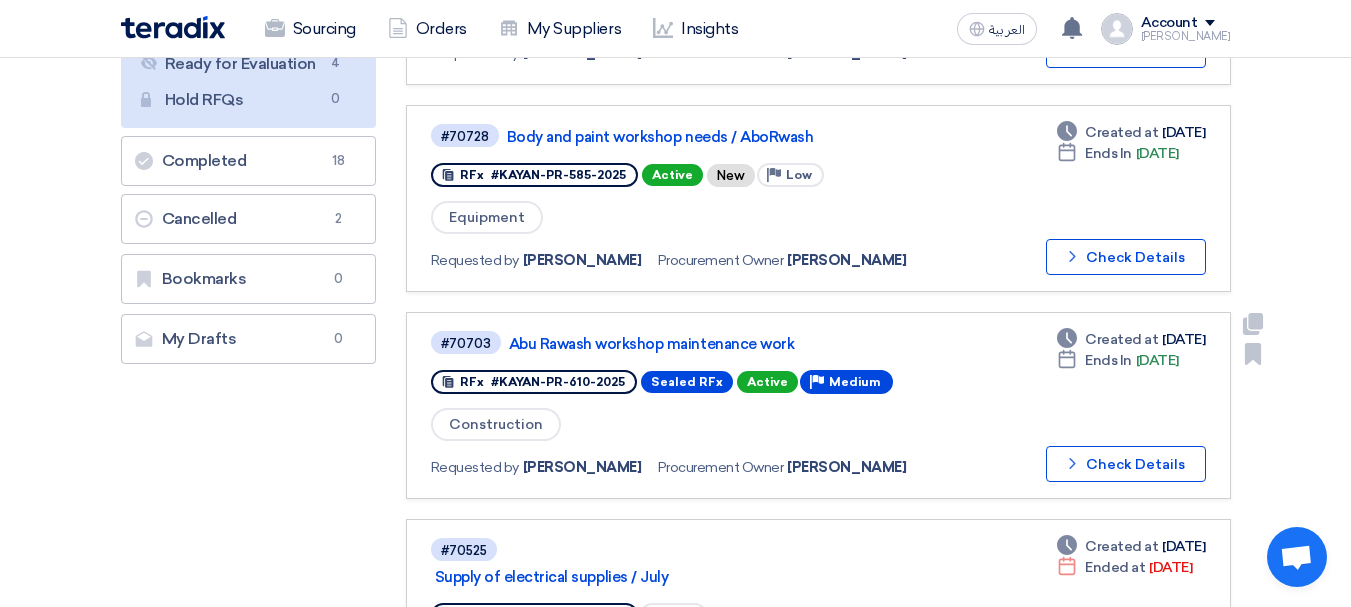 scroll, scrollTop: 400, scrollLeft: 0, axis: vertical 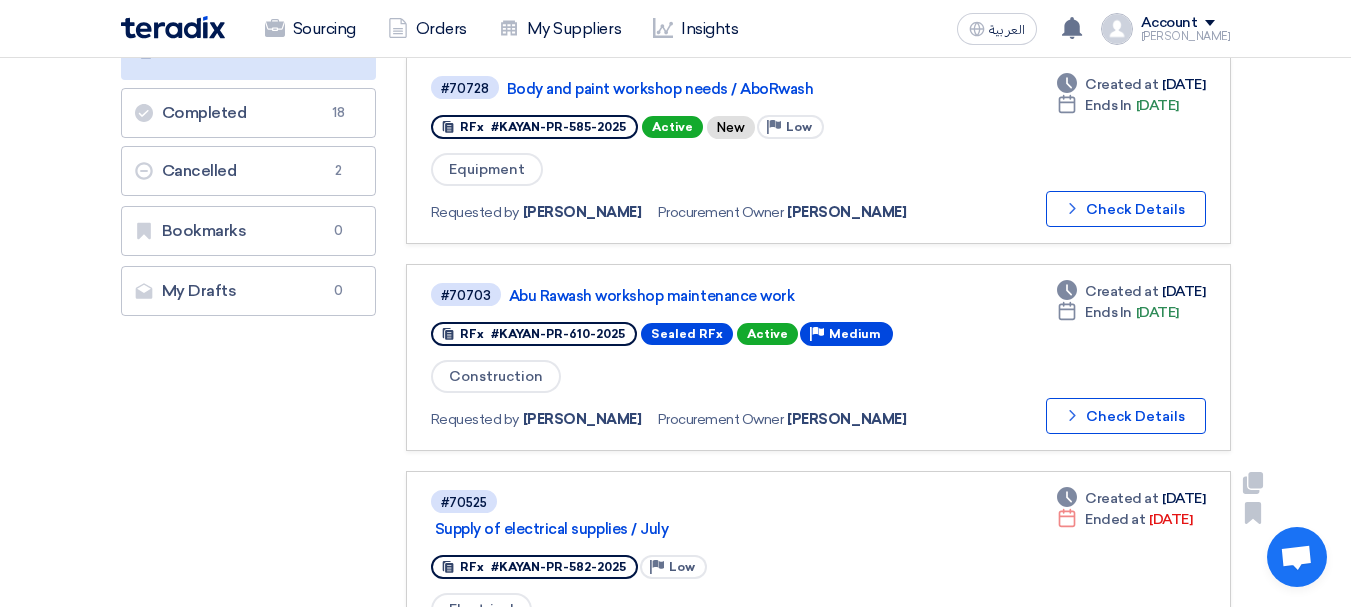 drag, startPoint x: 499, startPoint y: 563, endPoint x: 628, endPoint y: 567, distance: 129.062 